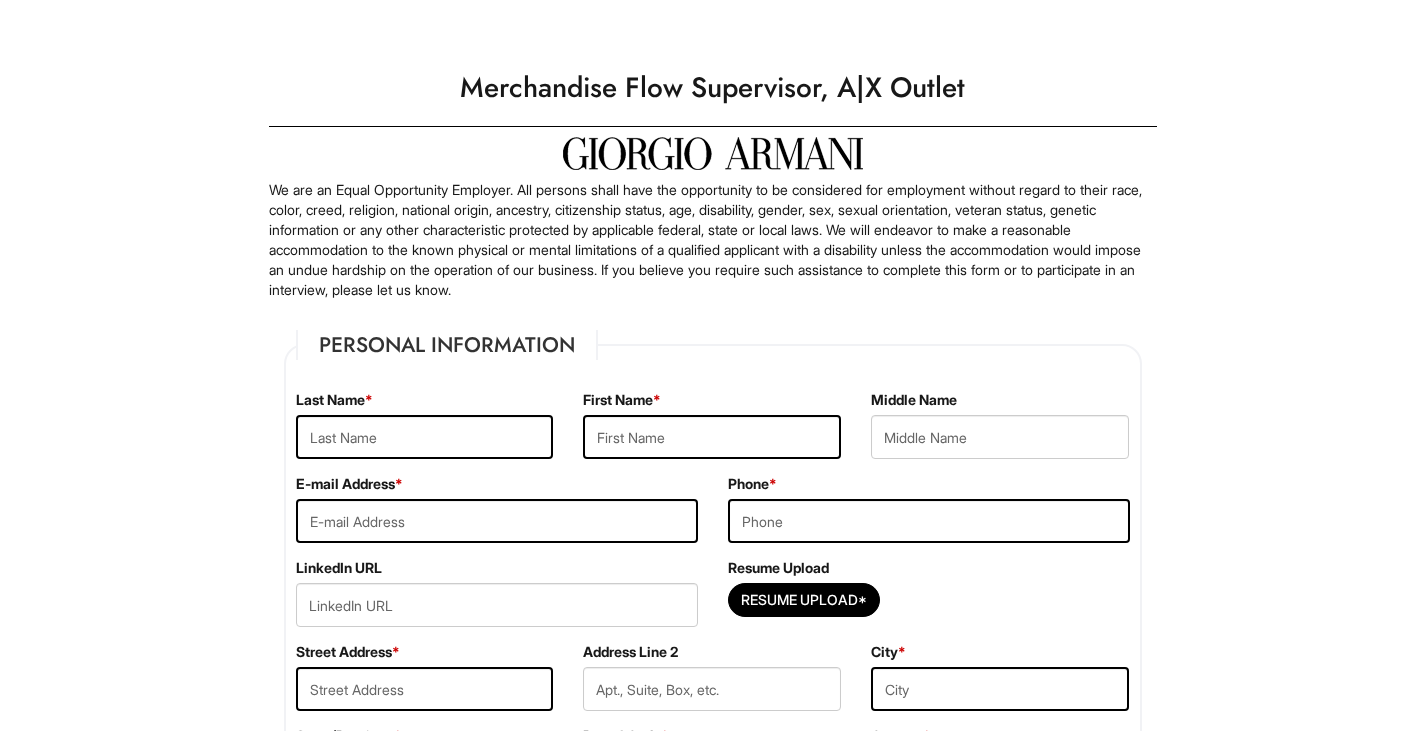 scroll, scrollTop: 0, scrollLeft: 0, axis: both 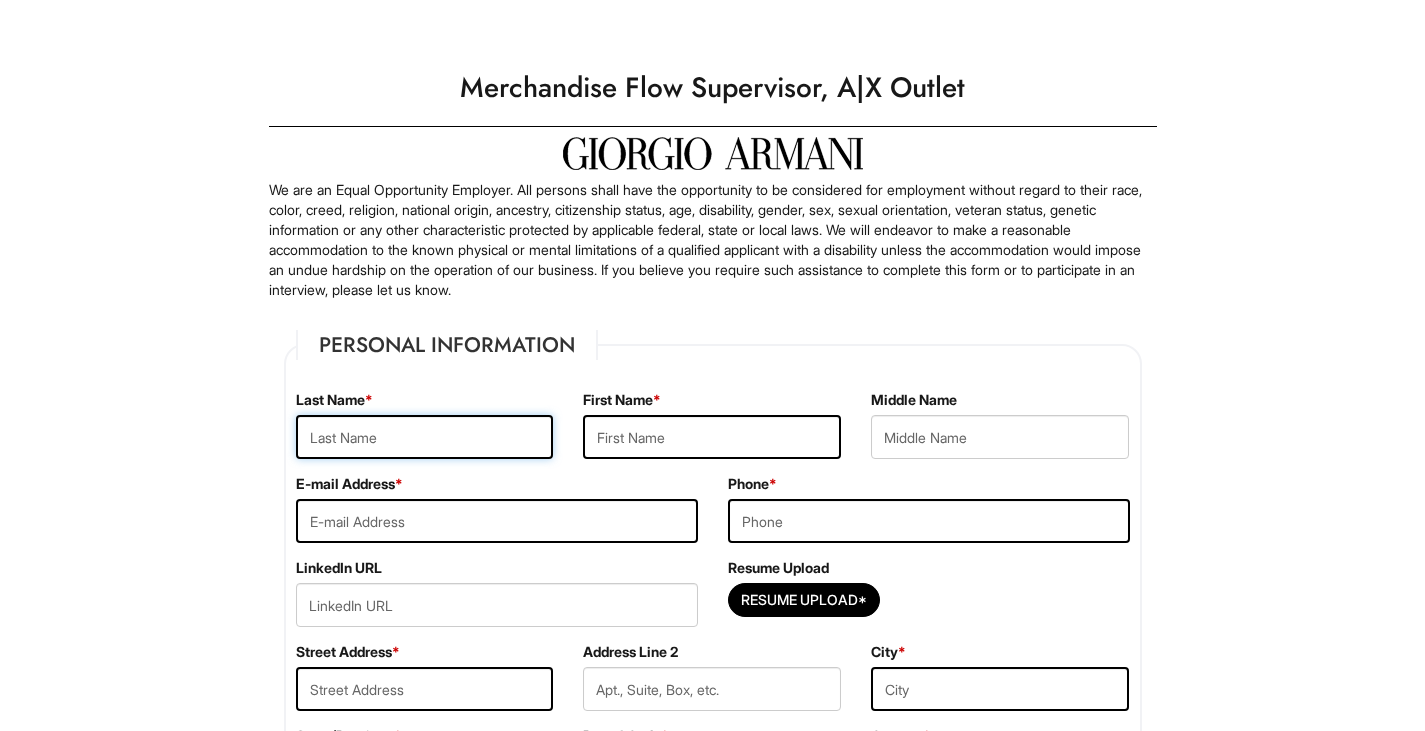 click at bounding box center [425, 437] 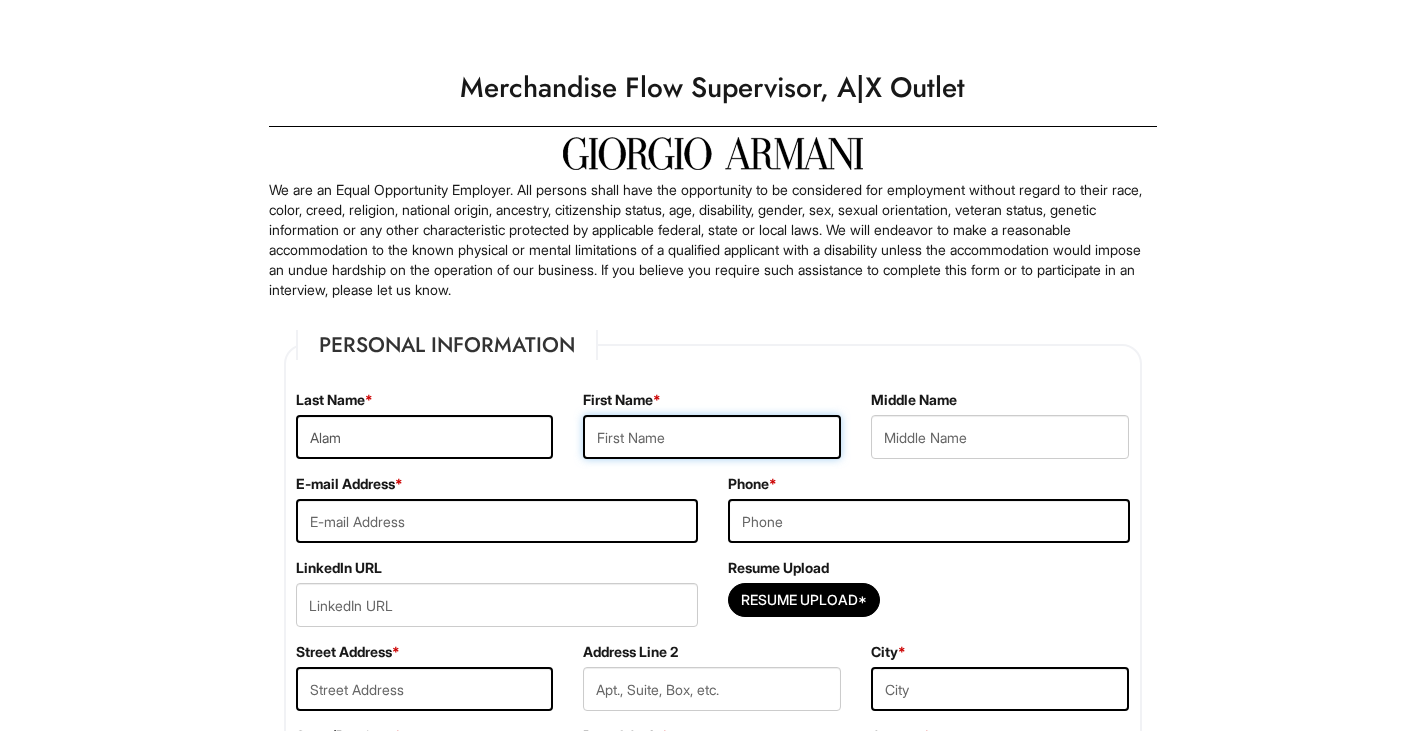 type on "Rayan" 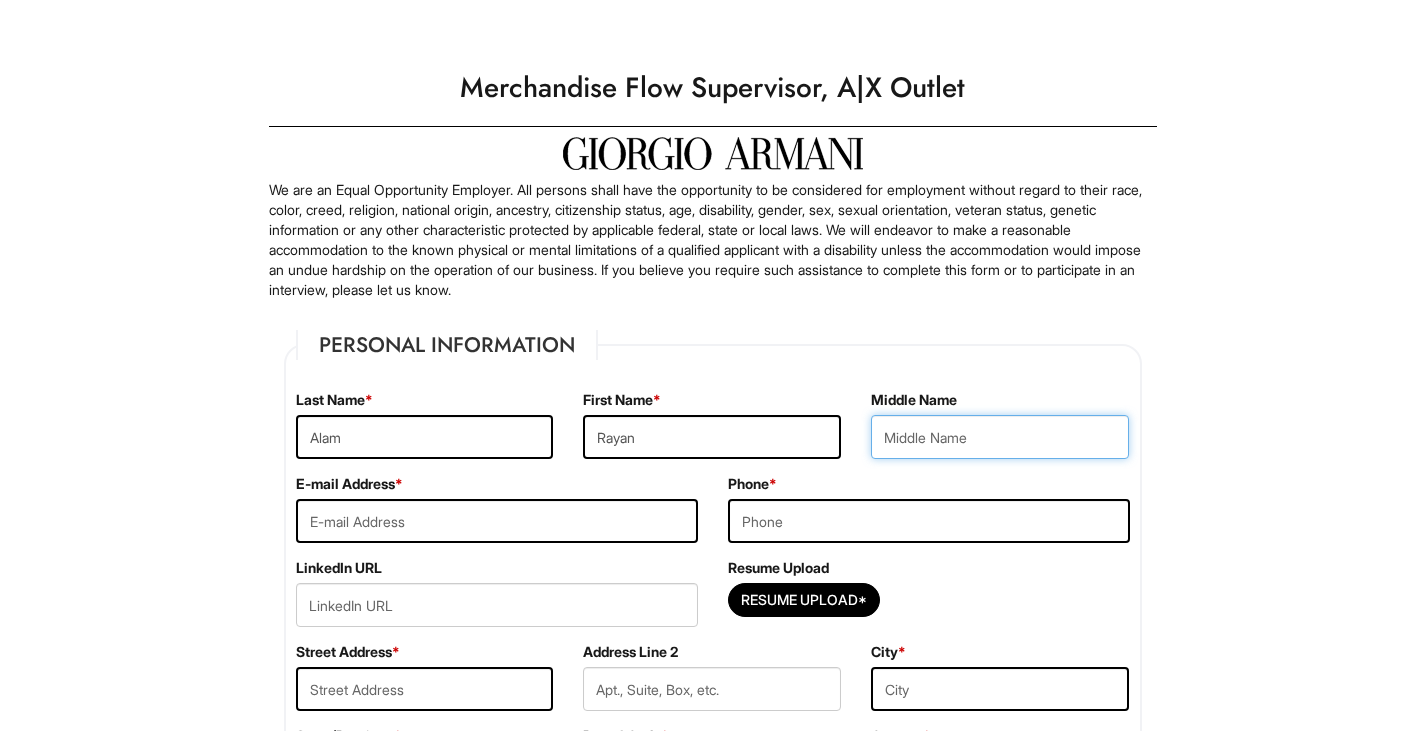 type on "A." 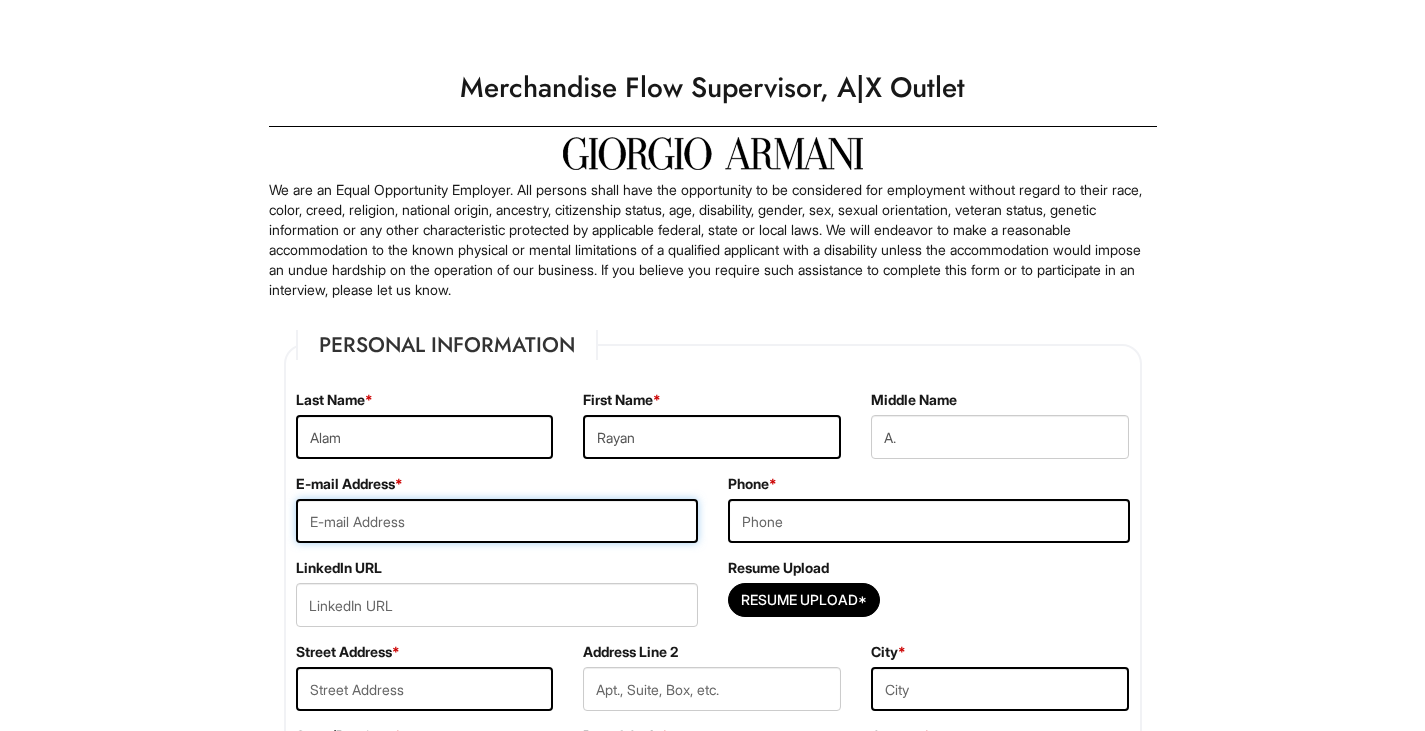 type on "[EMAIL_ADDRESS][DOMAIN_NAME]" 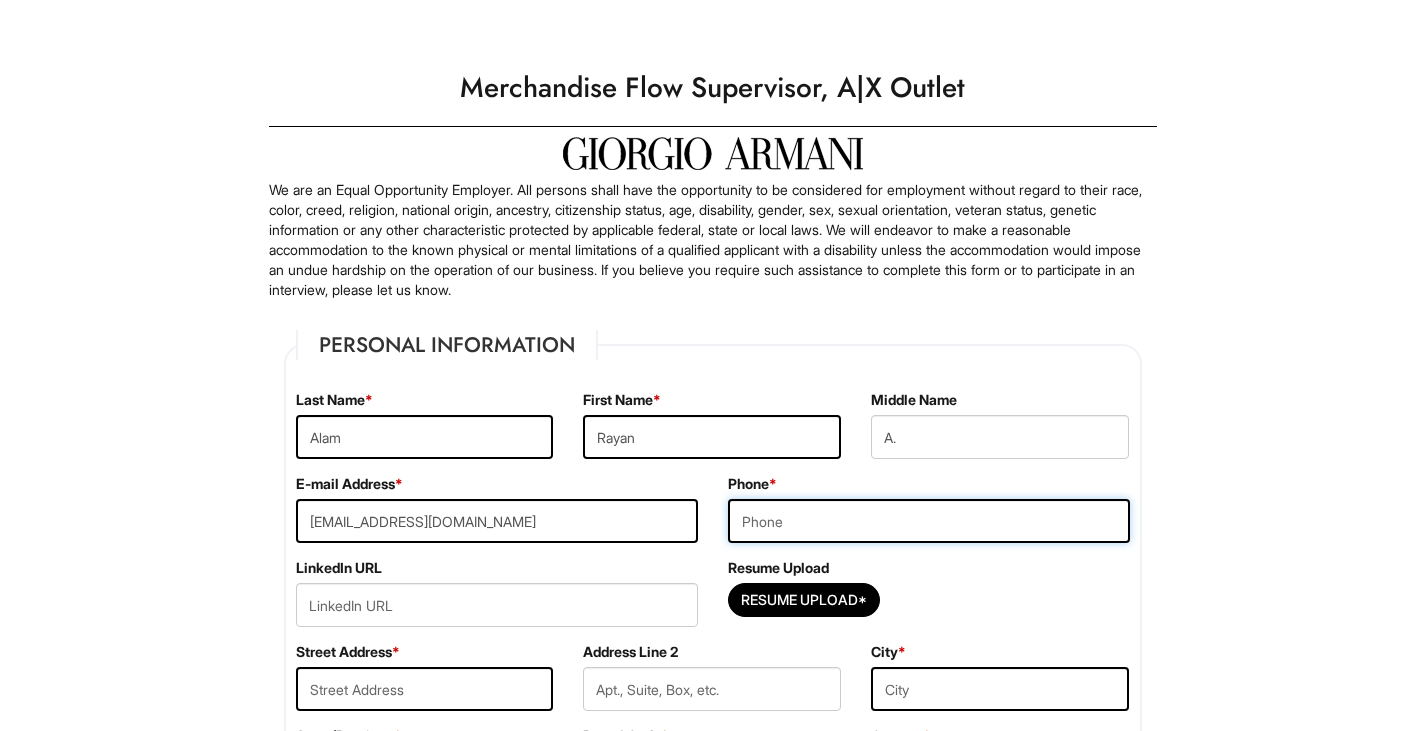 type on "6313108755" 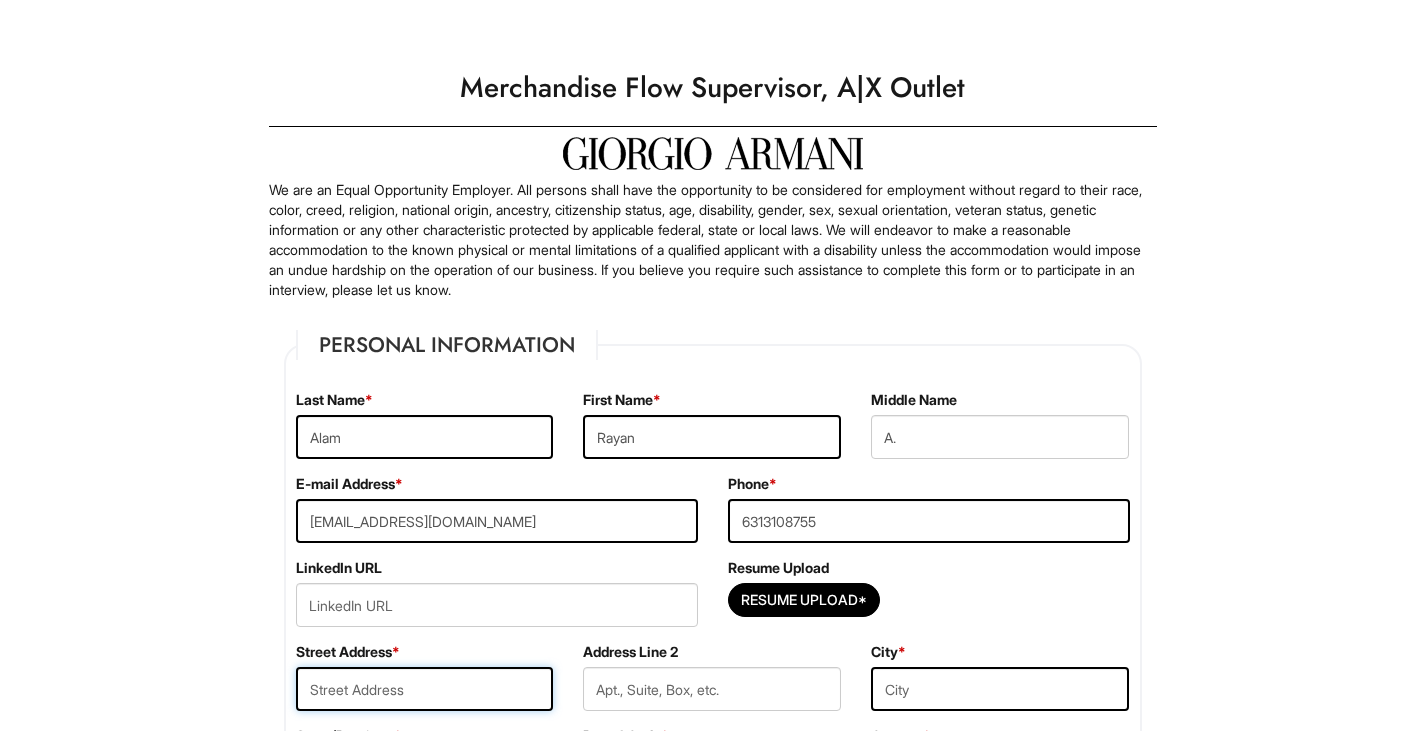 type on "[STREET_ADDRESS]" 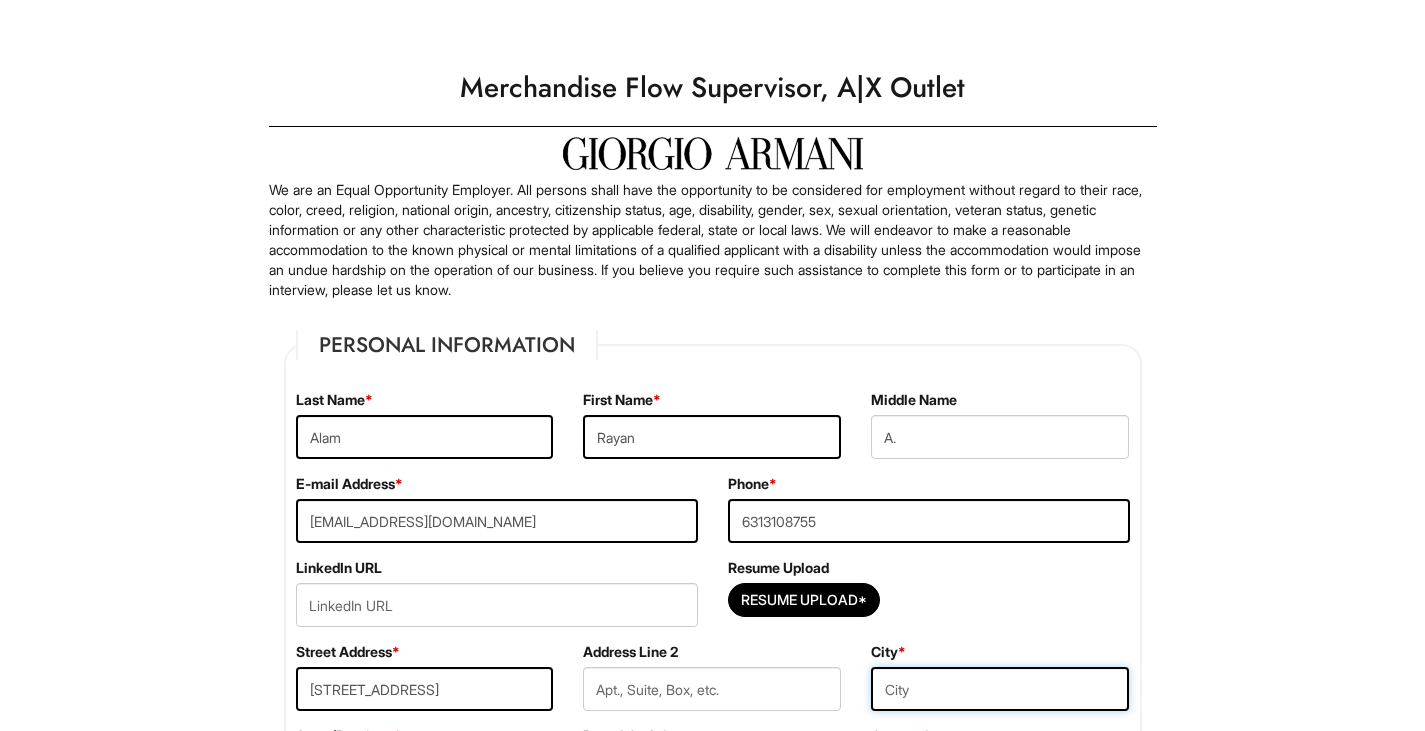 type on "Patchogue" 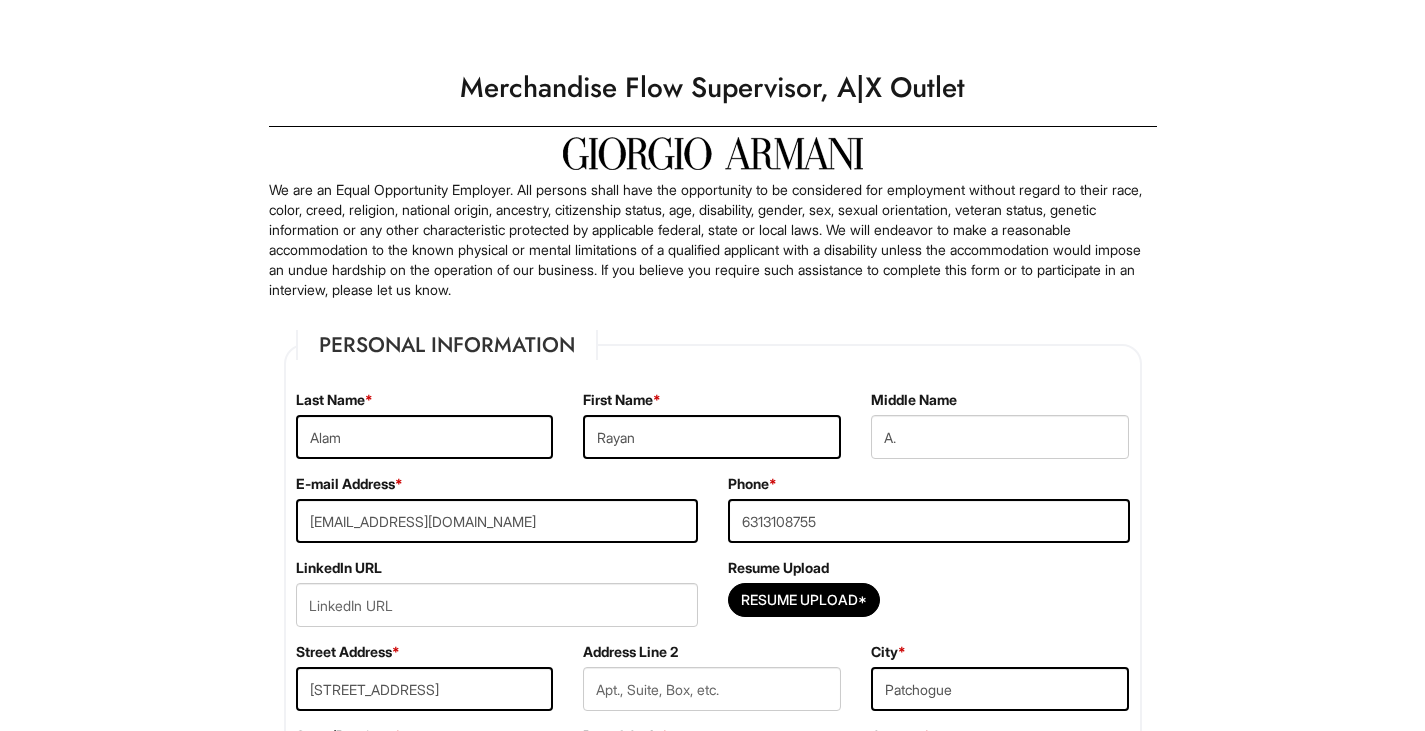 select on "NY" 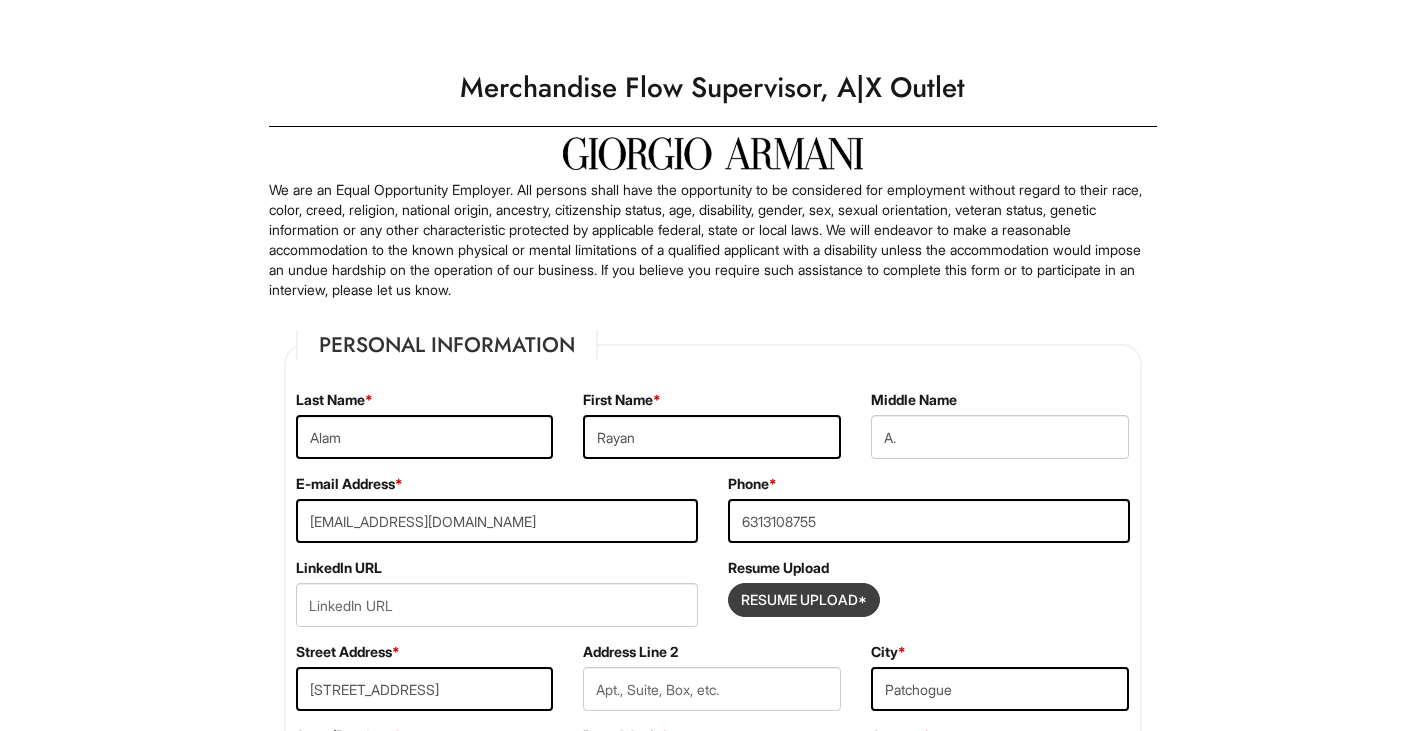 click at bounding box center [804, 600] 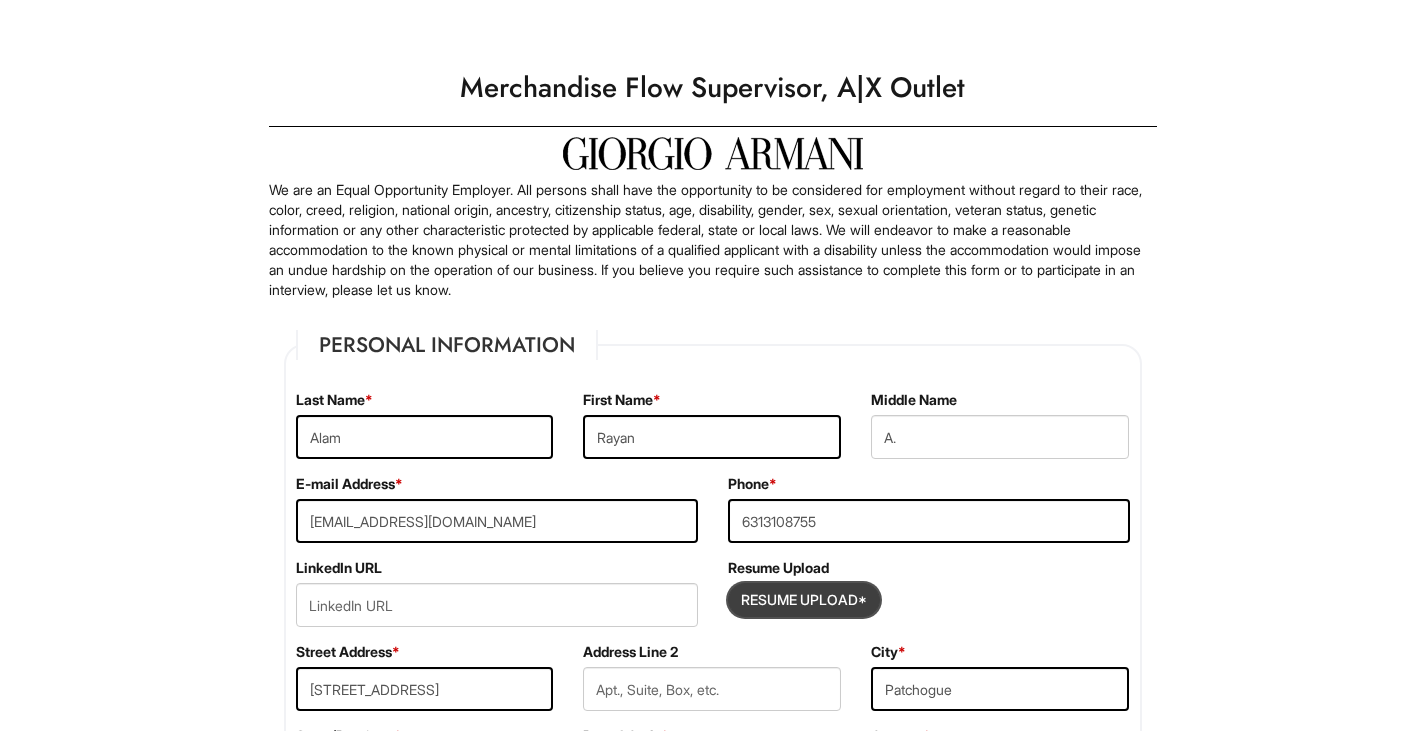 type on "C:\fakepath\_Resume -[PERSON_NAME].docx" 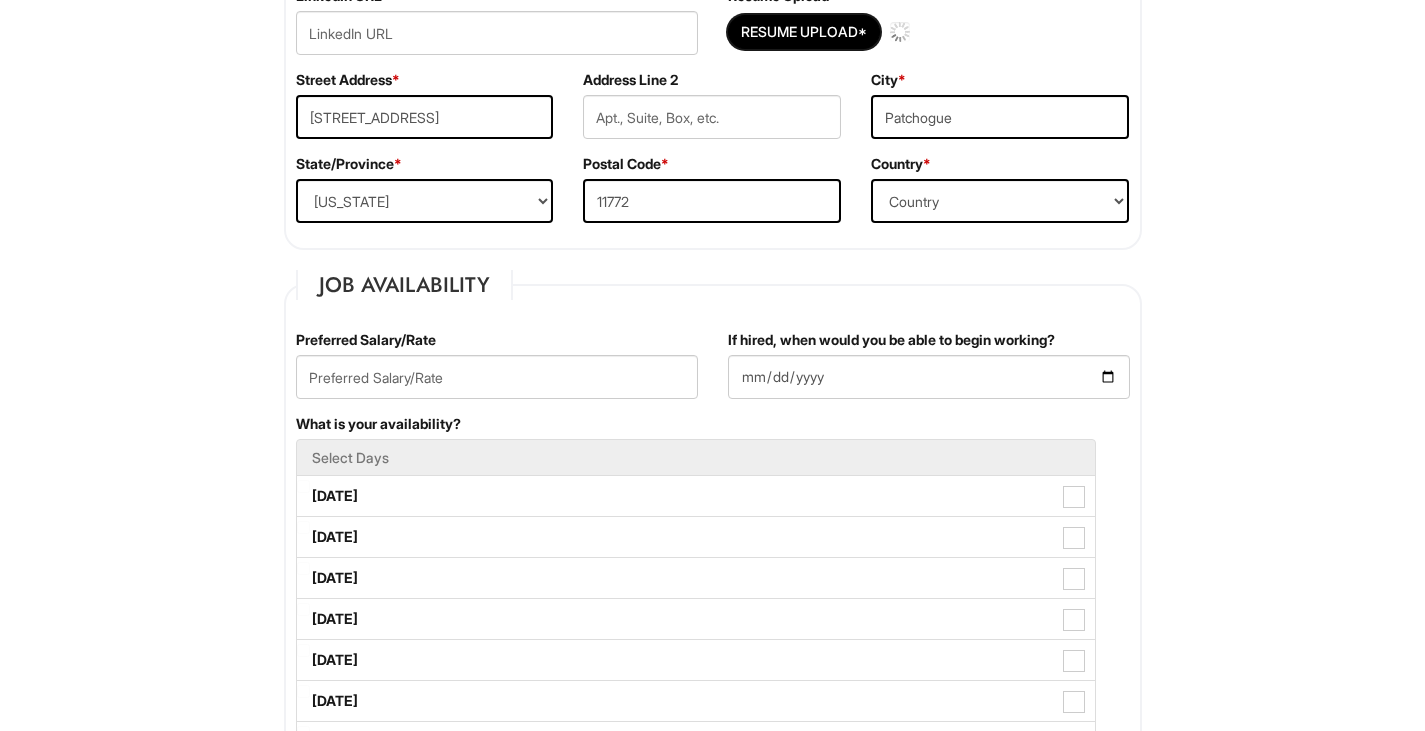 type 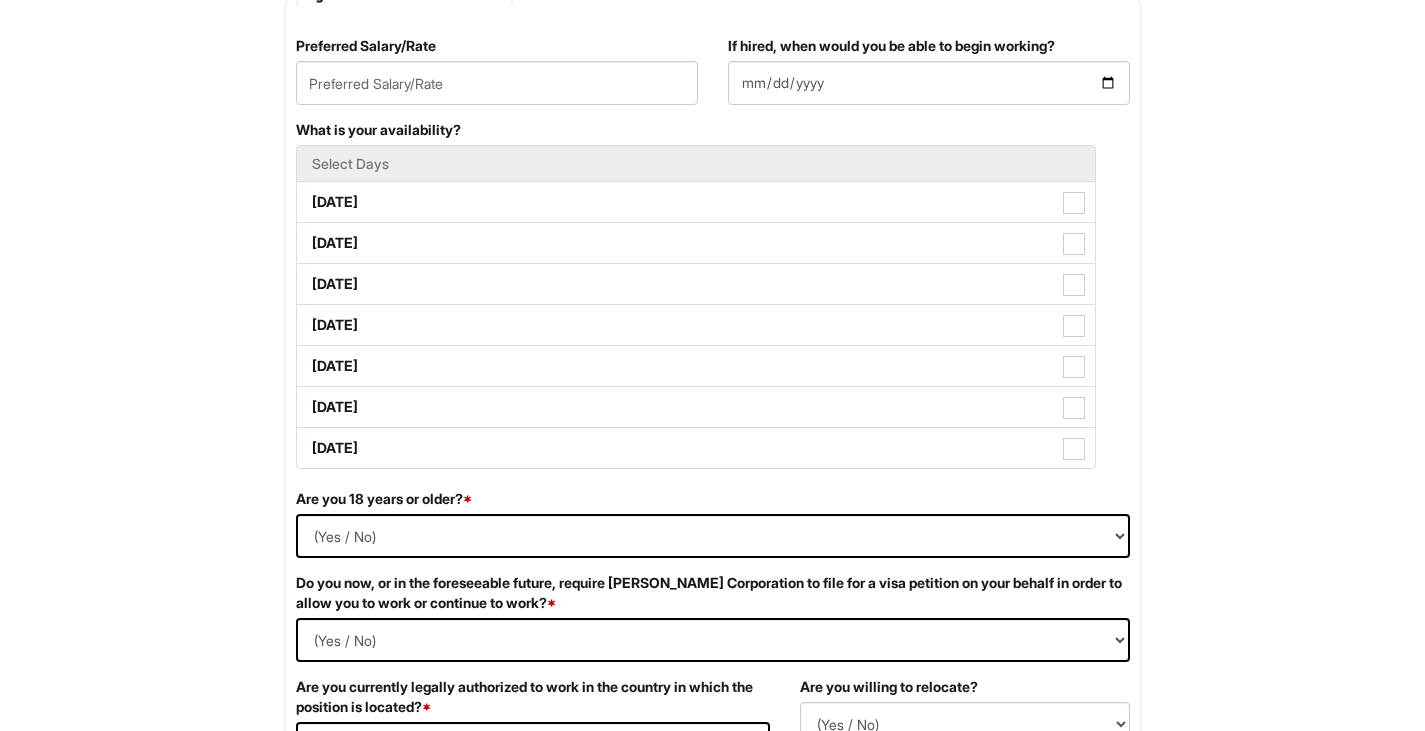 scroll, scrollTop: 872, scrollLeft: 0, axis: vertical 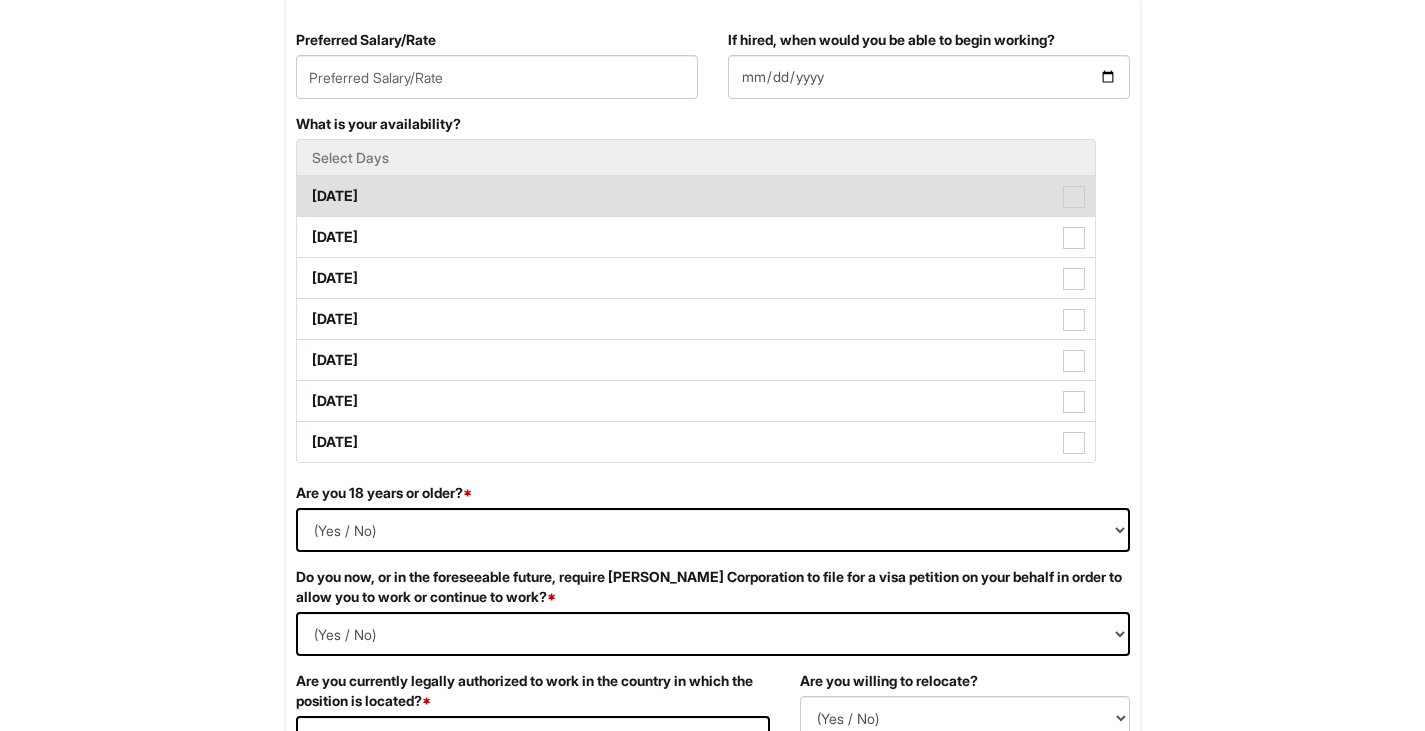 click on "[DATE]" at bounding box center (696, 196) 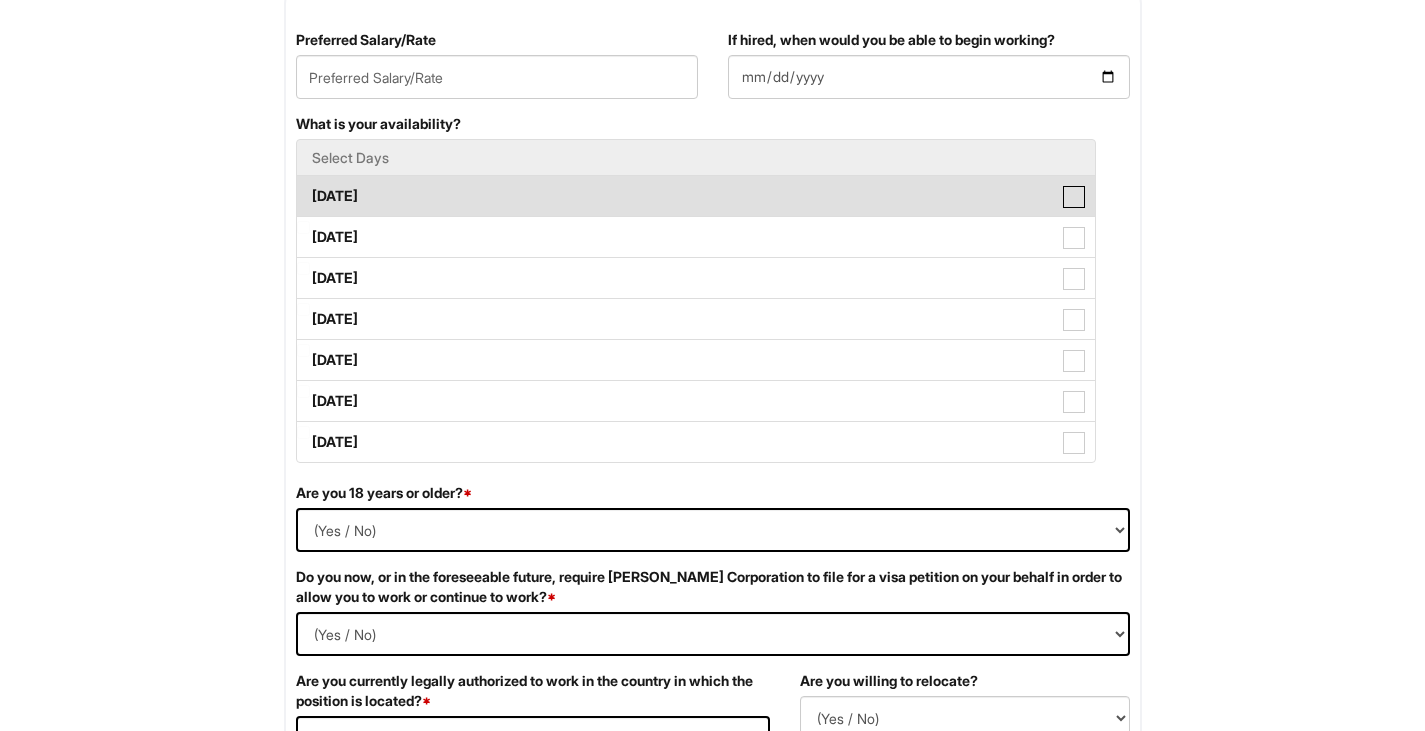click on "[DATE]" at bounding box center (303, 186) 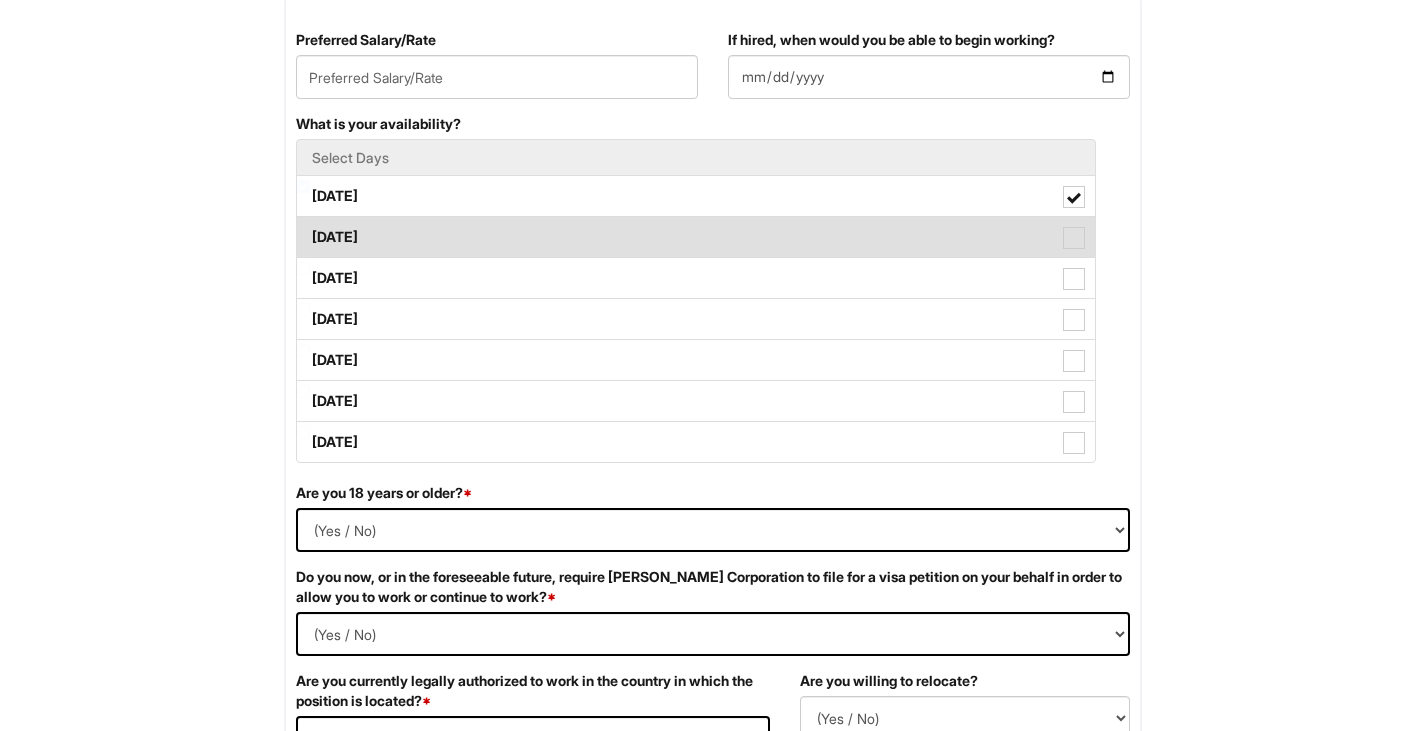 click on "[DATE]" at bounding box center [696, 237] 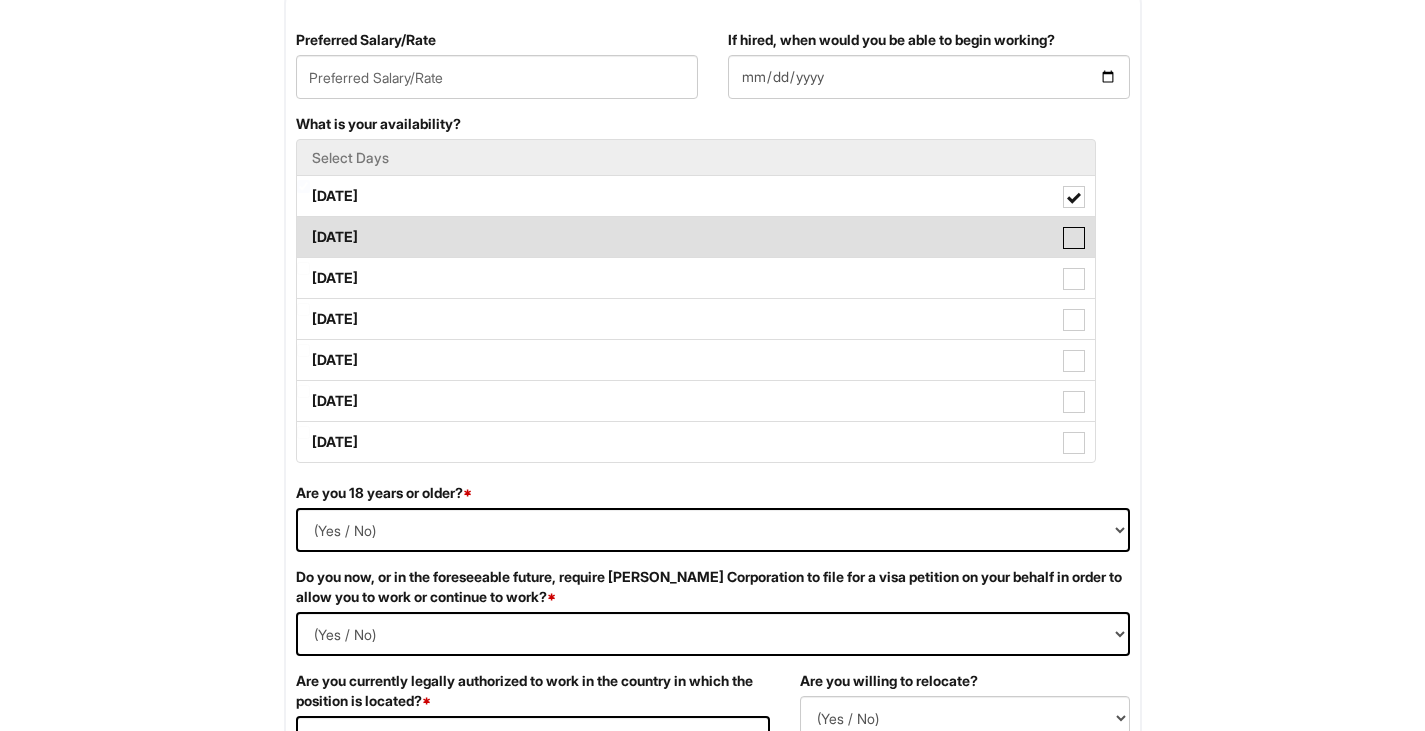 click on "[DATE]" at bounding box center [303, 227] 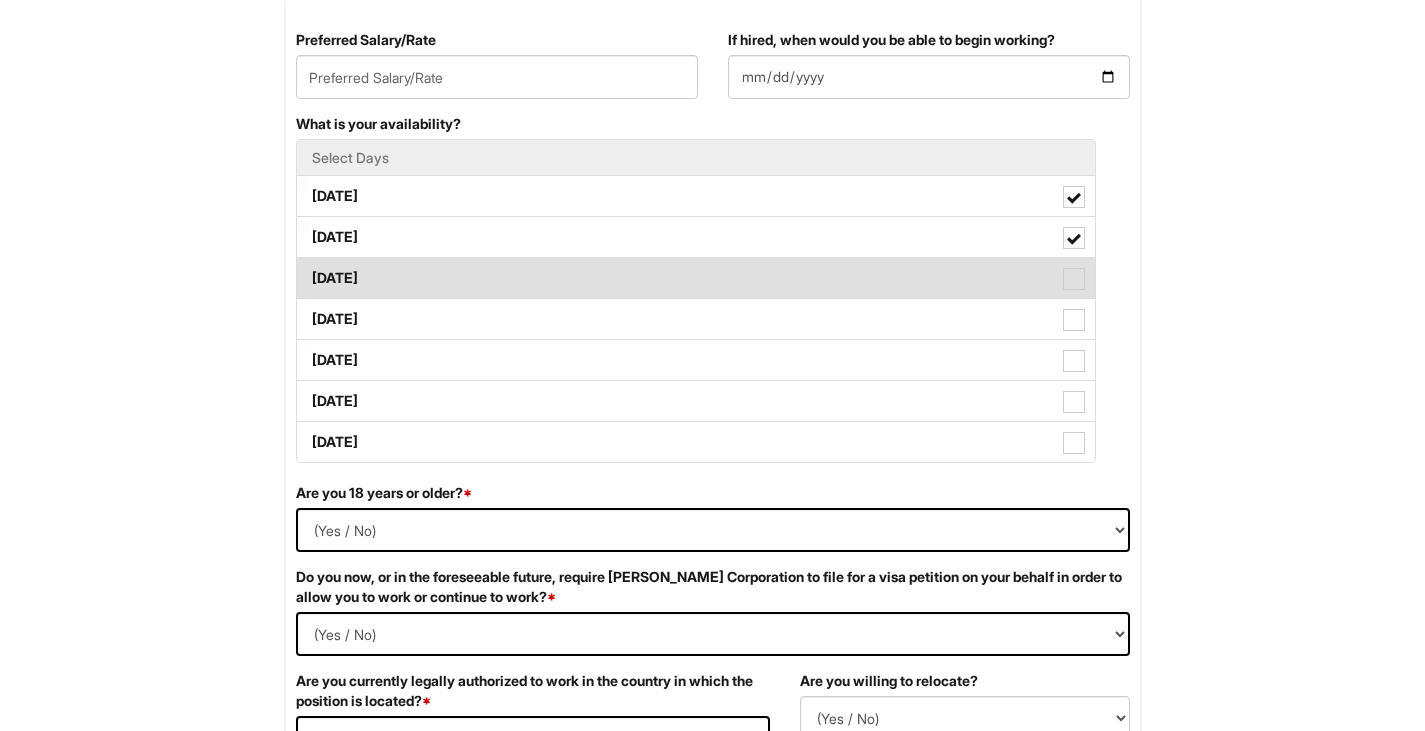 click on "[DATE]" at bounding box center [696, 278] 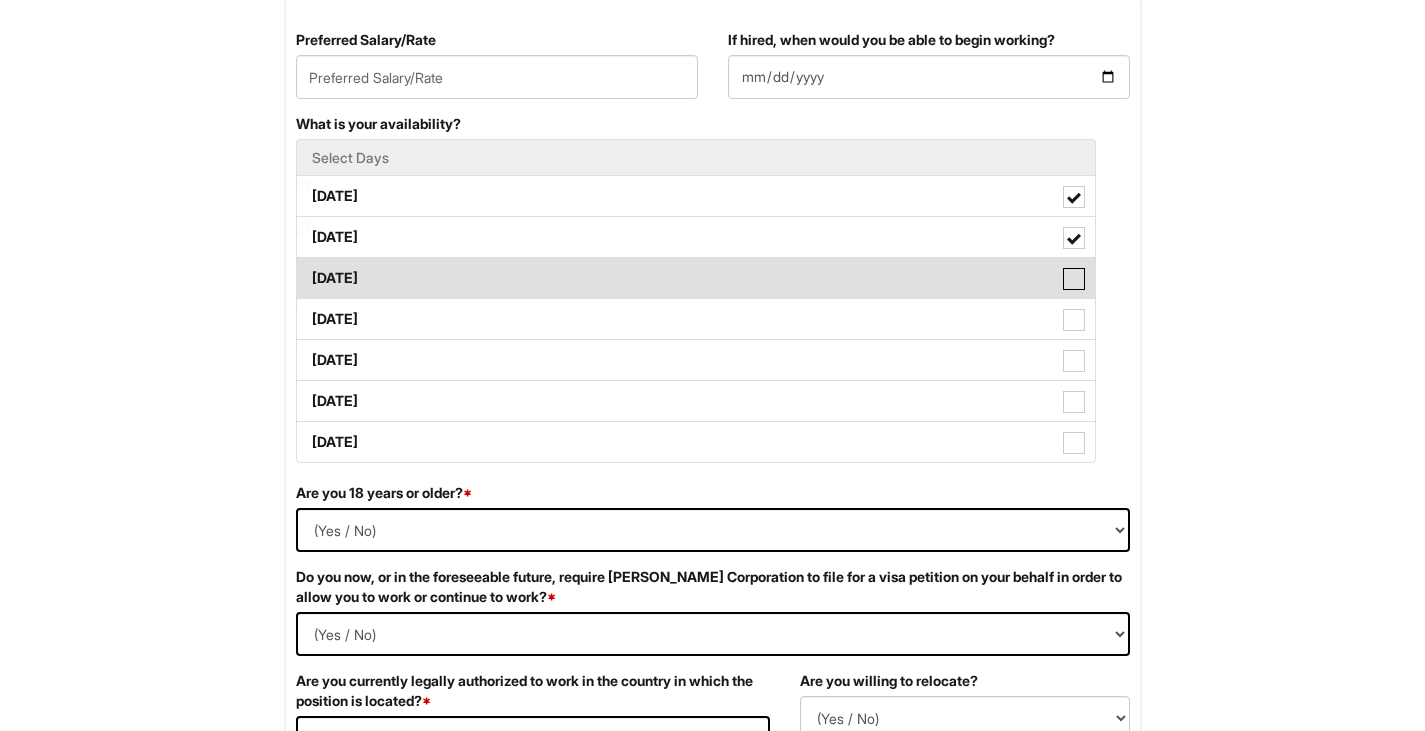 click on "[DATE]" at bounding box center [303, 268] 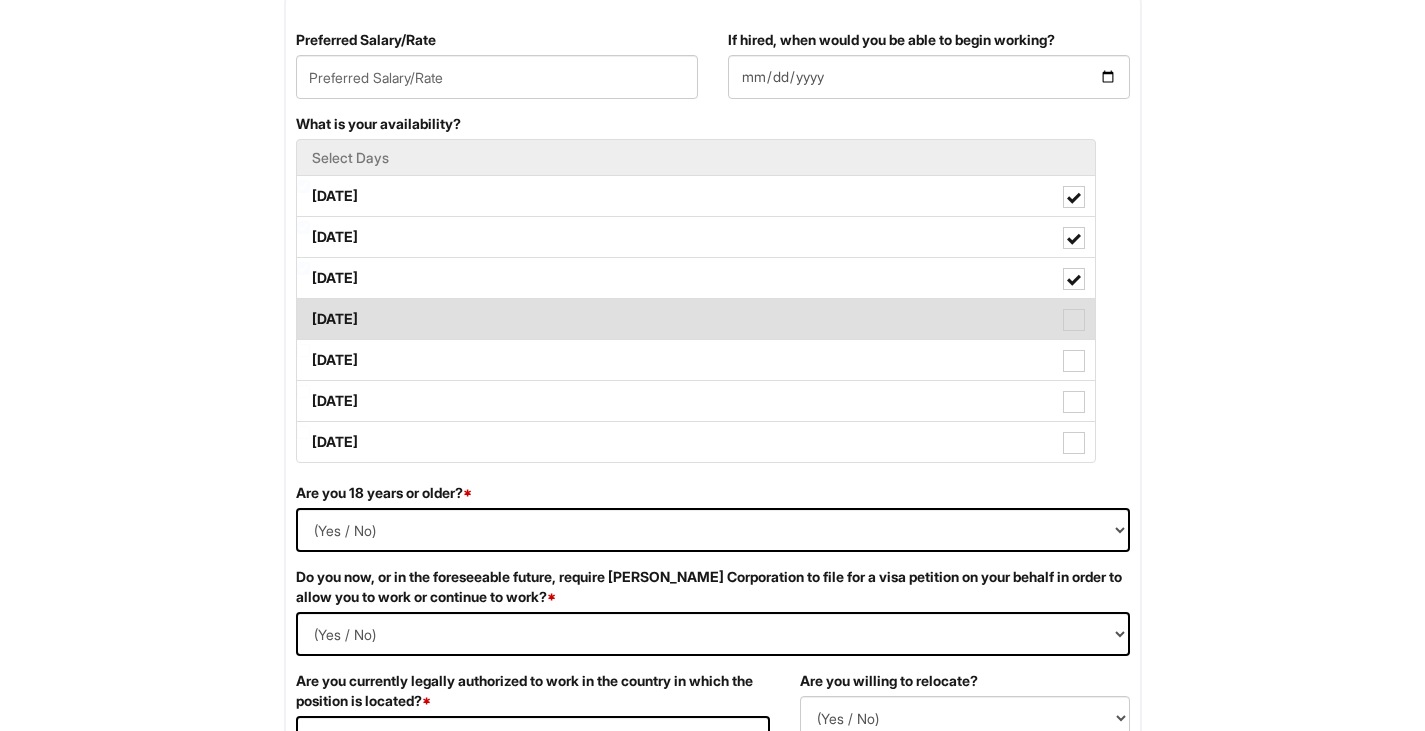 click on "[DATE]" at bounding box center (696, 319) 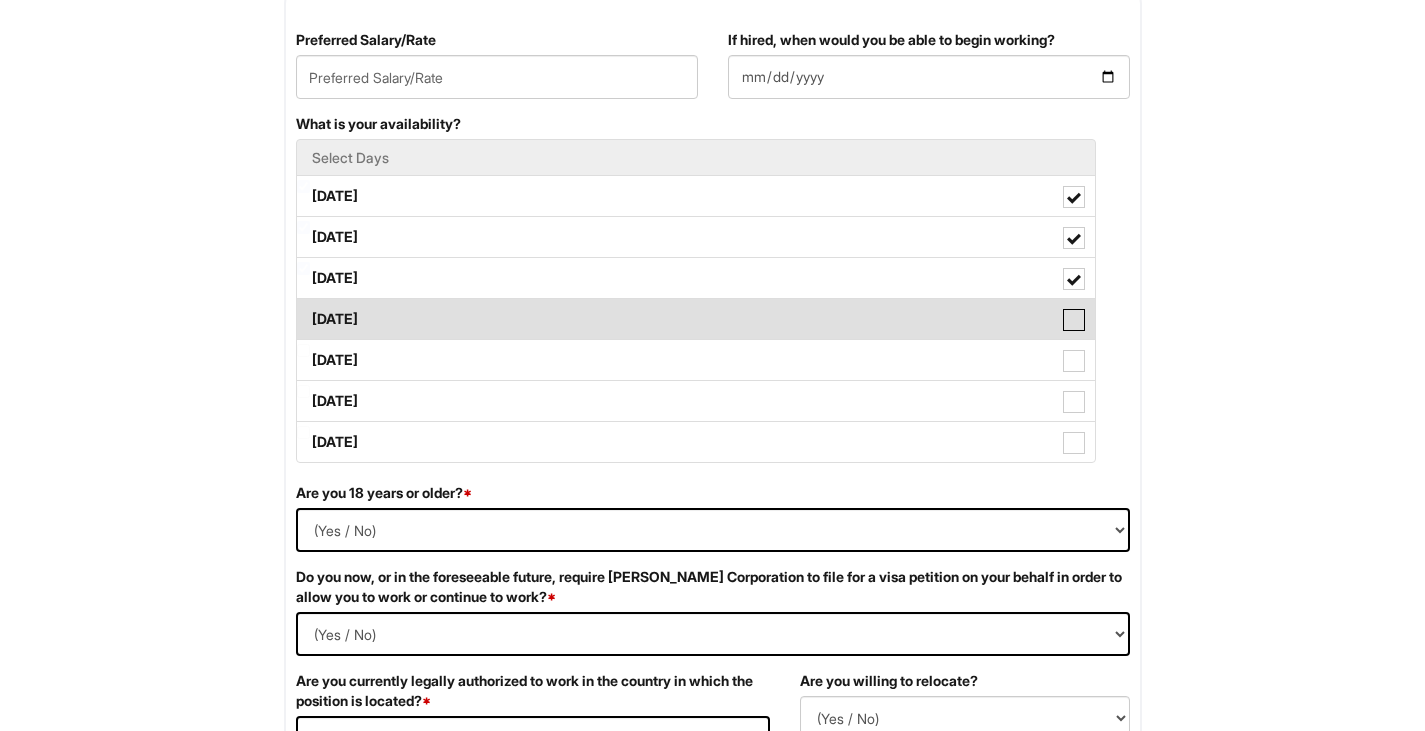 click on "[DATE]" at bounding box center (303, 309) 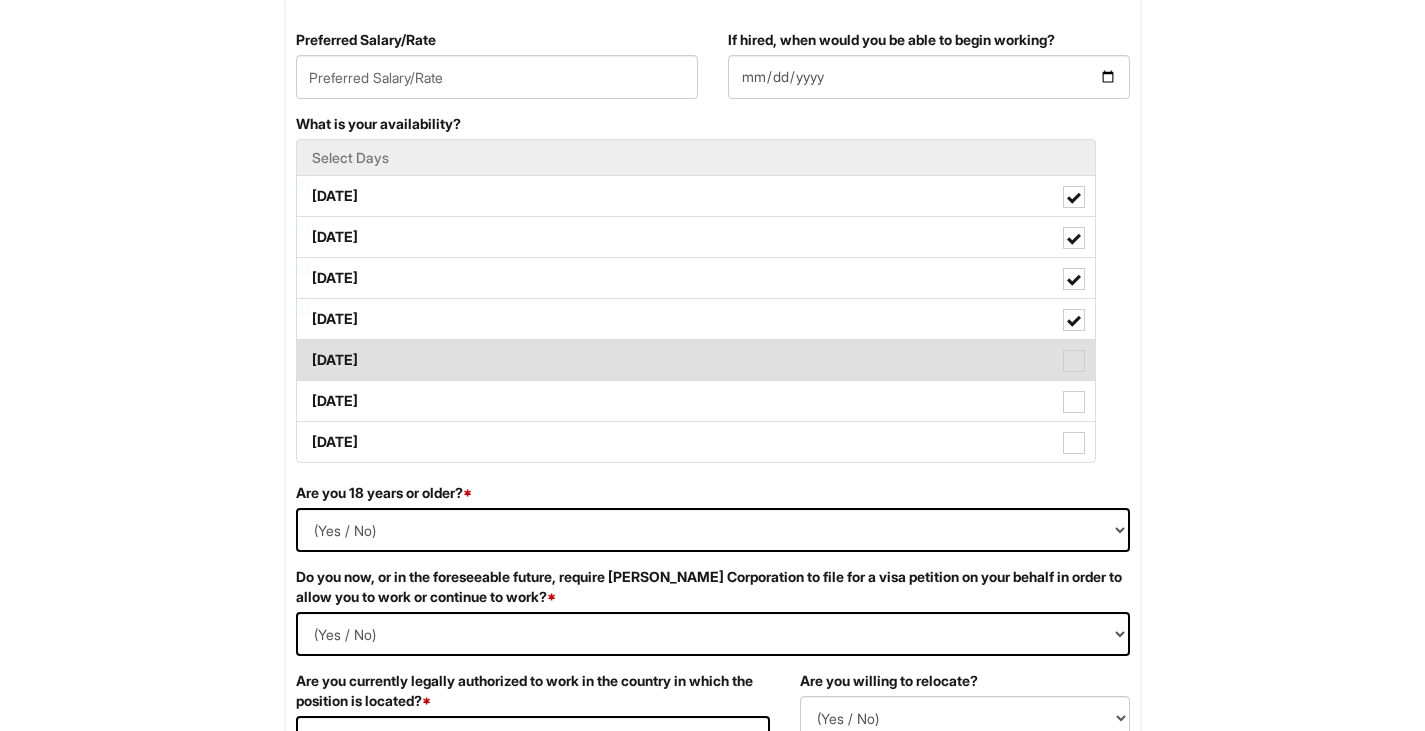 click on "[DATE]" at bounding box center (696, 360) 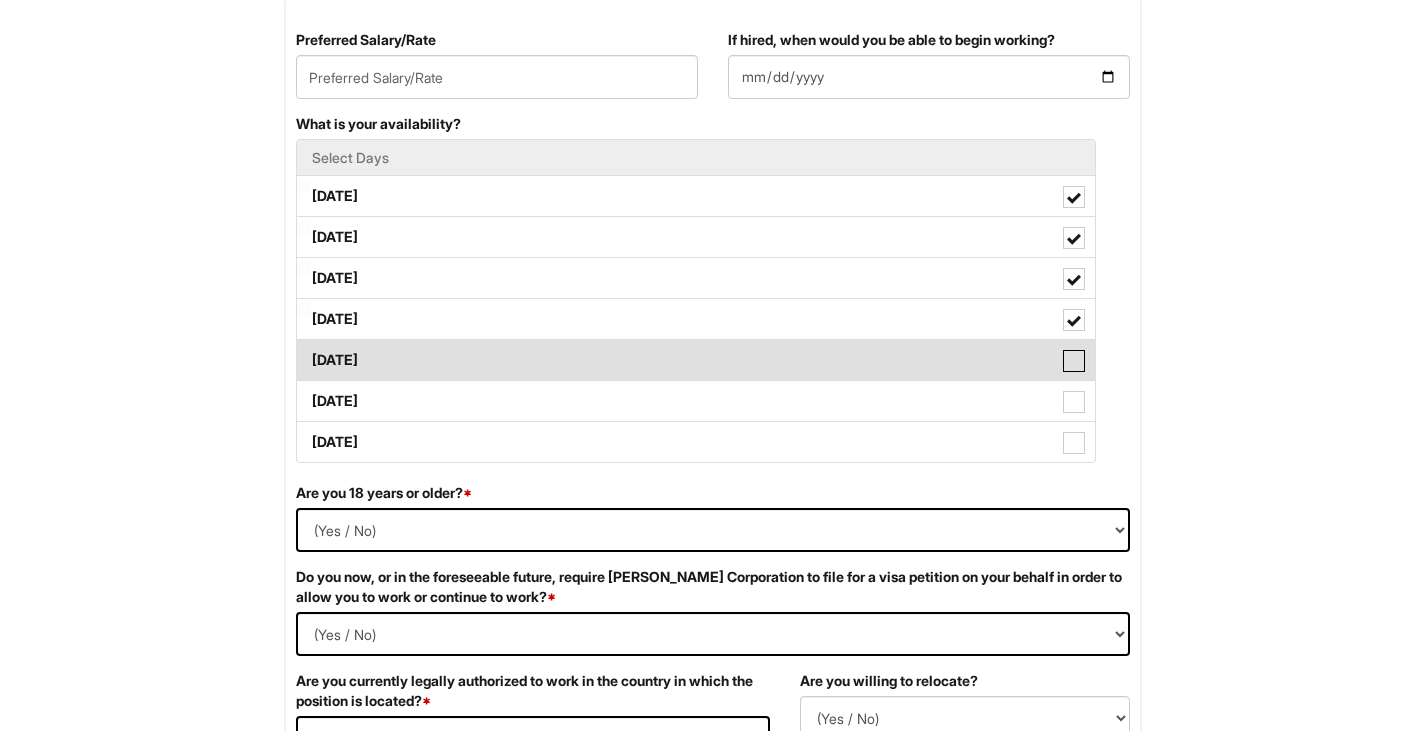 click on "[DATE]" at bounding box center [303, 350] 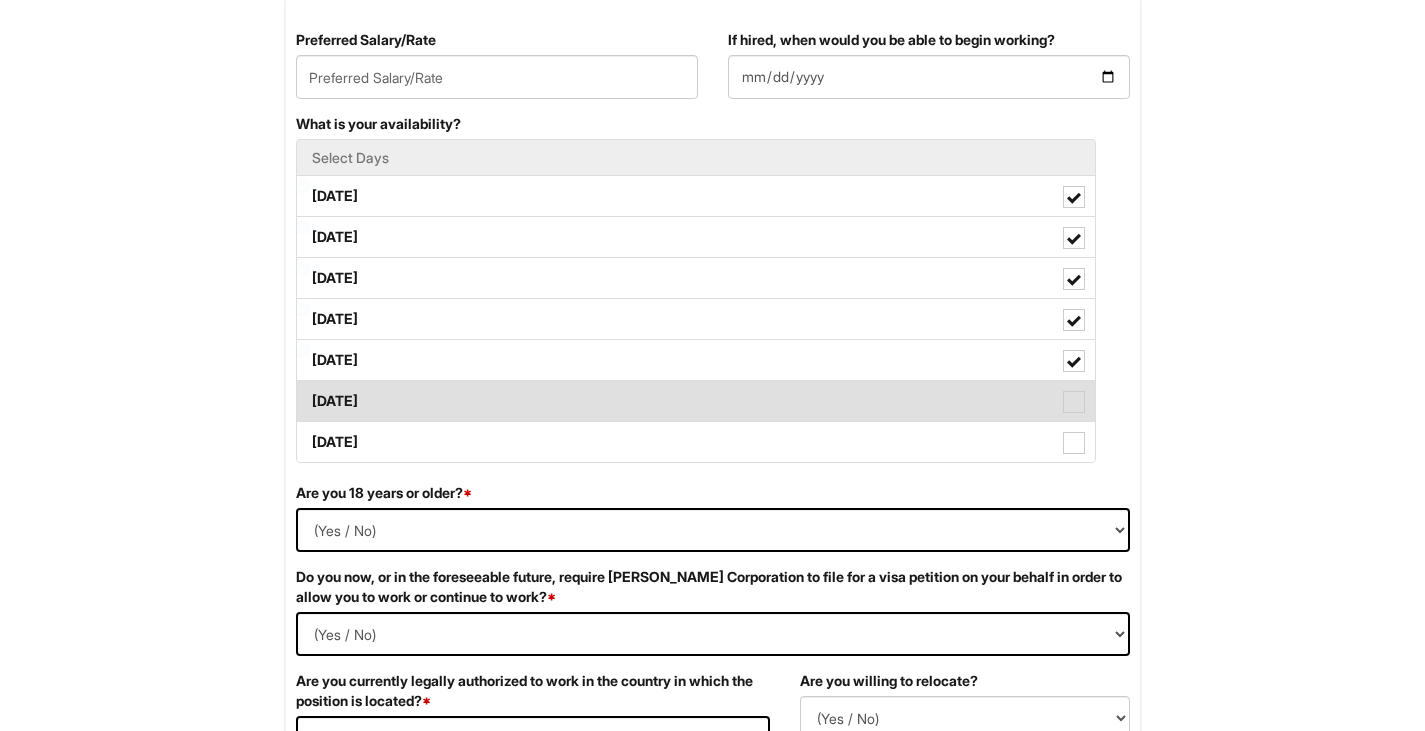 click at bounding box center (1074, 402) 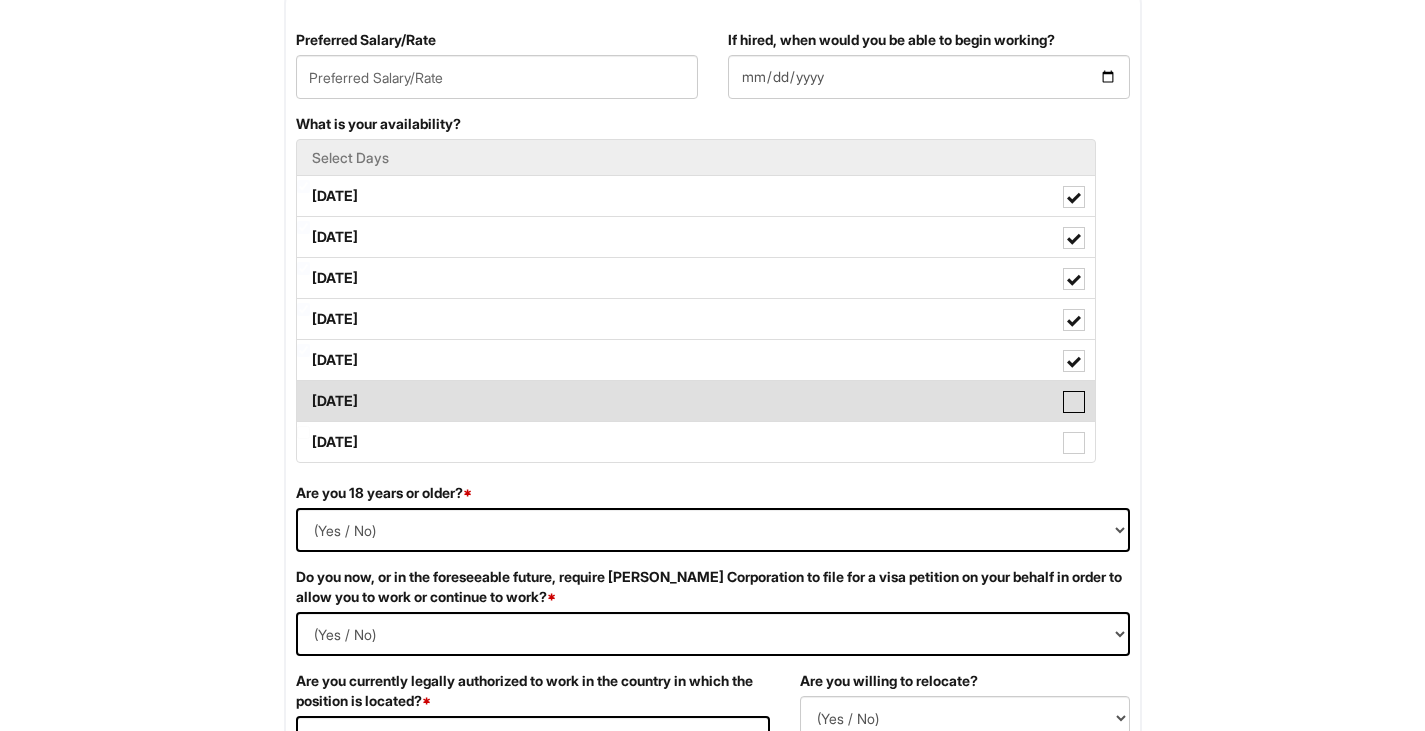 click on "[DATE]" at bounding box center [303, 391] 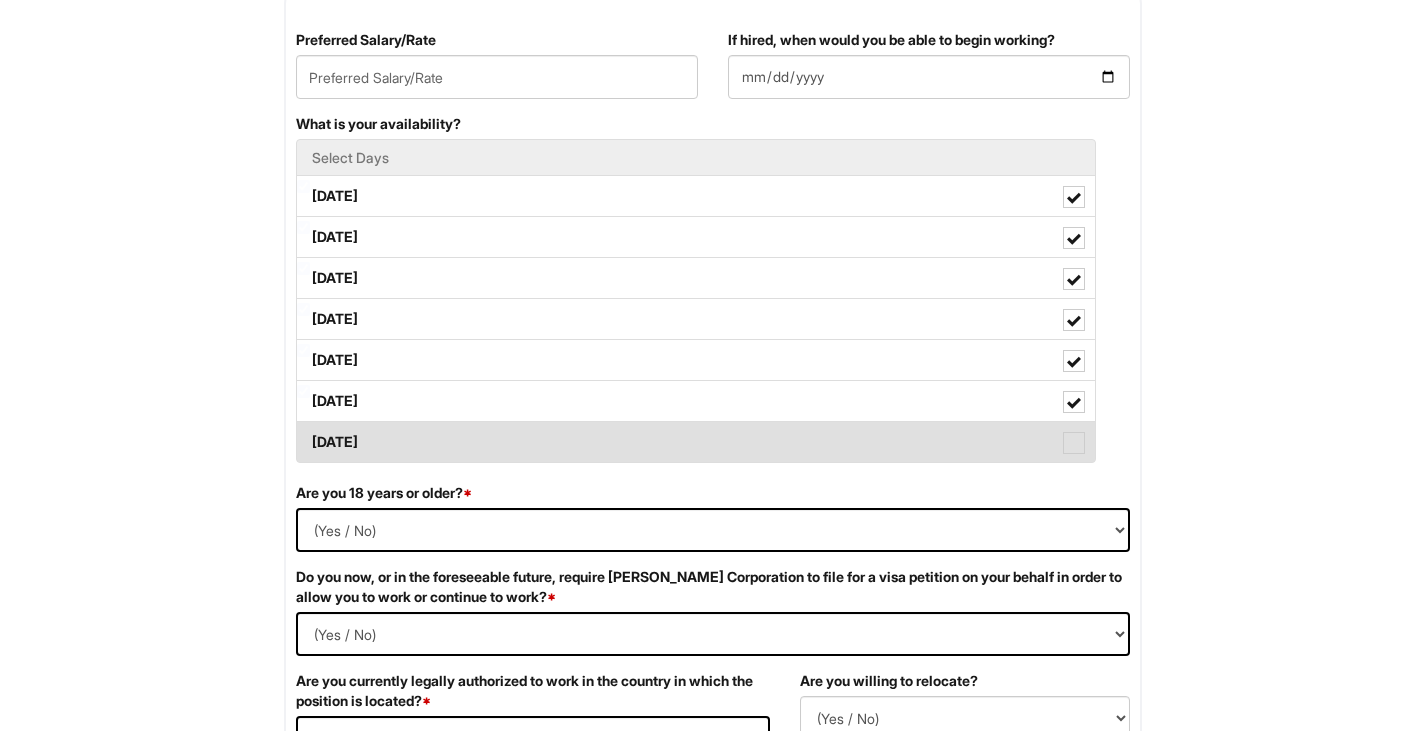 click on "[DATE]" at bounding box center (696, 442) 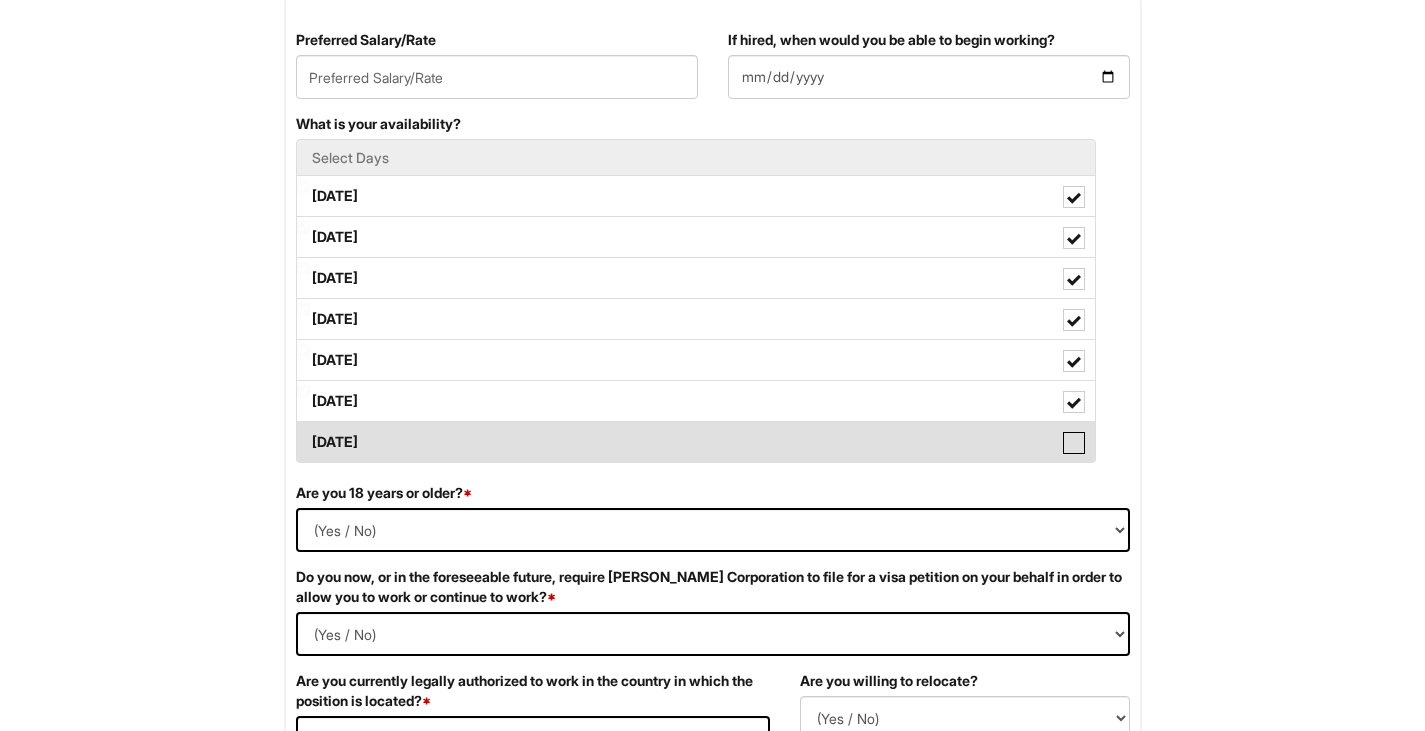 click on "[DATE]" at bounding box center [303, 432] 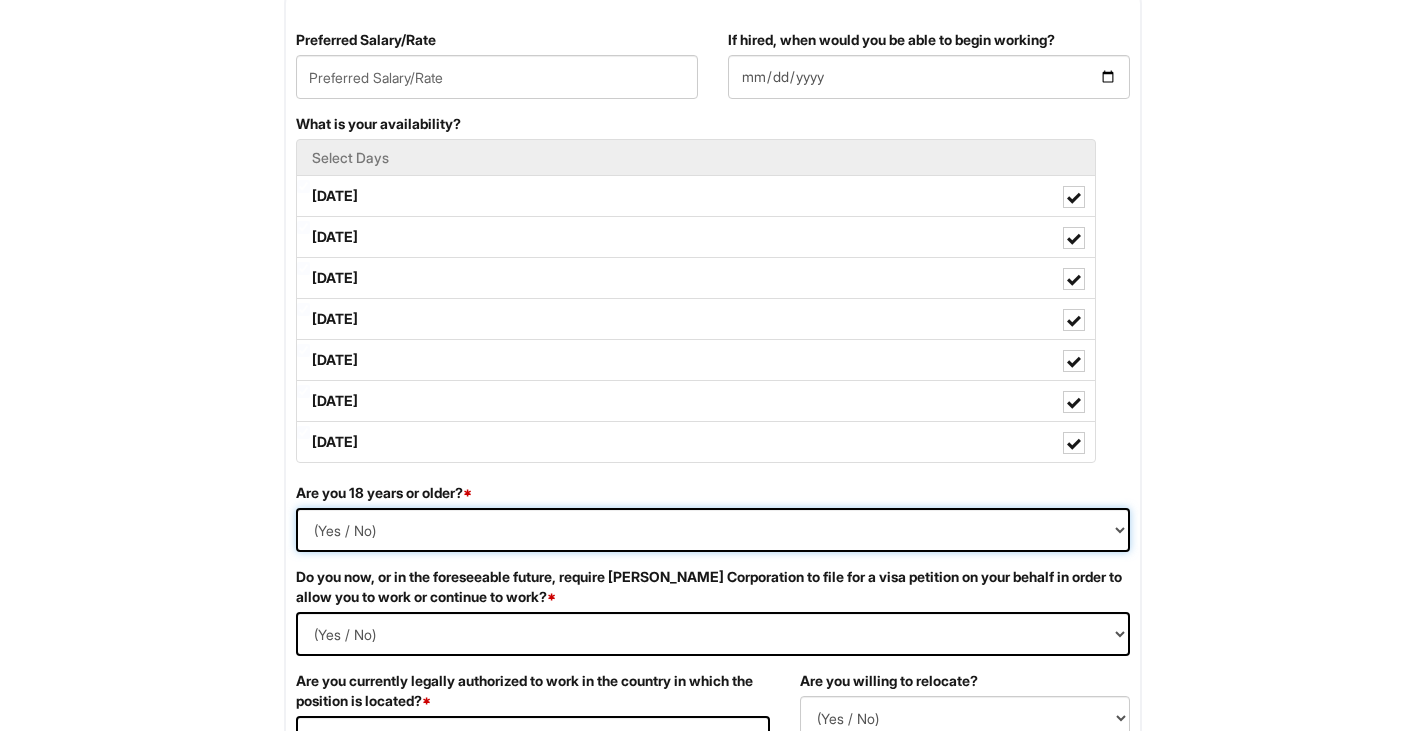 click on "(Yes / No) Yes No" at bounding box center (713, 530) 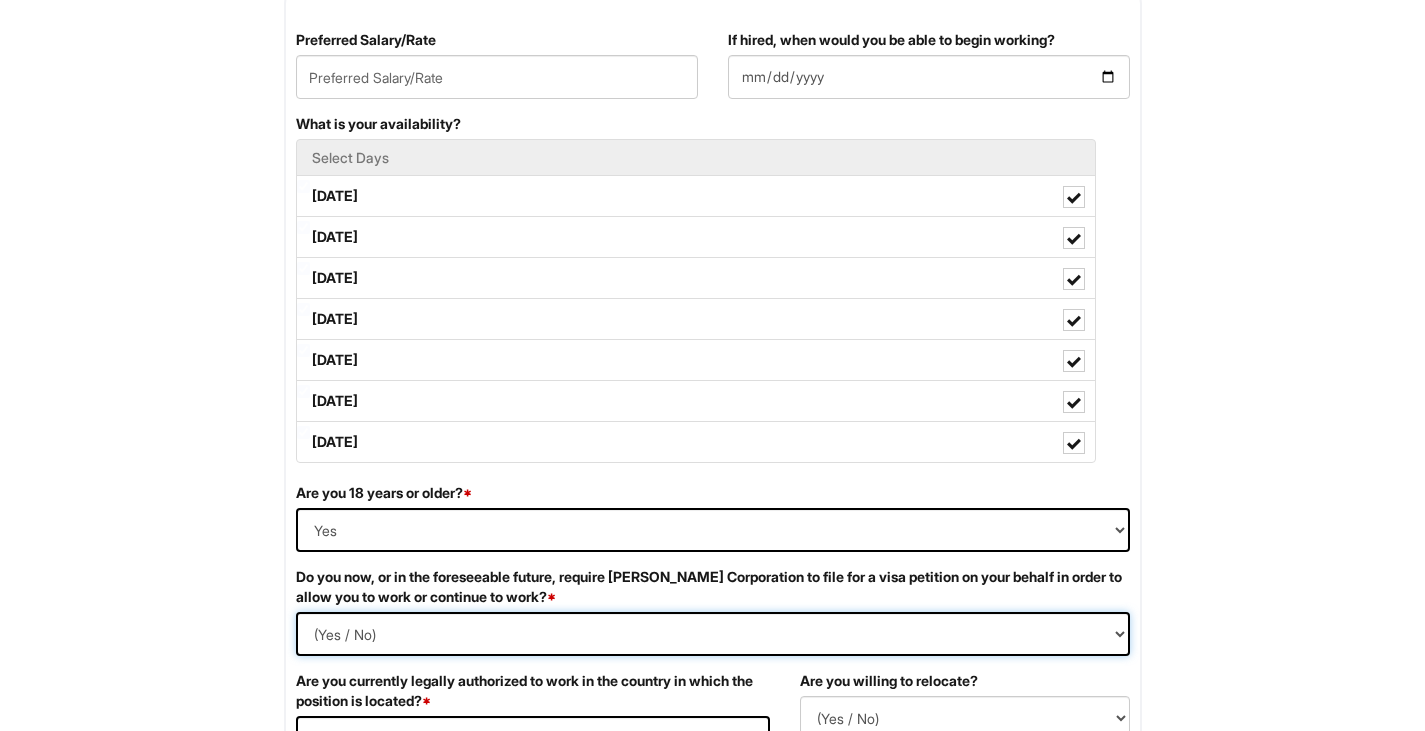click on "(Yes / No) Yes No" at bounding box center [713, 634] 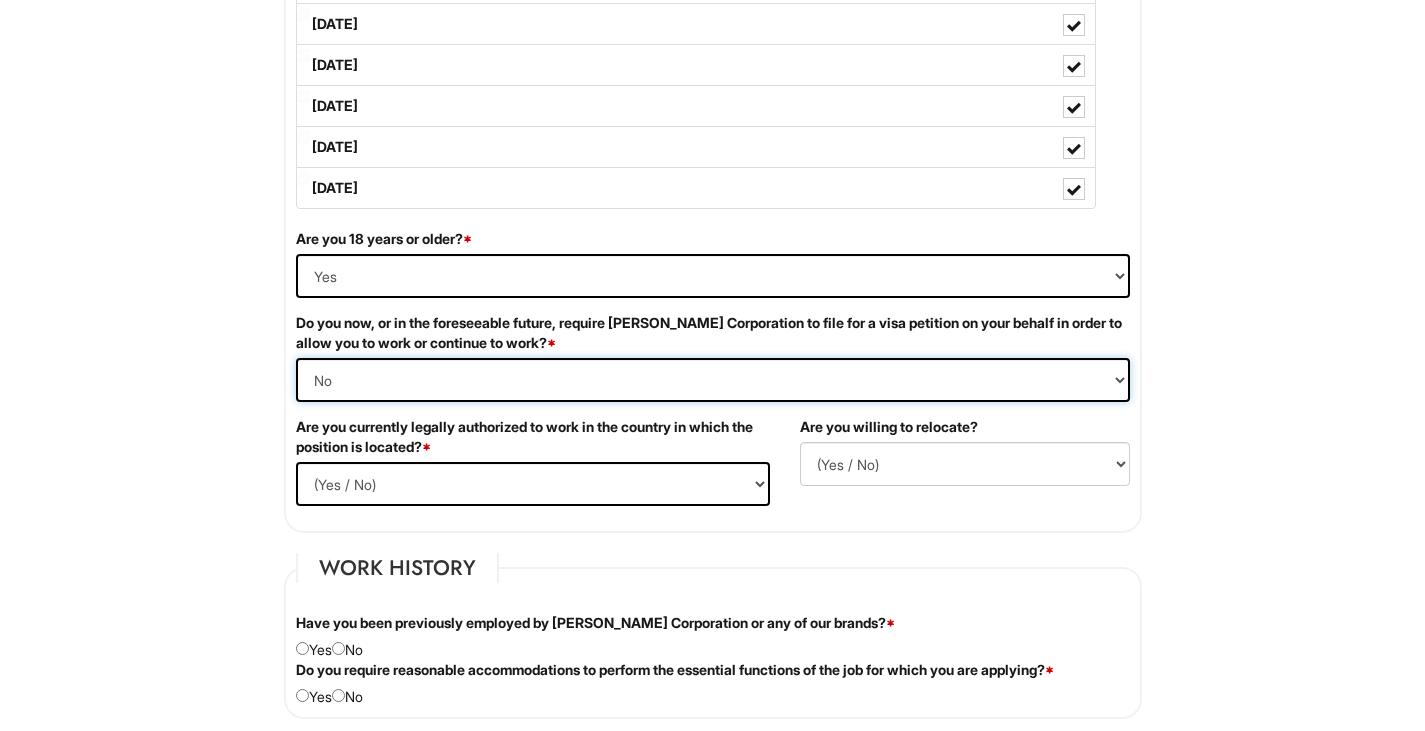 scroll, scrollTop: 1145, scrollLeft: 0, axis: vertical 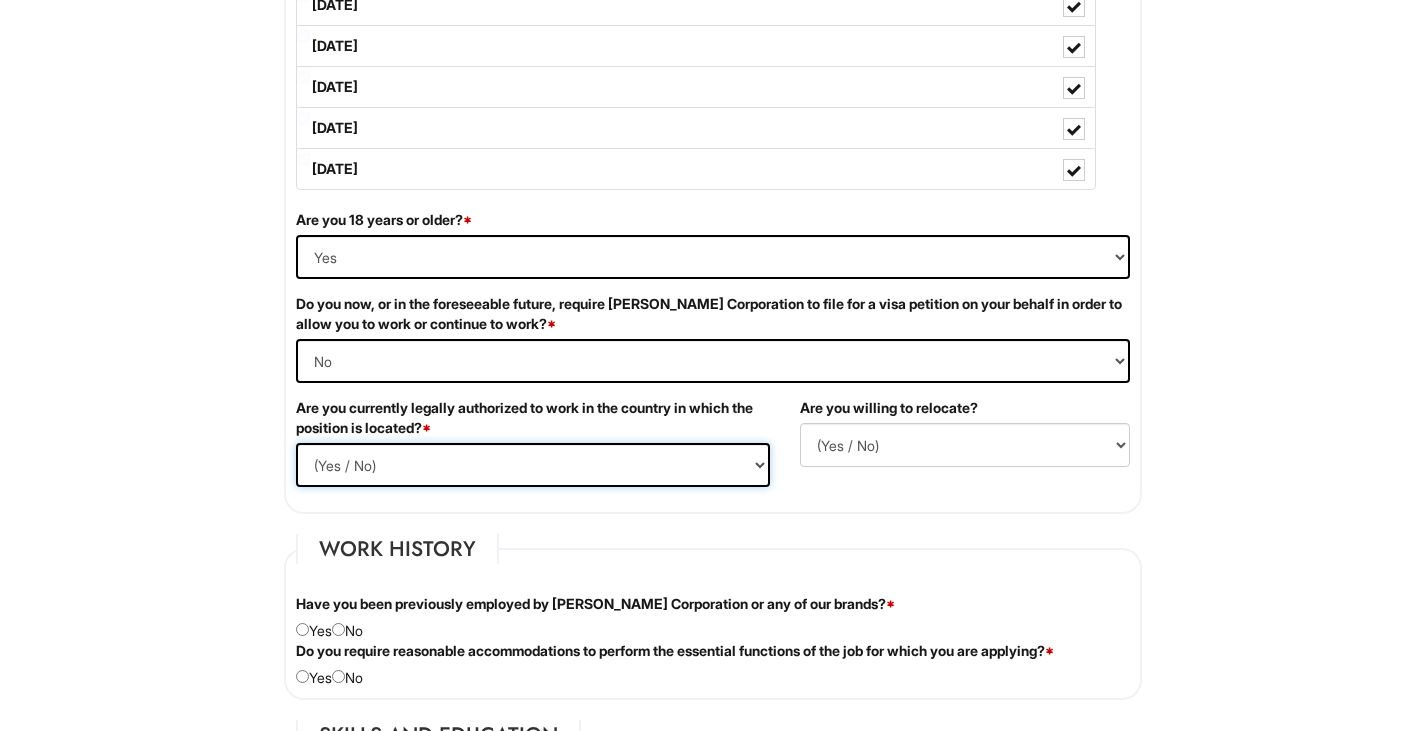 click on "(Yes / No) Yes No" at bounding box center [533, 465] 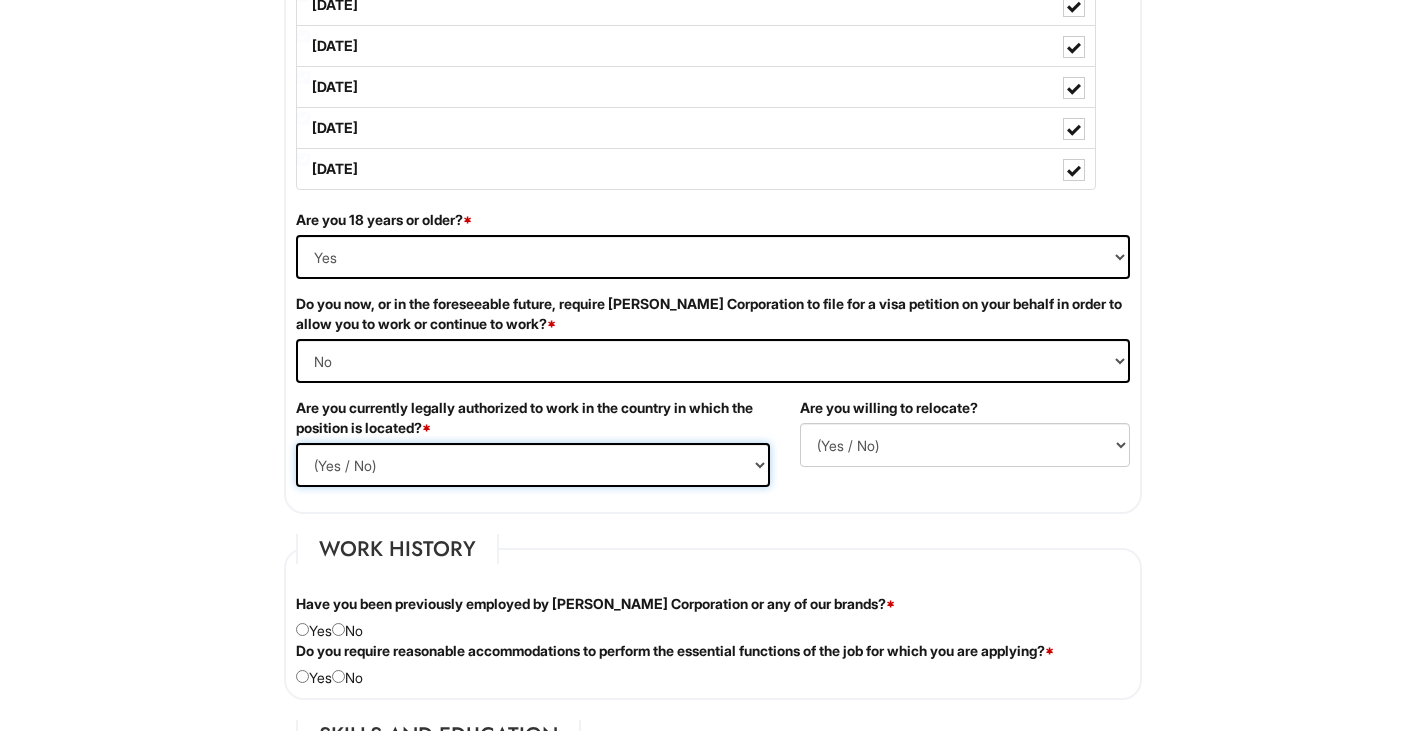 click on "(Yes / No) Yes No" at bounding box center (533, 465) 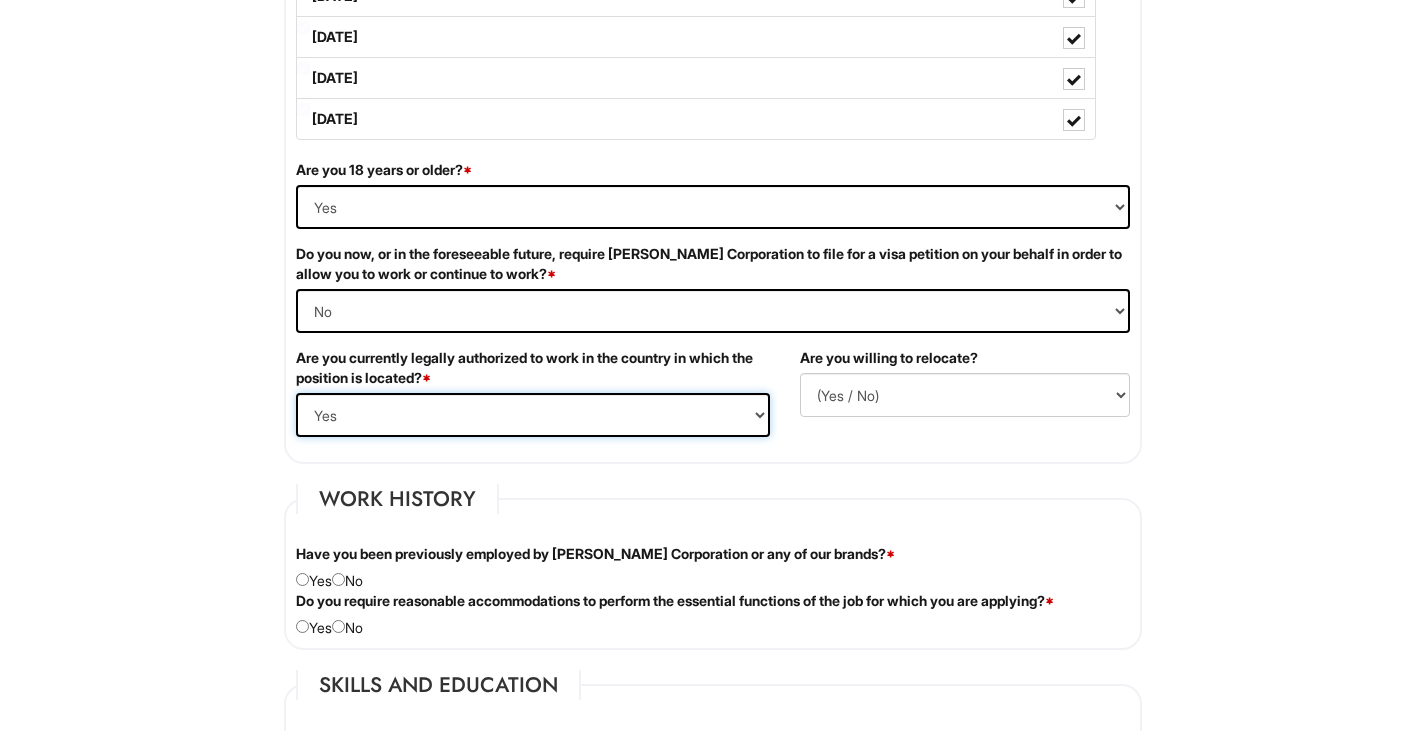 scroll, scrollTop: 1214, scrollLeft: 0, axis: vertical 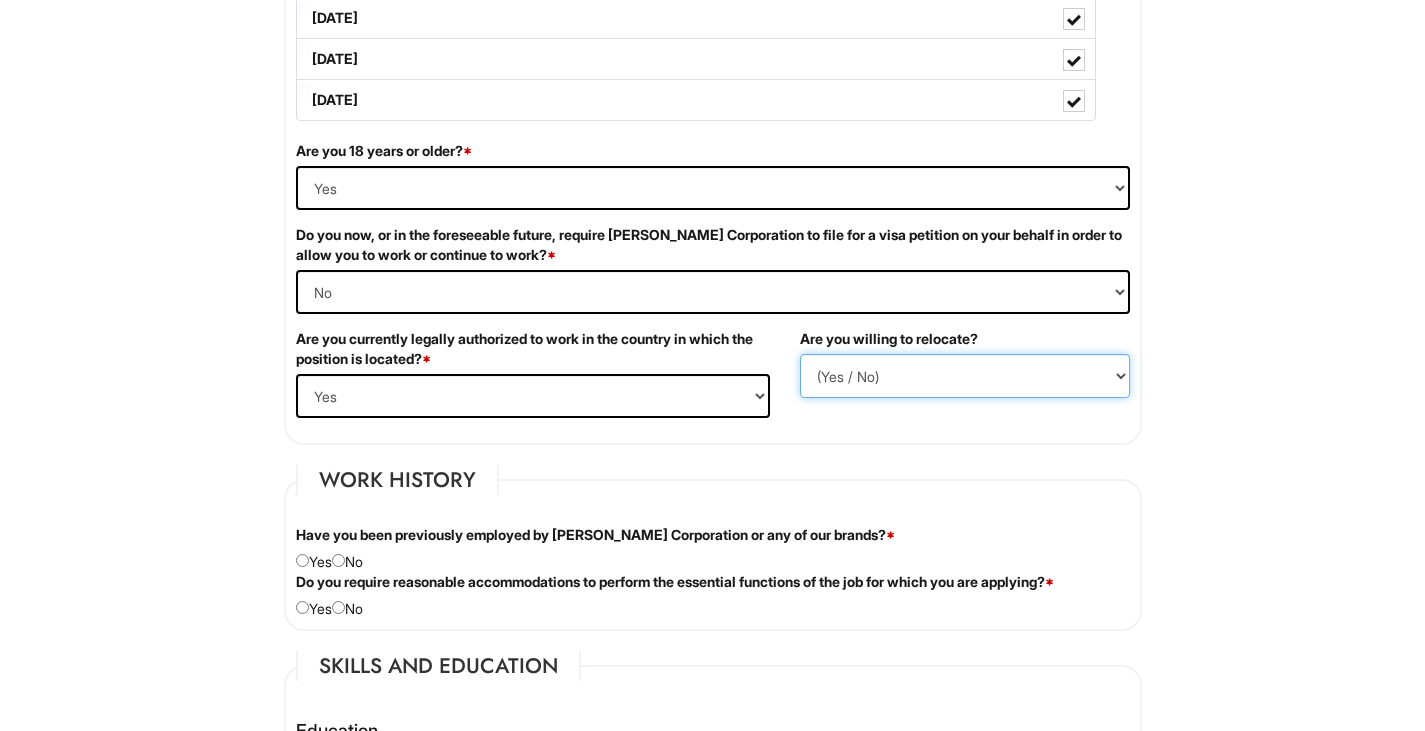 click on "(Yes / No) No Yes" at bounding box center [965, 376] 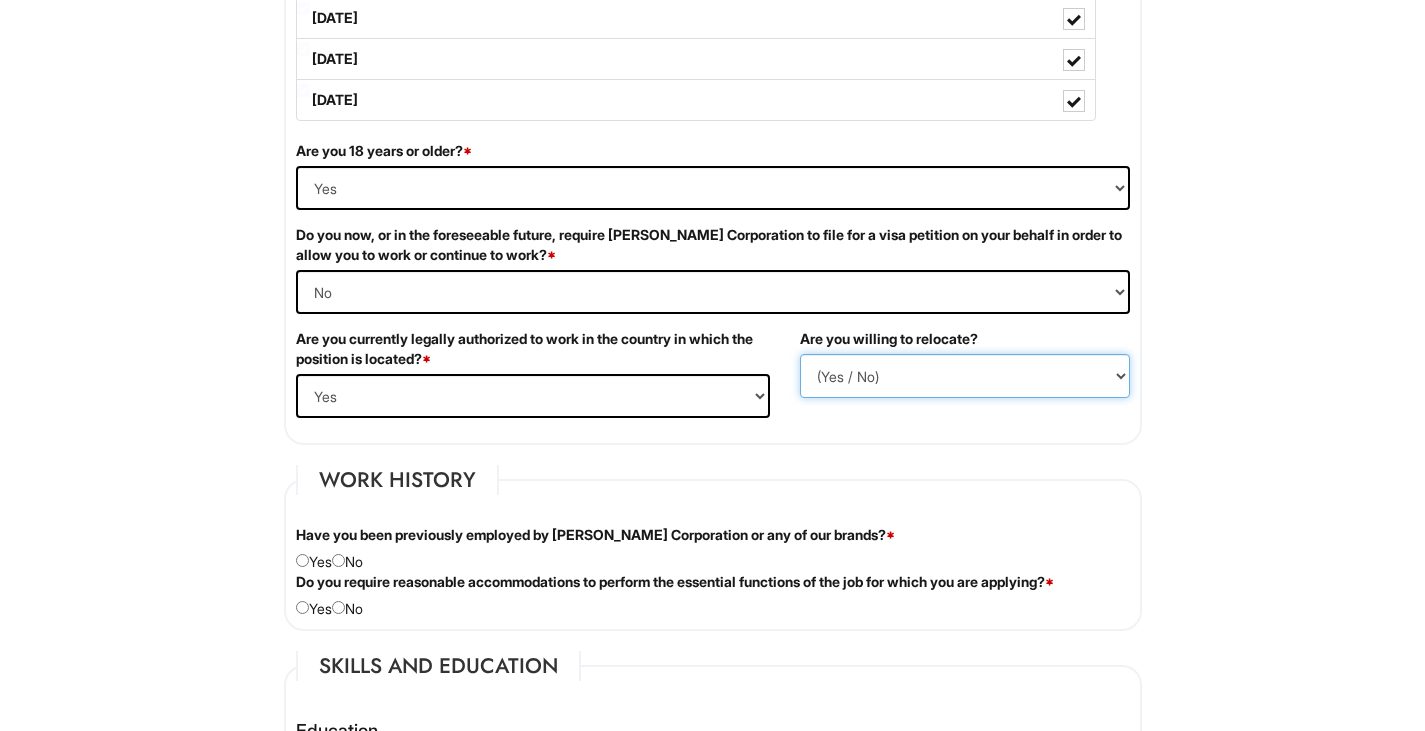 click on "(Yes / No) No Yes" at bounding box center [965, 376] 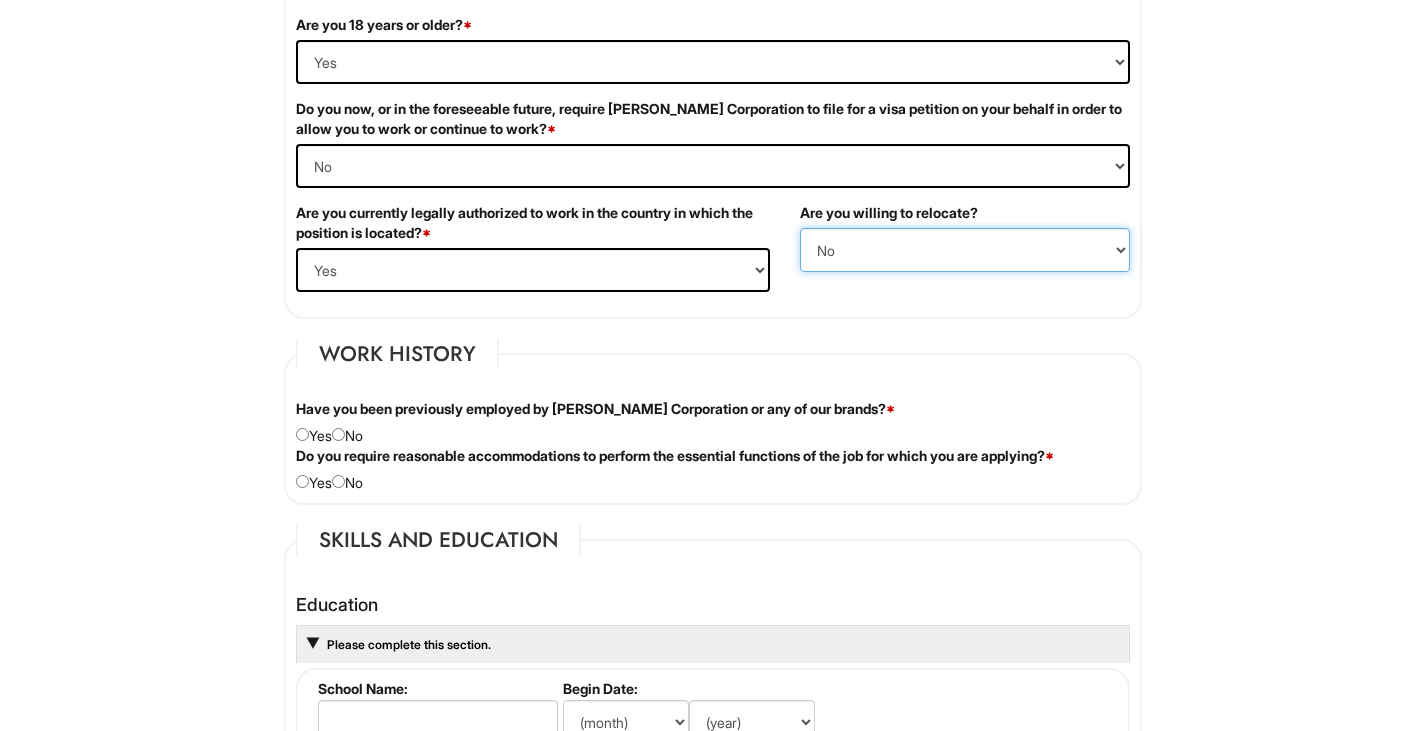 scroll, scrollTop: 1350, scrollLeft: 0, axis: vertical 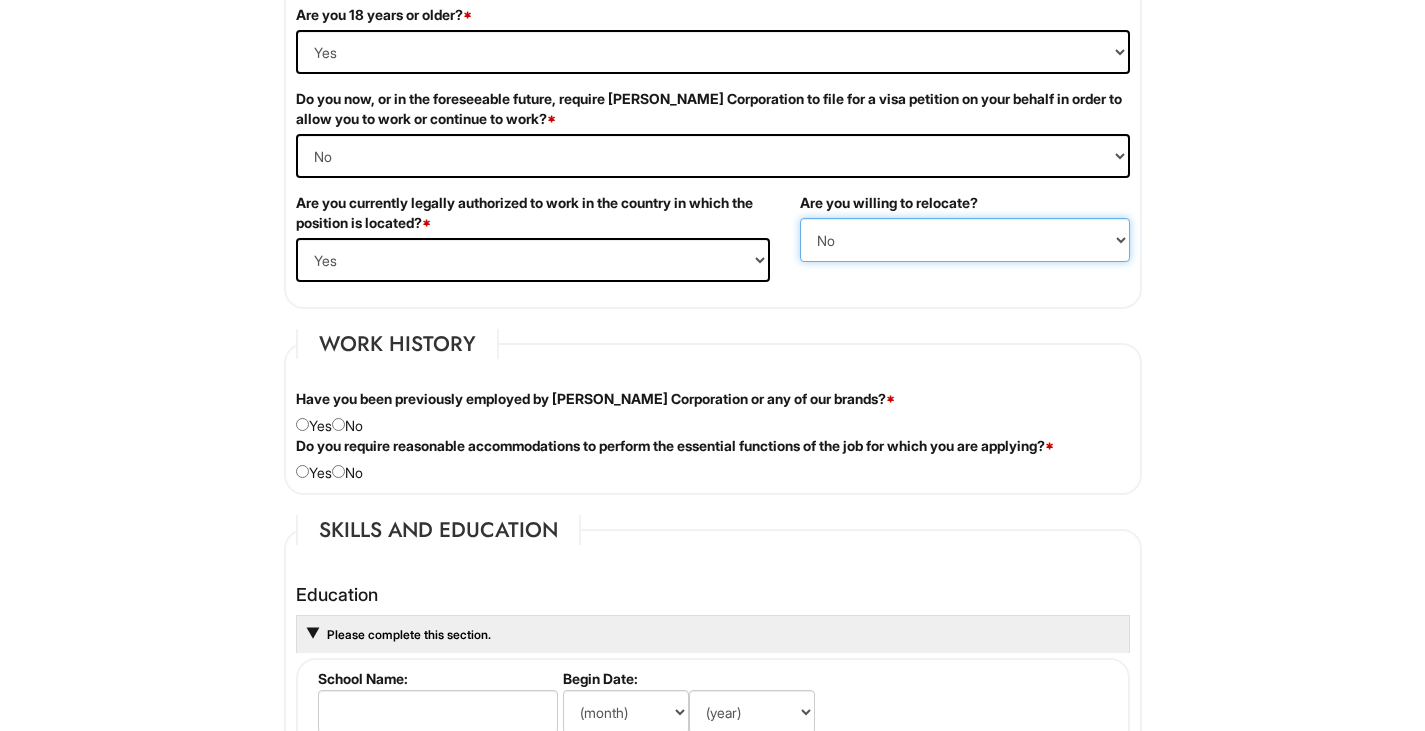 click on "(Yes / No) No Yes" at bounding box center (965, 240) 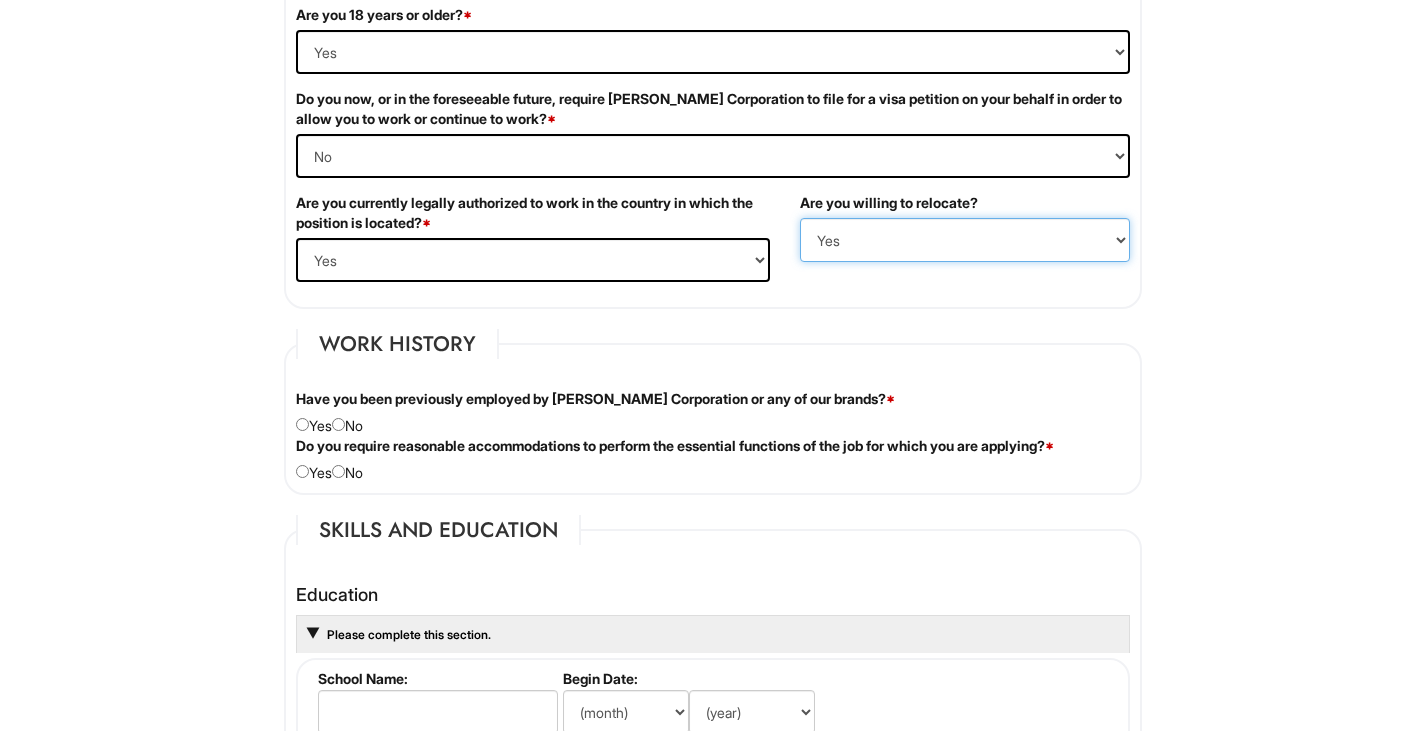 click on "(Yes / No) No Yes" at bounding box center (965, 240) 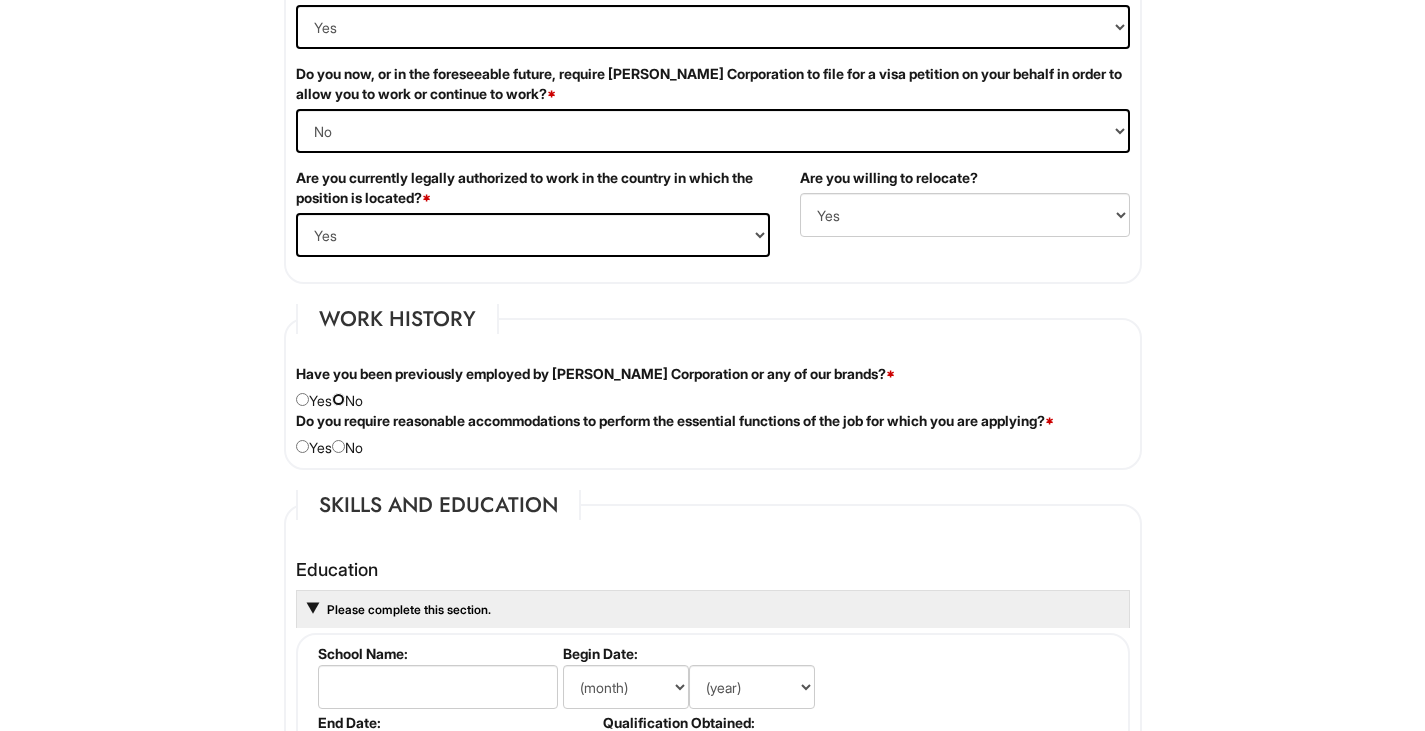 click at bounding box center (338, 399) 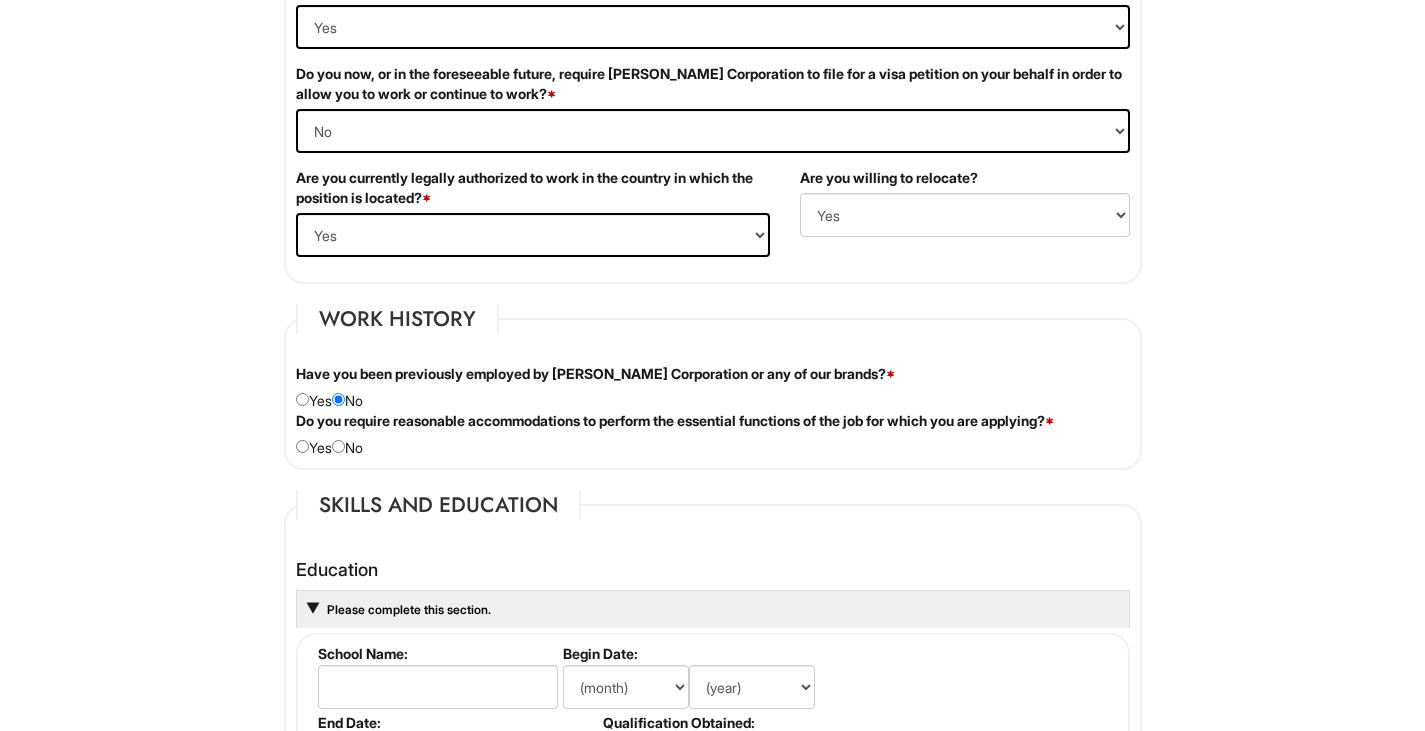 click on "Personal Information
Last Name  *   [PERSON_NAME]
First Name  *   [PERSON_NAME]
Middle Name   A.
E-mail Address  *   [EMAIL_ADDRESS][DOMAIN_NAME]
Phone  *   [PHONE_NUMBER]
LinkedIn URL
Resume Upload   Resume Upload* _Resume -[PERSON_NAME].docx
Street Address  *   [STREET_ADDRESS]  *   Patchogue
State/Province  *   State/Province [US_STATE] [US_STATE] [US_STATE] [US_STATE] [US_STATE] [US_STATE] [US_STATE] [US_STATE] [US_STATE][GEOGRAPHIC_DATA] [US_STATE] [US_STATE] [US_STATE] [US_STATE] [US_STATE] [US_STATE] [US_STATE] [US_STATE] [US_STATE] [US_STATE] [US_STATE] [US_STATE] [US_STATE] [US_STATE] [US_STATE] [US_STATE] [US_STATE] [US_STATE] [US_STATE] [US_STATE] [US_STATE] [US_STATE] [US_STATE] [US_STATE] [US_STATE] [US_STATE] [US_STATE] [US_STATE] [US_STATE] [US_STATE] [US_STATE] [US_STATE] [US_STATE] [US_STATE] [US_STATE] [US_STATE] [US_STATE] [US_STATE][PERSON_NAME][US_STATE] [US_STATE][PERSON_NAME] [US_STATE] [US_STATE] [GEOGRAPHIC_DATA]-[GEOGRAPHIC_DATA] [GEOGRAPHIC_DATA]-[GEOGRAPHIC_DATA] [GEOGRAPHIC_DATA]-[GEOGRAPHIC_DATA] [GEOGRAPHIC_DATA]-[GEOGRAPHIC_DATA] [GEOGRAPHIC_DATA]-[GEOGRAPHIC_DATA] [GEOGRAPHIC_DATA]-[GEOGRAPHIC_DATA] [GEOGRAPHIC_DATA]-NORTHWEST TERRITORIES [GEOGRAPHIC_DATA]-[GEOGRAPHIC_DATA] [GEOGRAPHIC_DATA]-[GEOGRAPHIC_DATA] [GEOGRAPHIC_DATA]-[PERSON_NAME][GEOGRAPHIC_DATA]" at bounding box center [713, 633] 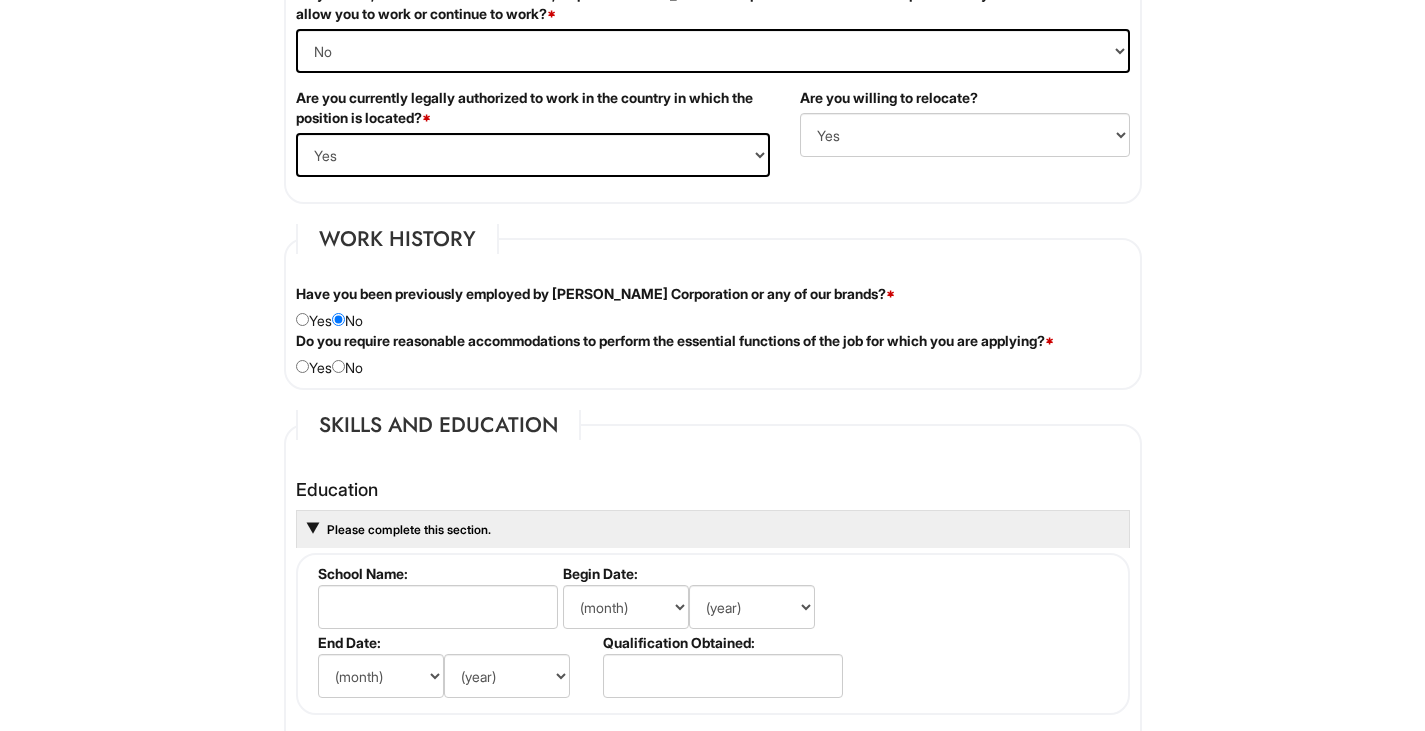 scroll, scrollTop: 1581, scrollLeft: 0, axis: vertical 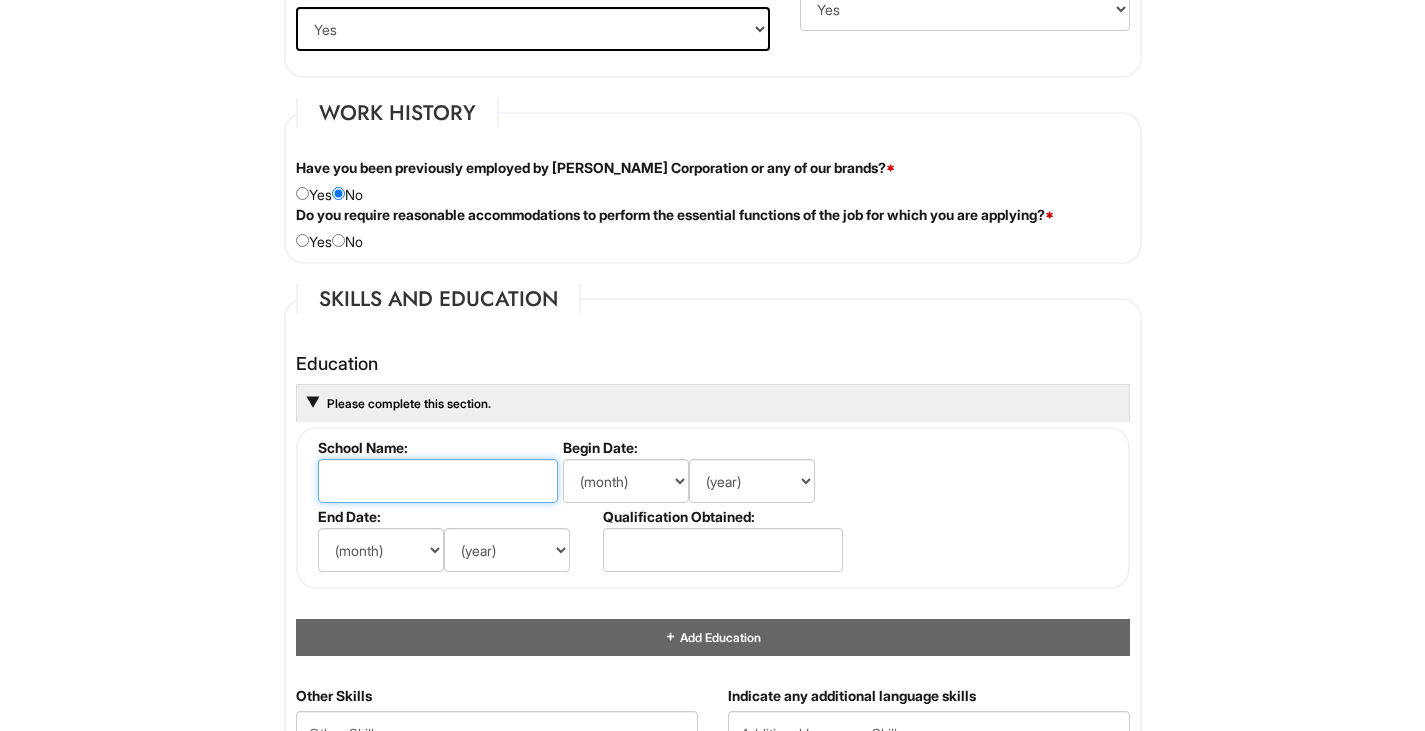 click at bounding box center (438, 481) 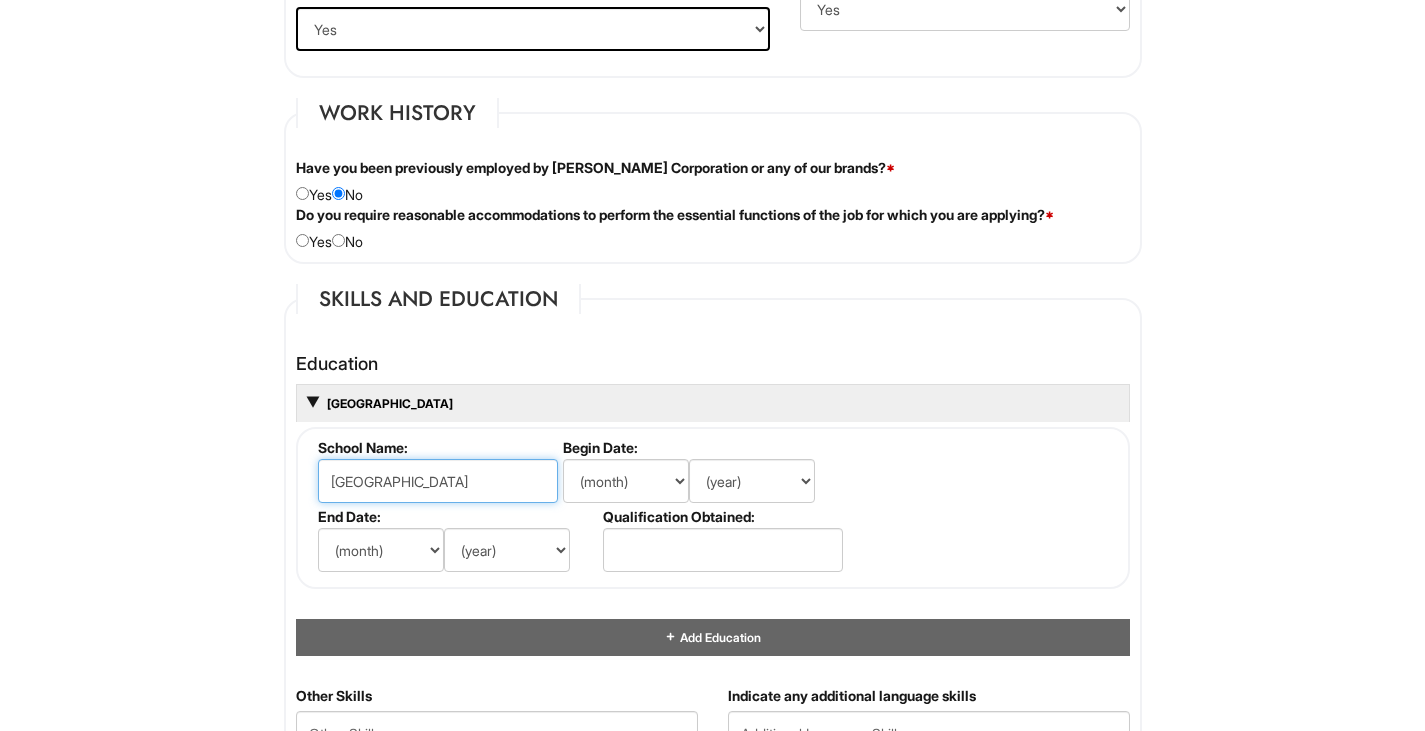 type on "[GEOGRAPHIC_DATA]" 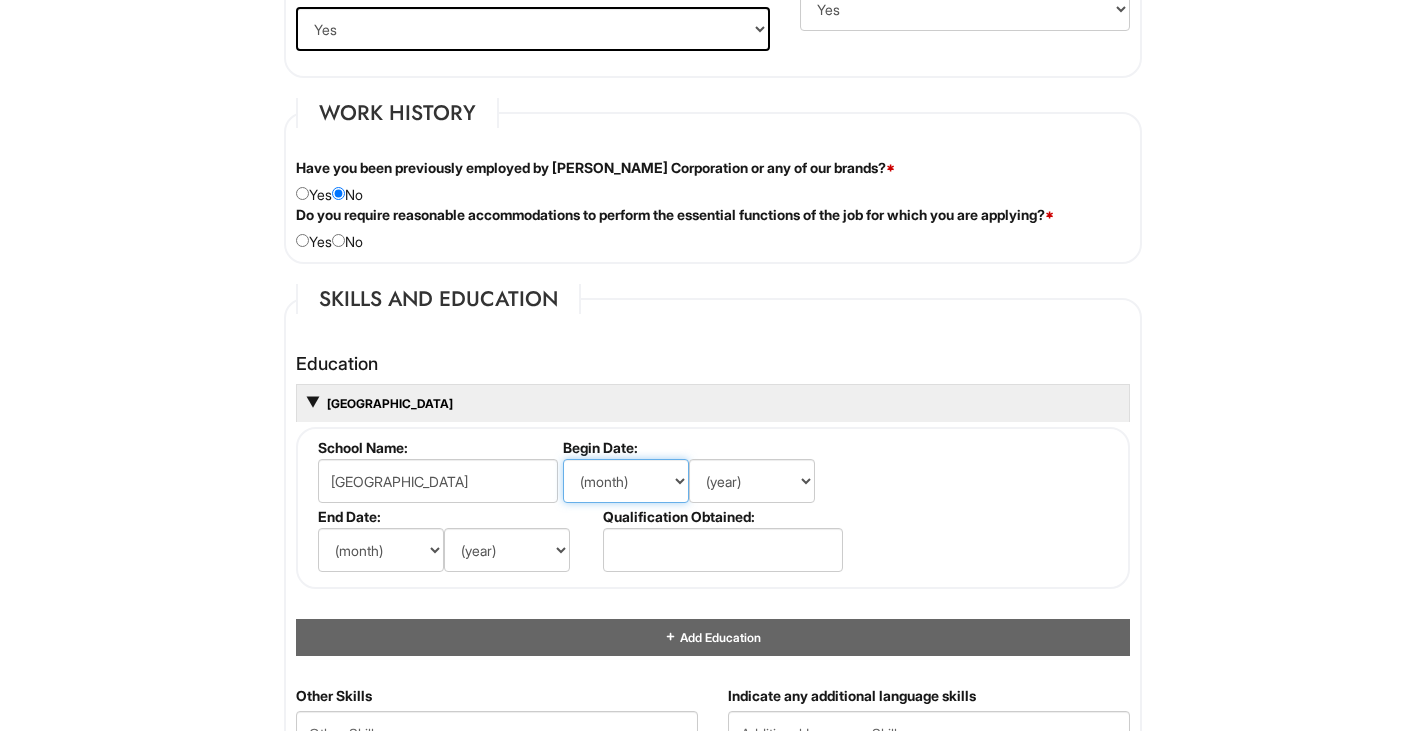 click on "(month) Jan Feb Mar Apr May Jun [DATE] Aug Sep Oct Nov Dec" at bounding box center [626, 481] 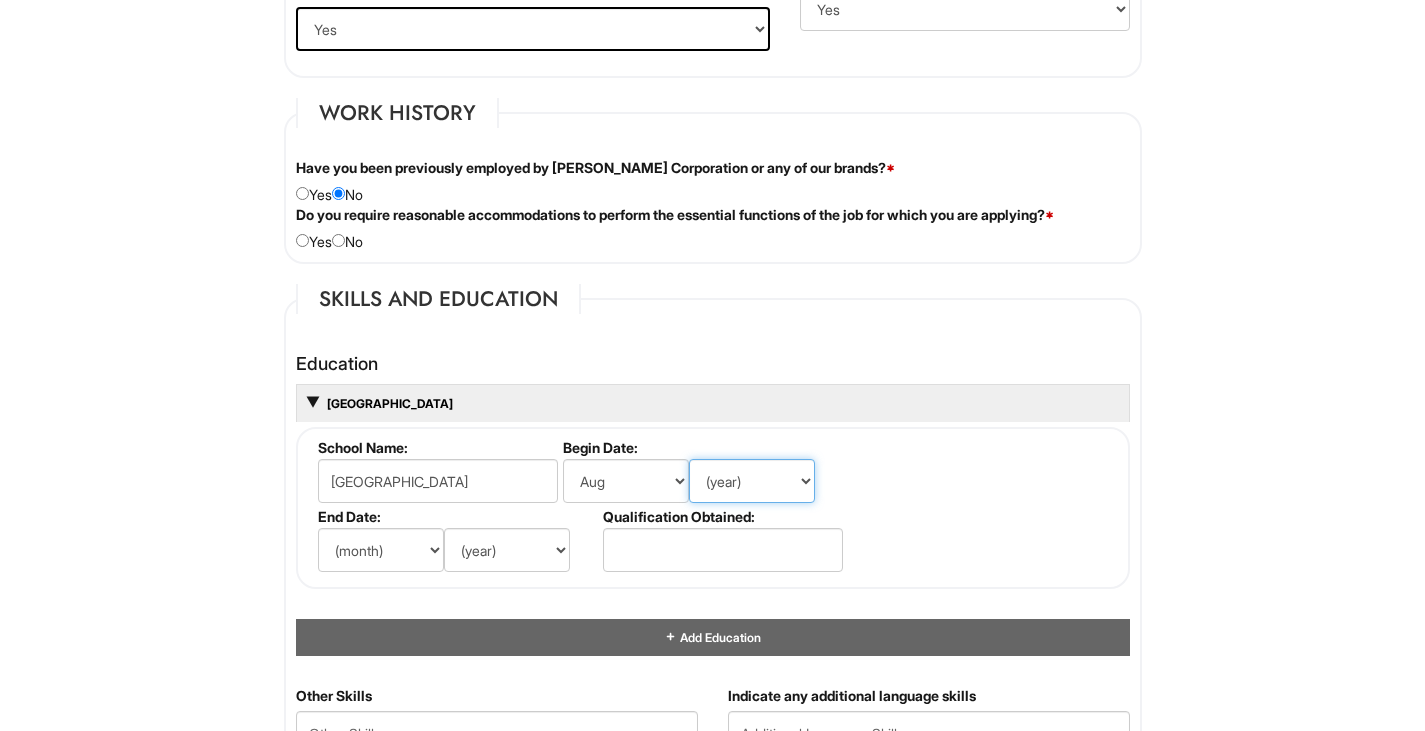 click on "(year) 2029 2028 2027 2026 2025 2024 2023 2022 2021 2020 2019 2018 2017 2016 2015 2014 2013 2012 2011 2010 2009 2008 2007 2006 2005 2004 2003 2002 2001 2000 1999 1998 1997 1996 1995 1994 1993 1992 1991 1990 1989 1988 1987 1986 1985 1984 1983 1982 1981 1980 1979 1978 1977 1976 1975 1974 1973 1972 1971 1970 1969 1968 1967 1966 1965 1964 1963 1962 1961 1960 1959 1958 1957 1956 1955 1954 1953 1952 1951 1950 1949 1948 1947 1946  --  2030 2031 2032 2033 2034 2035 2036 2037 2038 2039 2040 2041 2042 2043 2044 2045 2046 2047 2048 2049 2050 2051 2052 2053 2054 2055 2056 2057 2058 2059 2060 2061 2062 2063 2064" at bounding box center (752, 481) 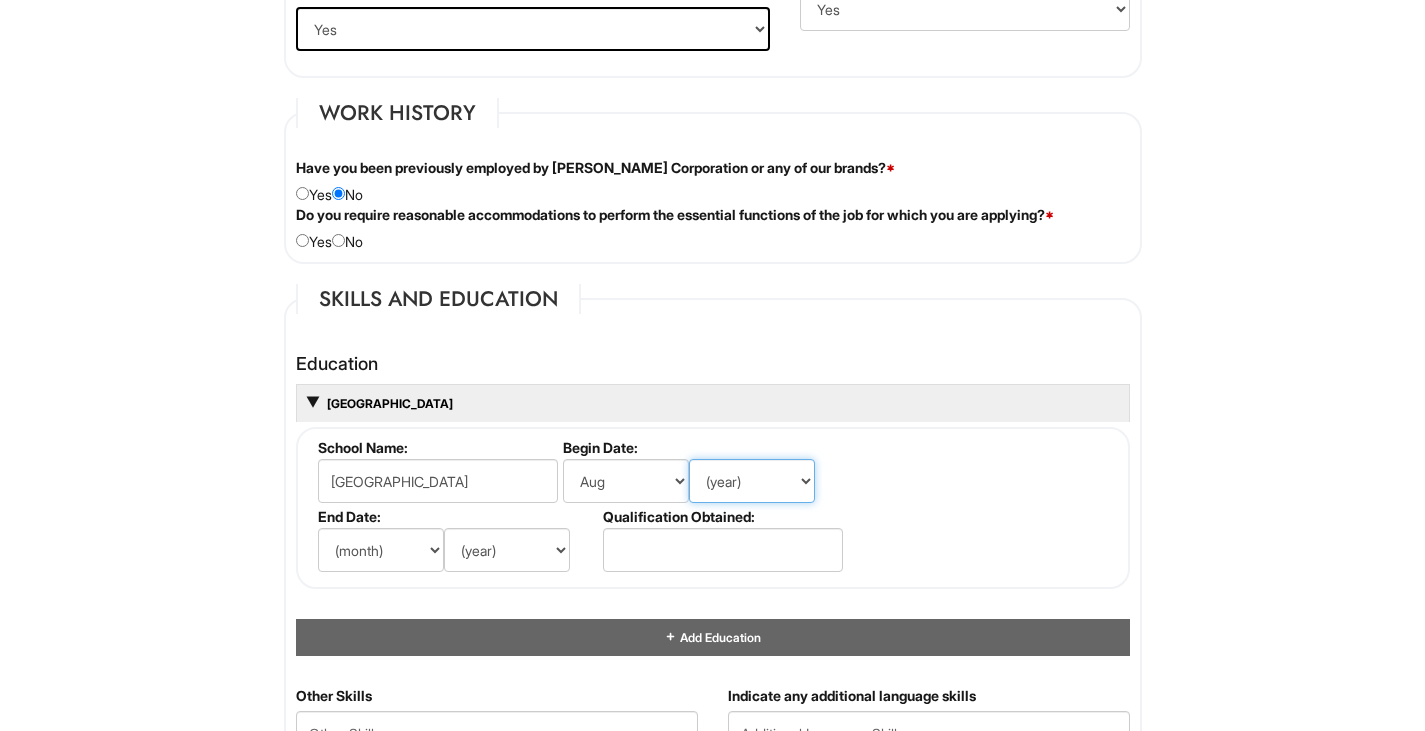 select on "2022" 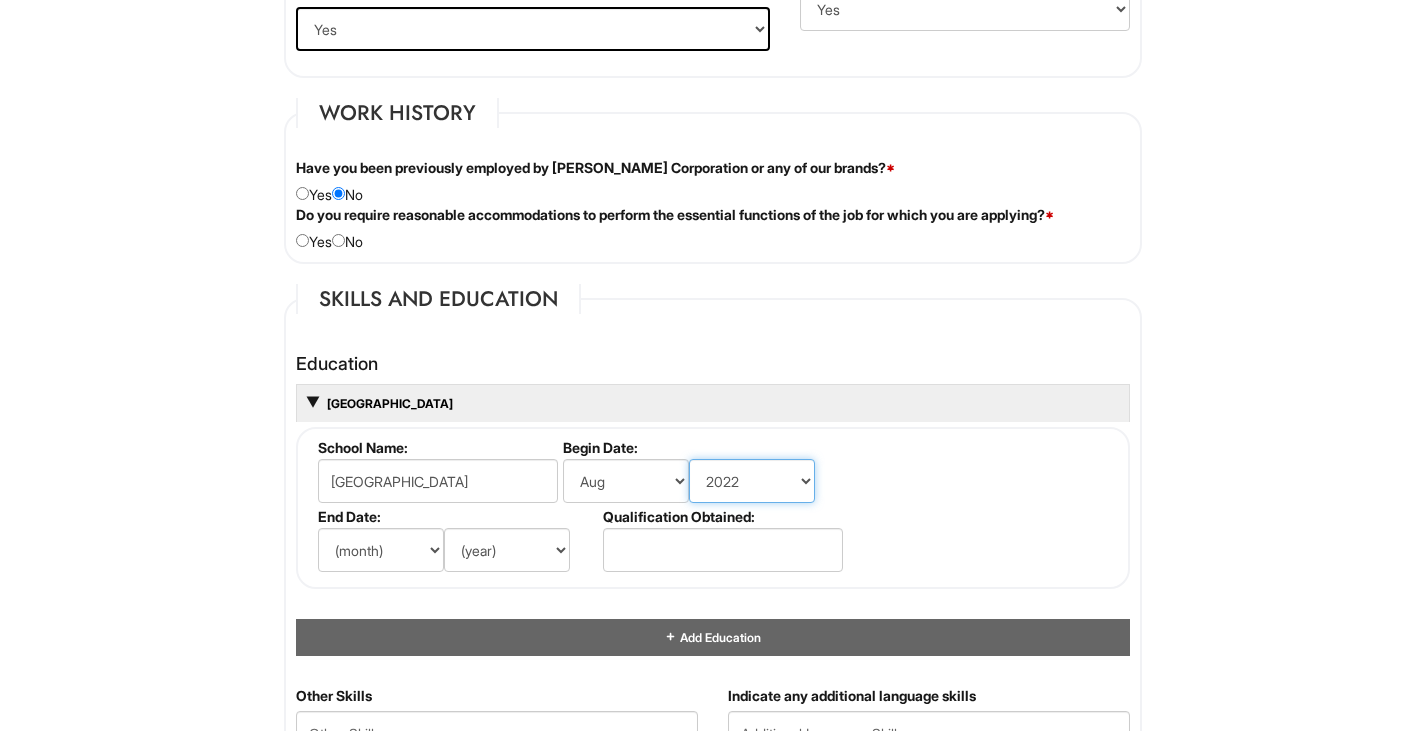 click on "(year) 2029 2028 2027 2026 2025 2024 2023 2022 2021 2020 2019 2018 2017 2016 2015 2014 2013 2012 2011 2010 2009 2008 2007 2006 2005 2004 2003 2002 2001 2000 1999 1998 1997 1996 1995 1994 1993 1992 1991 1990 1989 1988 1987 1986 1985 1984 1983 1982 1981 1980 1979 1978 1977 1976 1975 1974 1973 1972 1971 1970 1969 1968 1967 1966 1965 1964 1963 1962 1961 1960 1959 1958 1957 1956 1955 1954 1953 1952 1951 1950 1949 1948 1947 1946  --  2030 2031 2032 2033 2034 2035 2036 2037 2038 2039 2040 2041 2042 2043 2044 2045 2046 2047 2048 2049 2050 2051 2052 2053 2054 2055 2056 2057 2058 2059 2060 2061 2062 2063 2064" at bounding box center [752, 481] 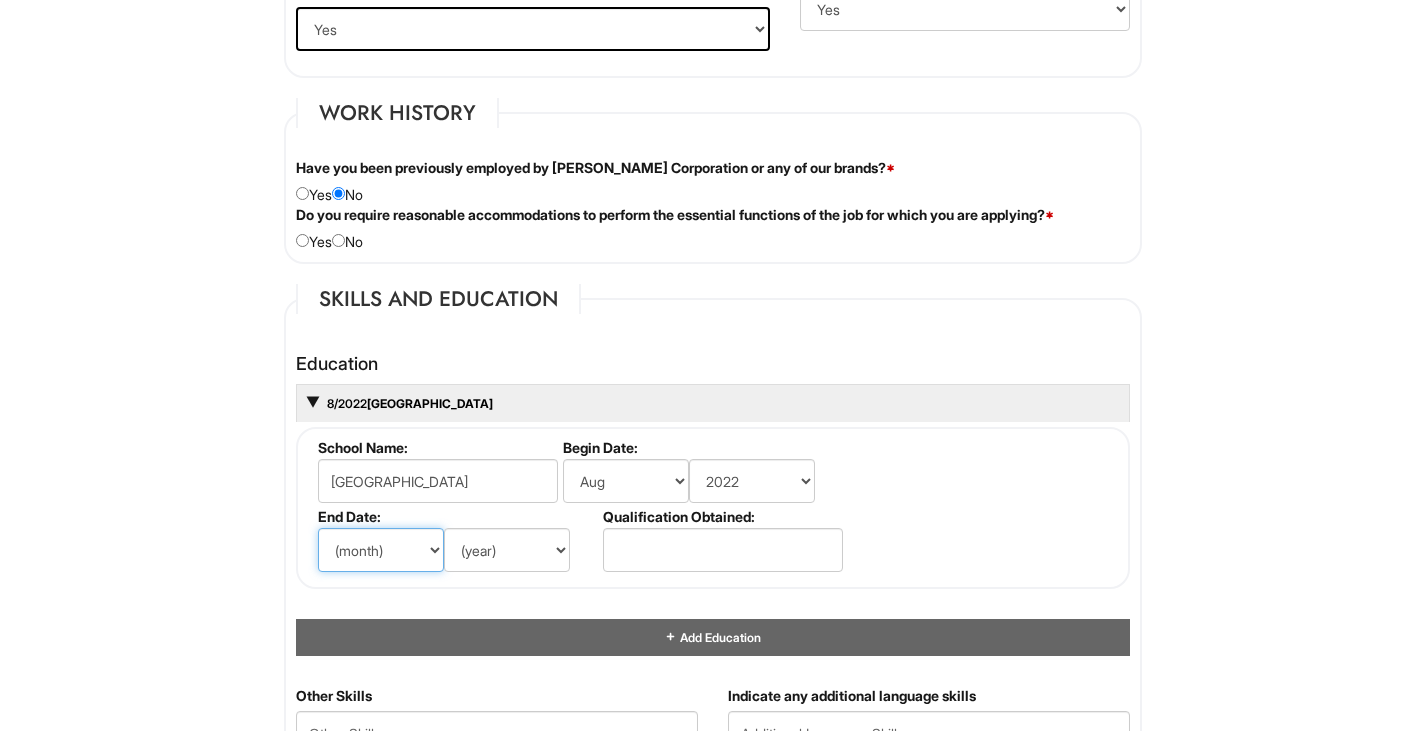 click on "(month) Jan Feb Mar Apr May Jun [DATE] Aug Sep Oct Nov Dec" at bounding box center (381, 550) 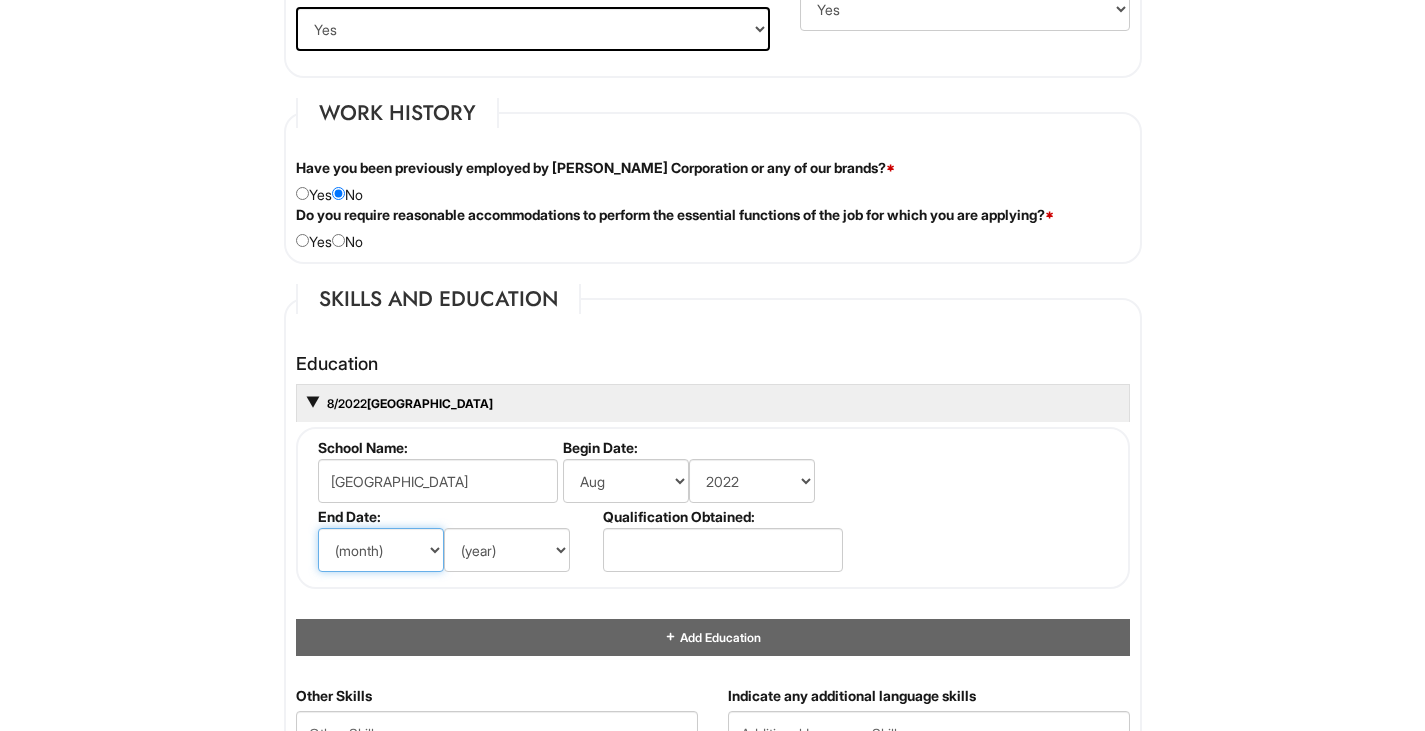 select on "5" 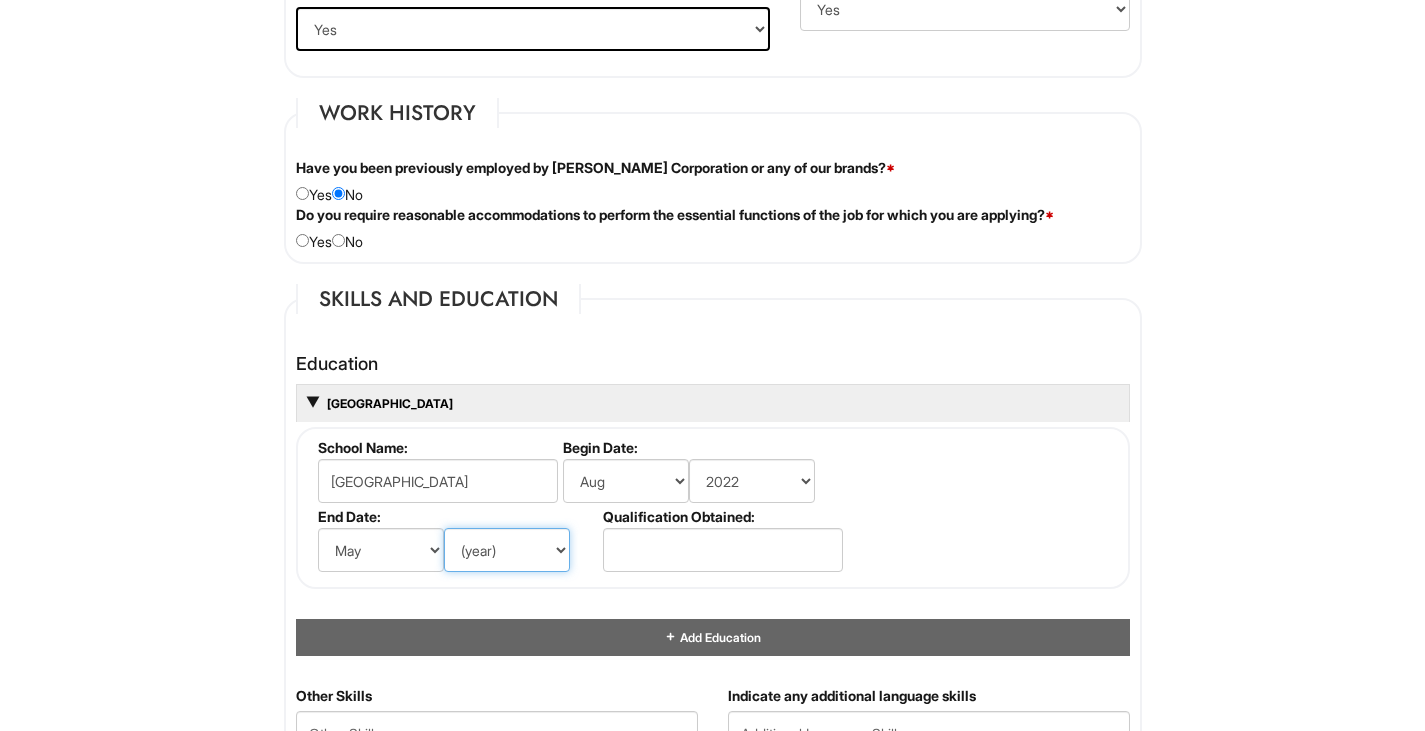 click on "(year) 2029 2028 2027 2026 2025 2024 2023 2022 2021 2020 2019 2018 2017 2016 2015 2014 2013 2012 2011 2010 2009 2008 2007 2006 2005 2004 2003 2002 2001 2000 1999 1998 1997 1996 1995 1994 1993 1992 1991 1990 1989 1988 1987 1986 1985 1984 1983 1982 1981 1980 1979 1978 1977 1976 1975 1974 1973 1972 1971 1970 1969 1968 1967 1966 1965 1964 1963 1962 1961 1960 1959 1958 1957 1956 1955 1954 1953 1952 1951 1950 1949 1948 1947 1946  --  2030 2031 2032 2033 2034 2035 2036 2037 2038 2039 2040 2041 2042 2043 2044 2045 2046 2047 2048 2049 2050 2051 2052 2053 2054 2055 2056 2057 2058 2059 2060 2061 2062 2063 2064" at bounding box center (507, 550) 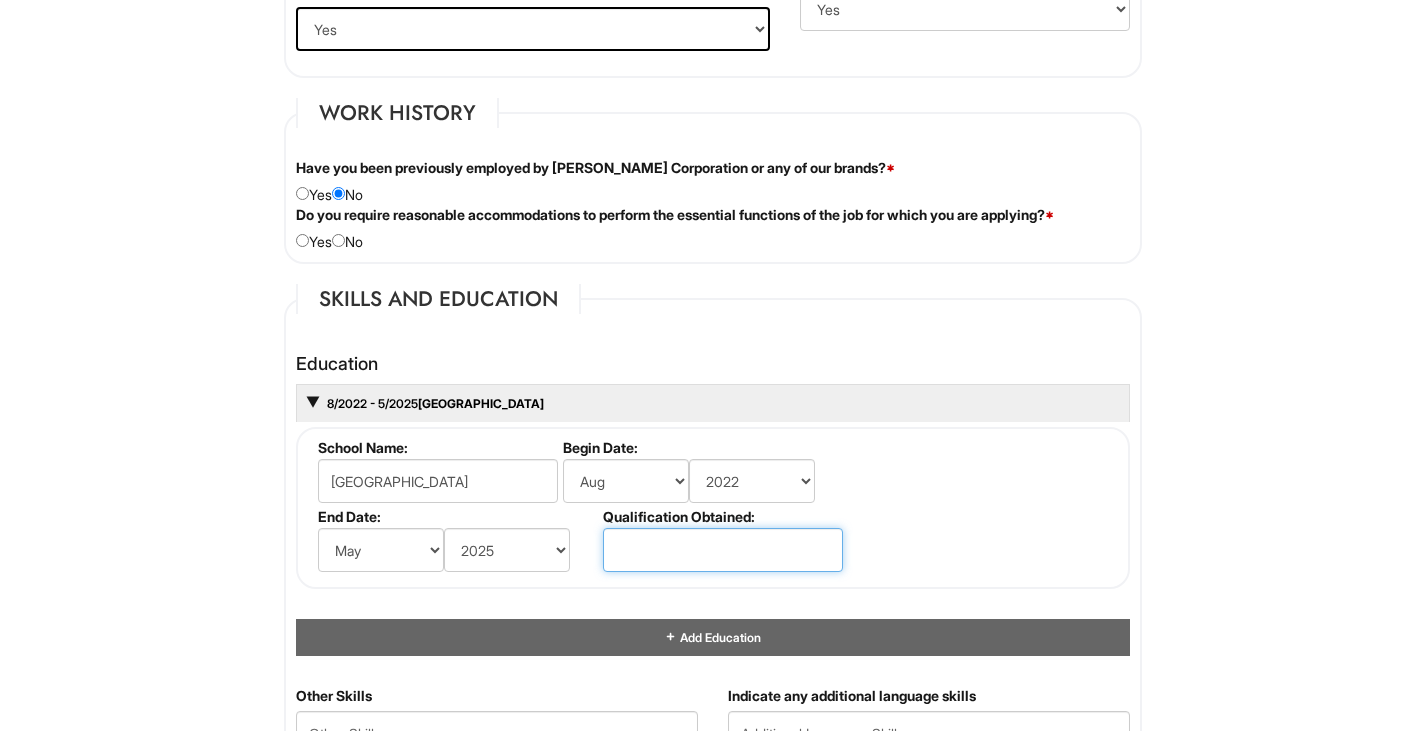 click at bounding box center (723, 550) 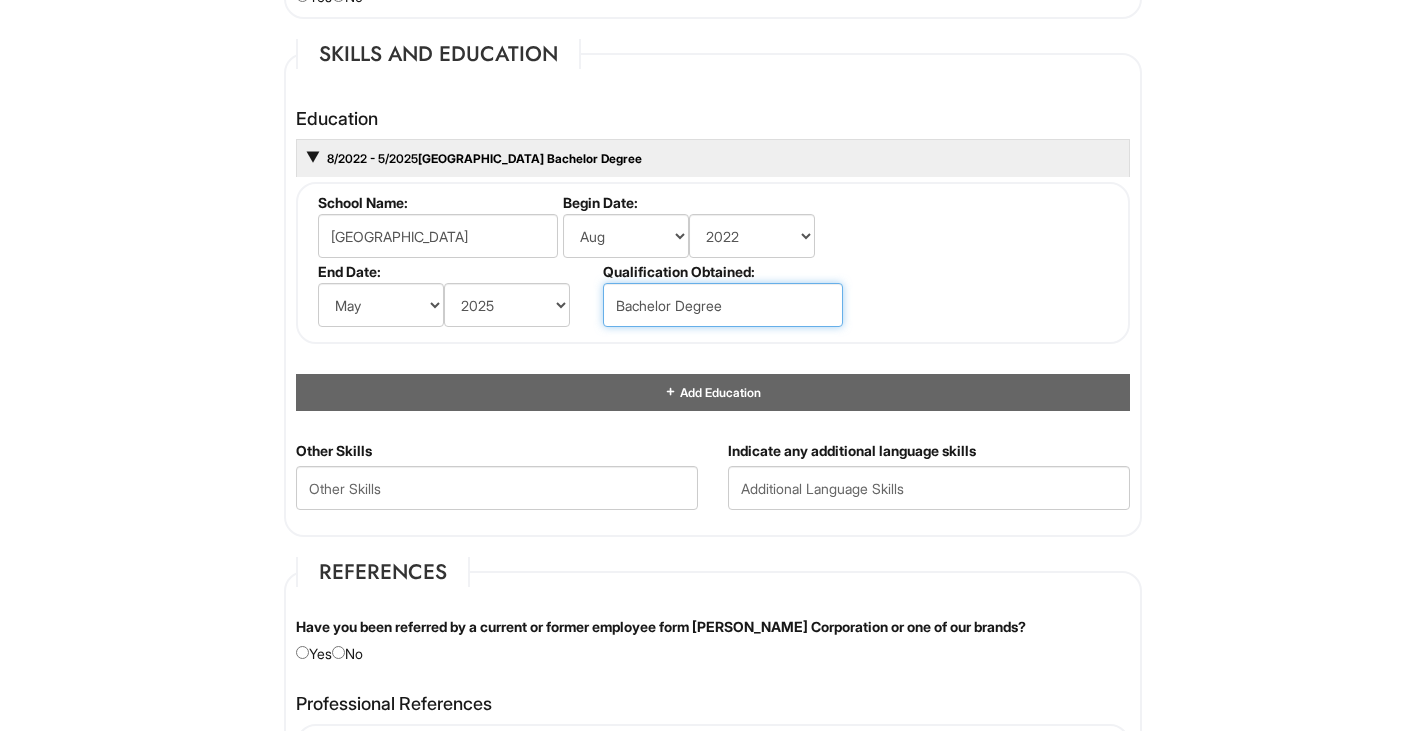 scroll, scrollTop: 1826, scrollLeft: 0, axis: vertical 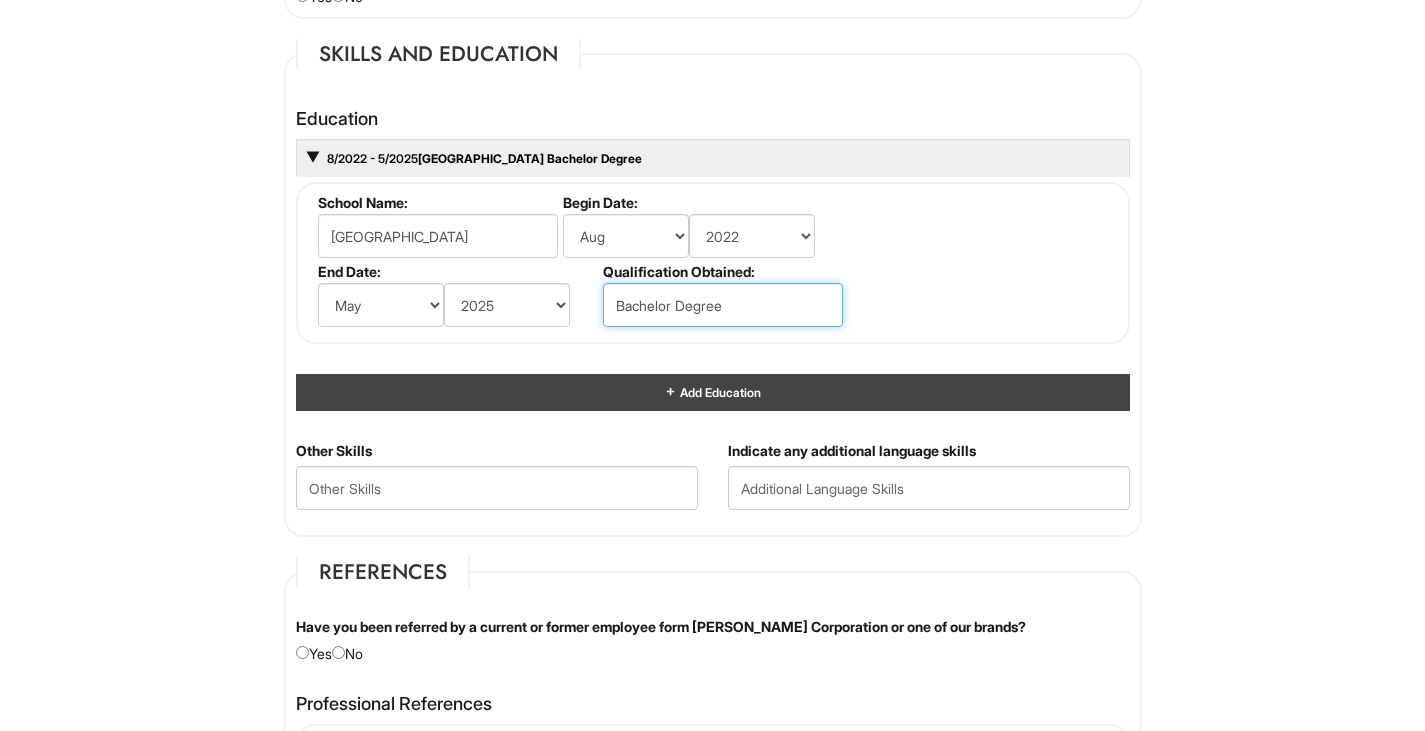 type on "Bachelor Degree" 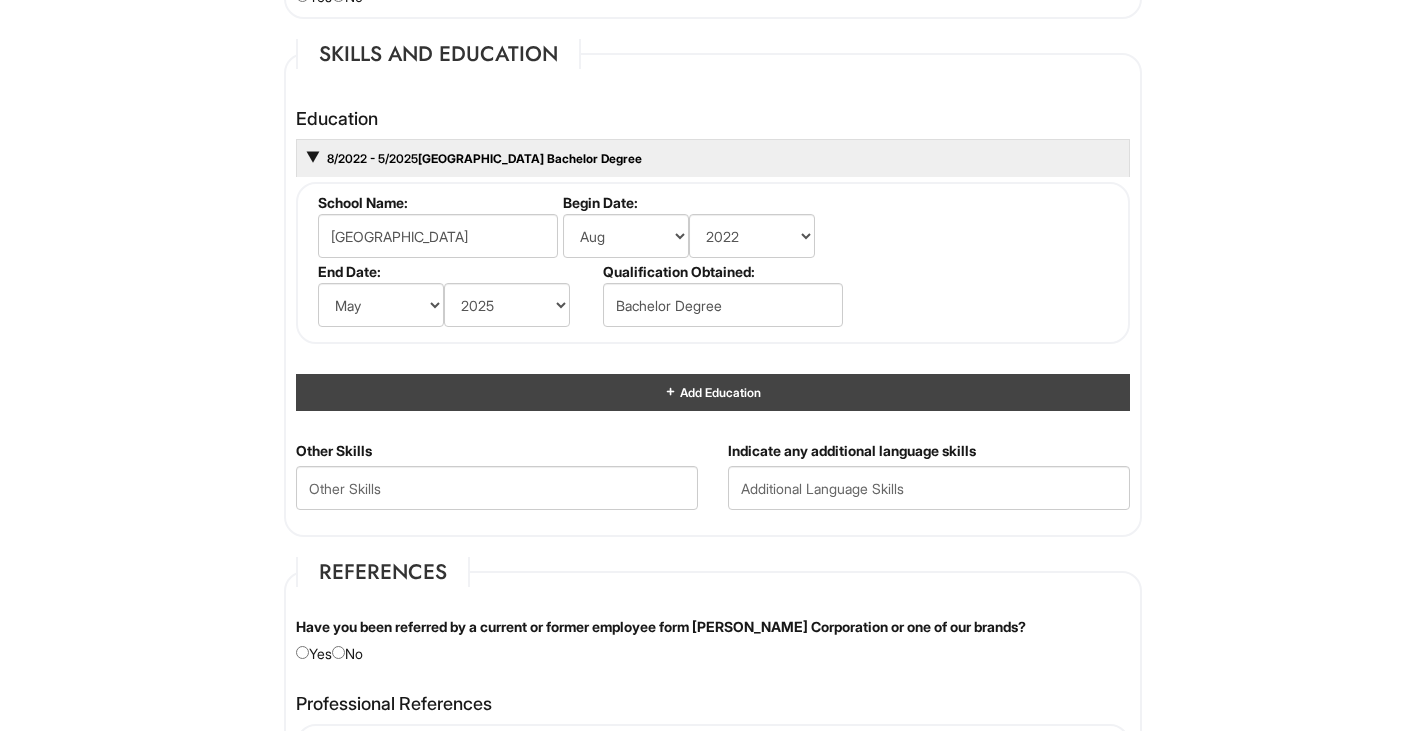 click on "Add Education" at bounding box center (713, 392) 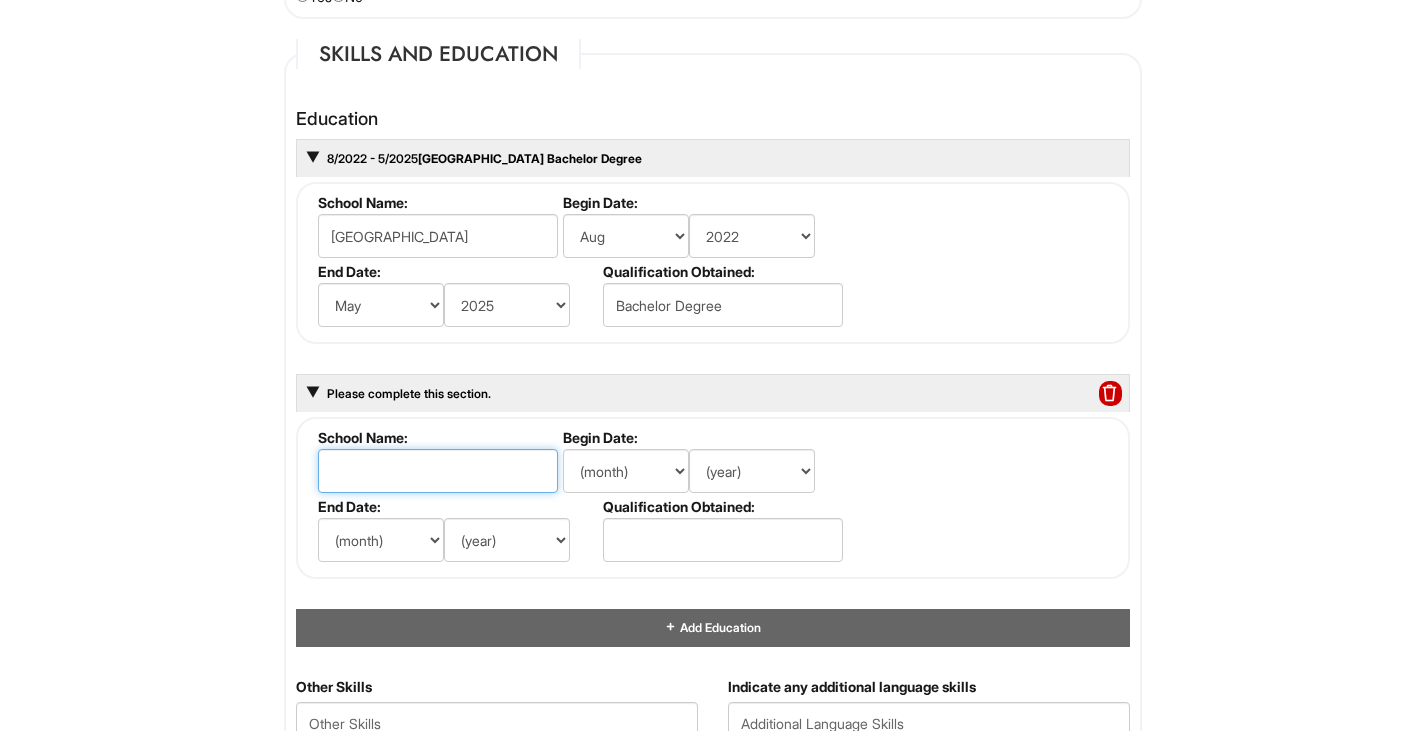 click at bounding box center (438, 471) 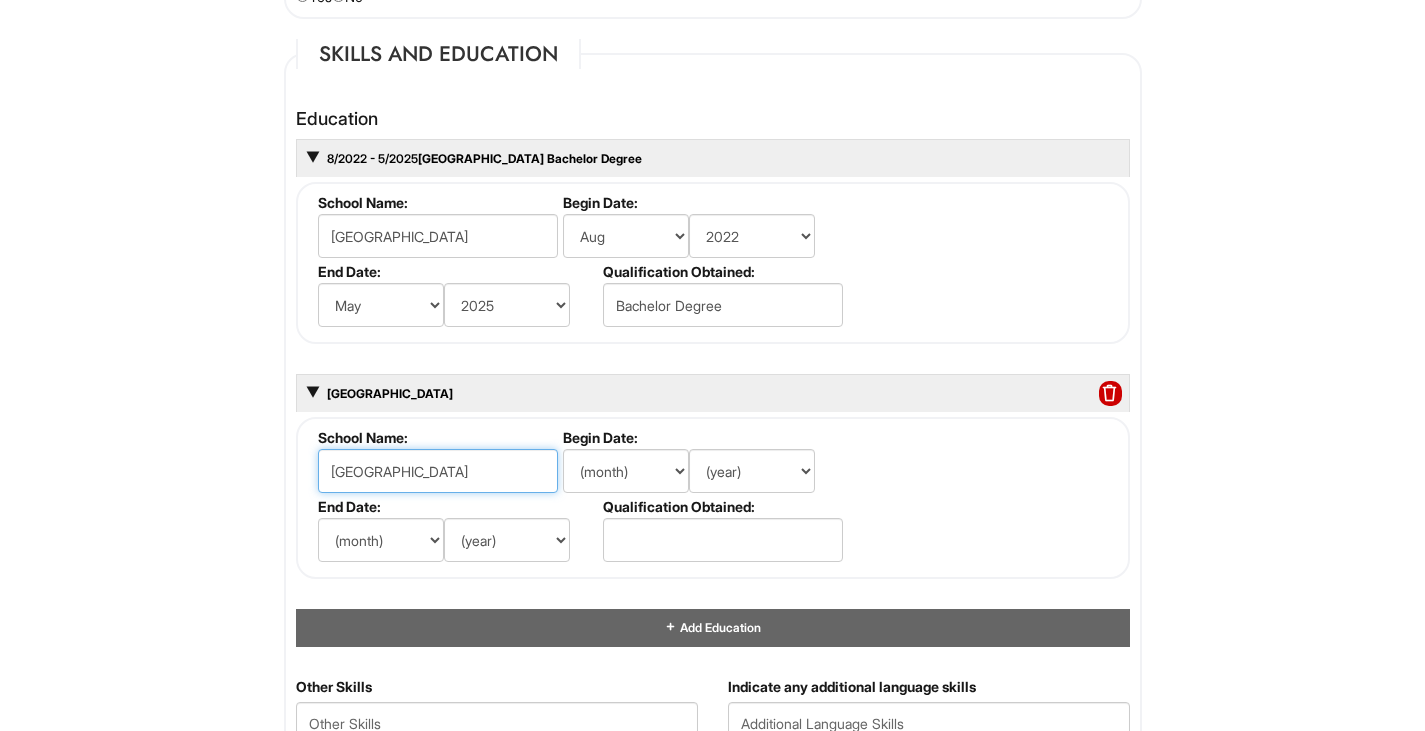 type on "[GEOGRAPHIC_DATA]" 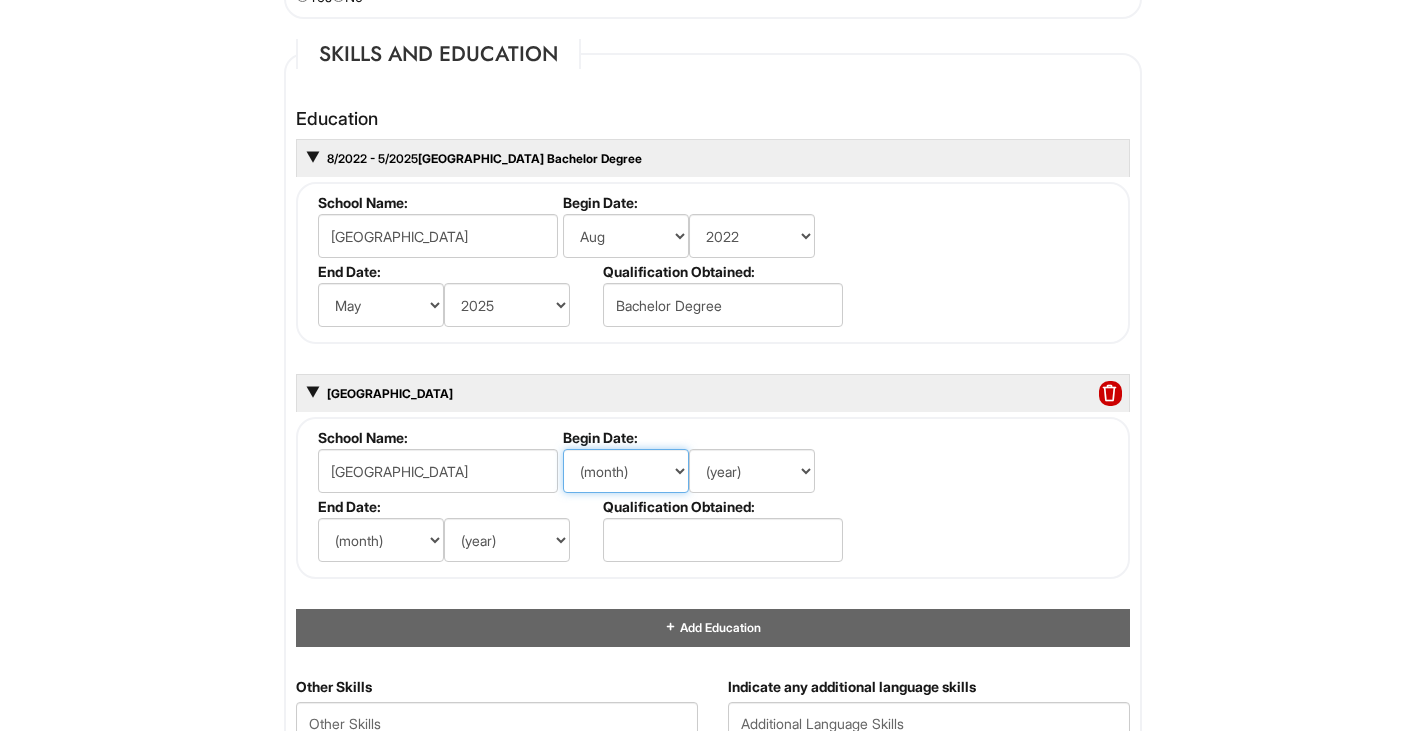 click on "(month) Jan Feb Mar Apr May Jun [DATE] Aug Sep Oct Nov Dec" at bounding box center (626, 471) 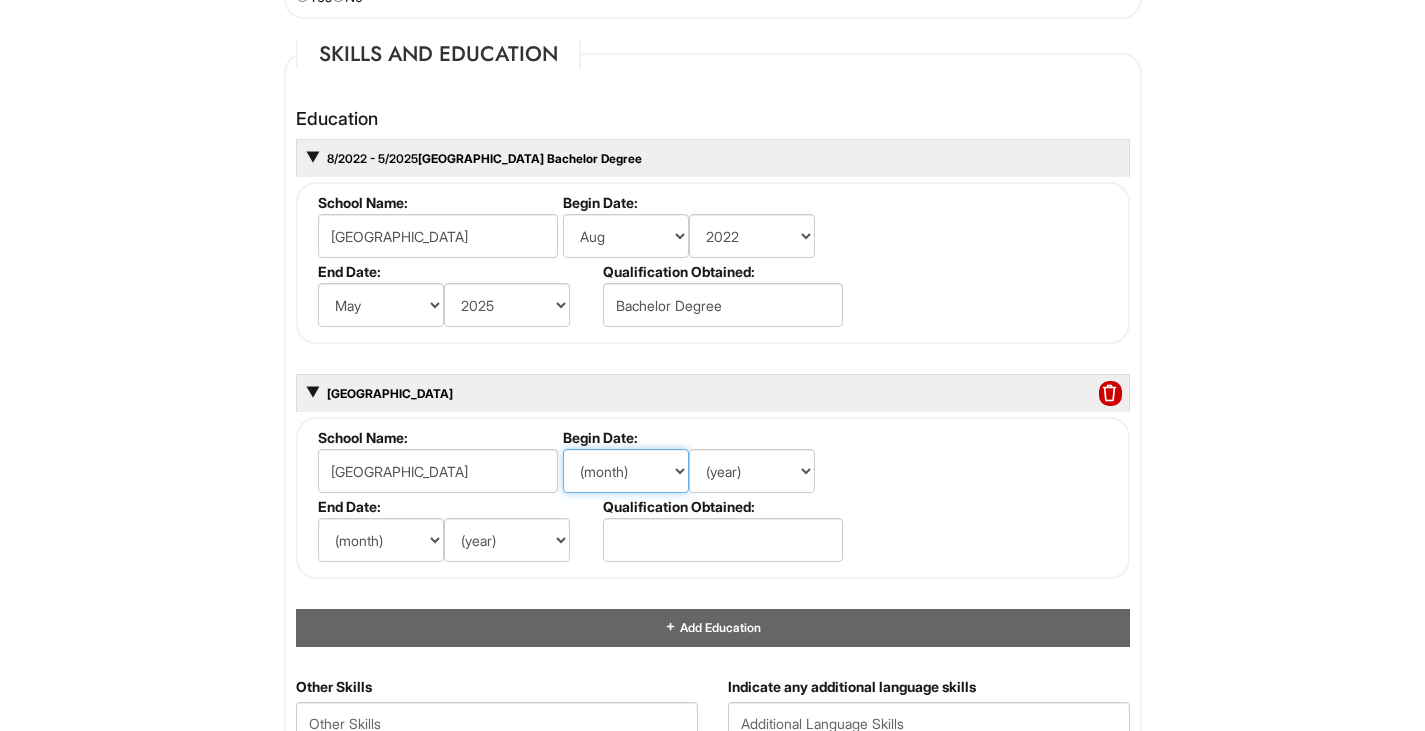 select on "9" 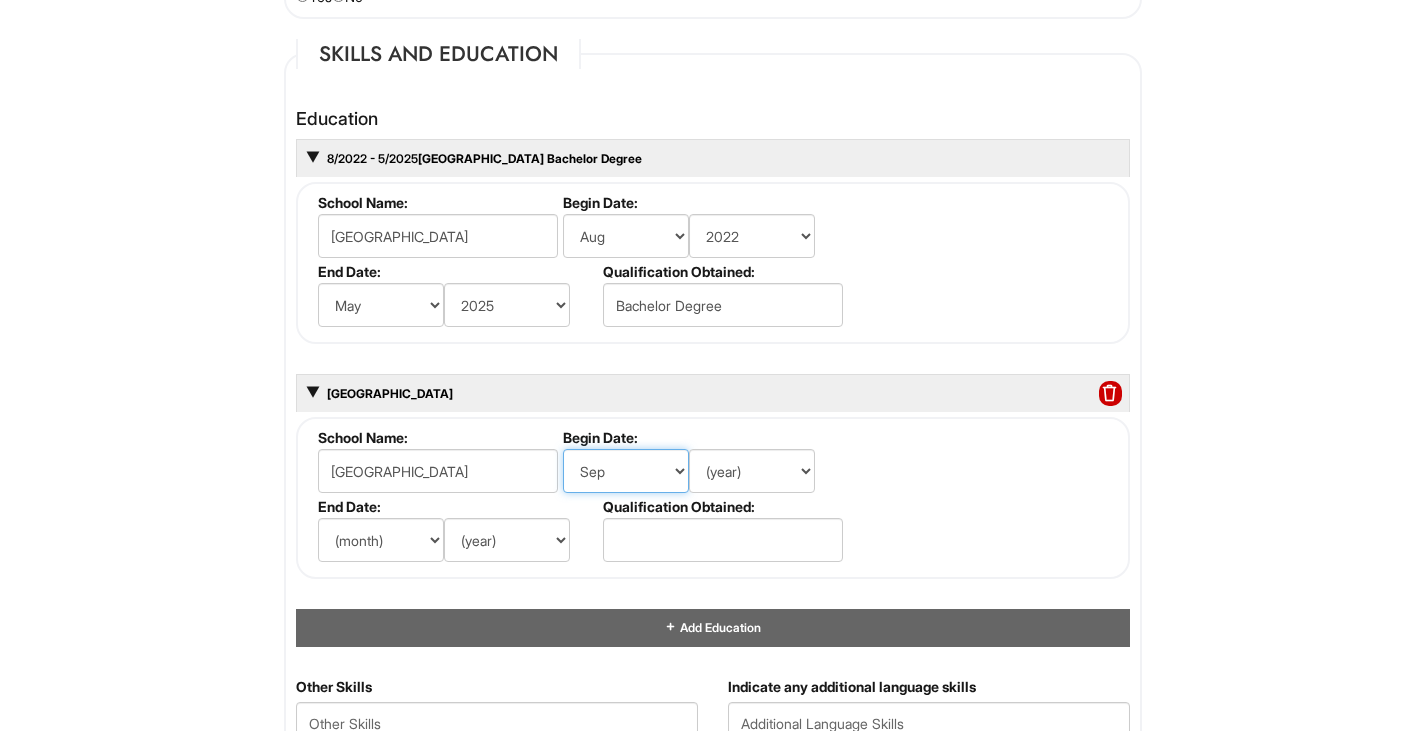 click on "(month) Jan Feb Mar Apr May Jun [DATE] Aug Sep Oct Nov Dec" at bounding box center [626, 471] 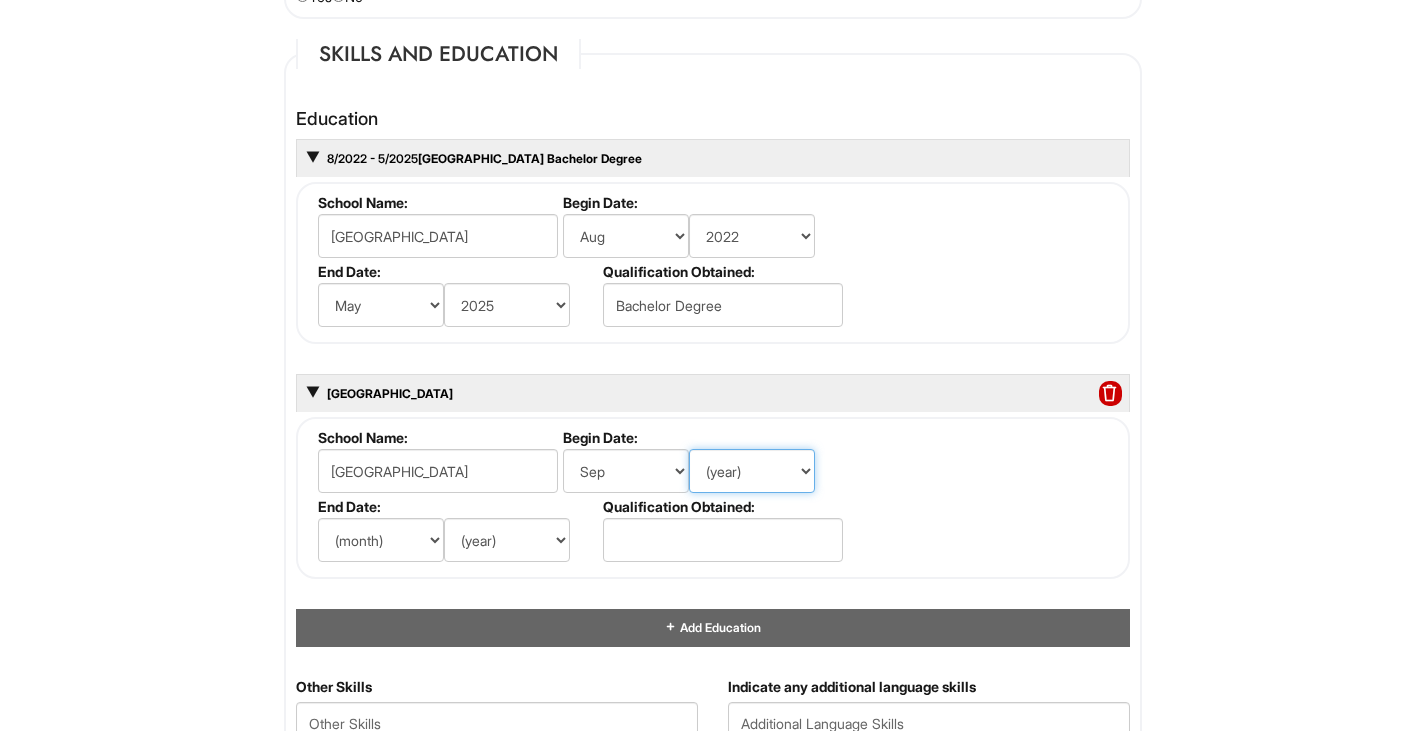 click on "(year) 2029 2028 2027 2026 2025 2024 2023 2022 2021 2020 2019 2018 2017 2016 2015 2014 2013 2012 2011 2010 2009 2008 2007 2006 2005 2004 2003 2002 2001 2000 1999 1998 1997 1996 1995 1994 1993 1992 1991 1990 1989 1988 1987 1986 1985 1984 1983 1982 1981 1980 1979 1978 1977 1976 1975 1974 1973 1972 1971 1970 1969 1968 1967 1966 1965 1964 1963 1962 1961 1960 1959 1958 1957 1956 1955 1954 1953 1952 1951 1950 1949 1948 1947 1946  --  2030 2031 2032 2033 2034 2035 2036 2037 2038 2039 2040 2041 2042 2043 2044 2045 2046 2047 2048 2049 2050 2051 2052 2053 2054 2055 2056 2057 2058 2059 2060 2061 2062 2063 2064" at bounding box center (752, 471) 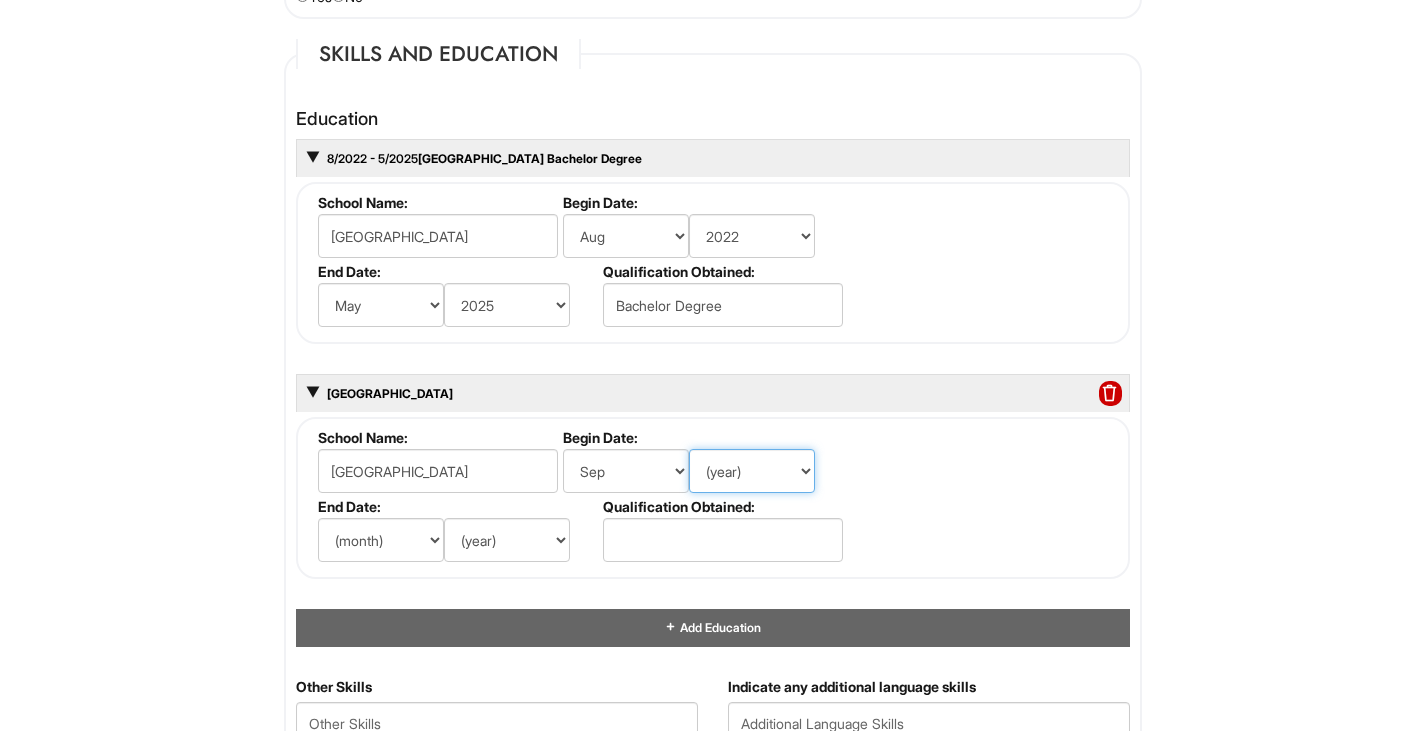 select on "2019" 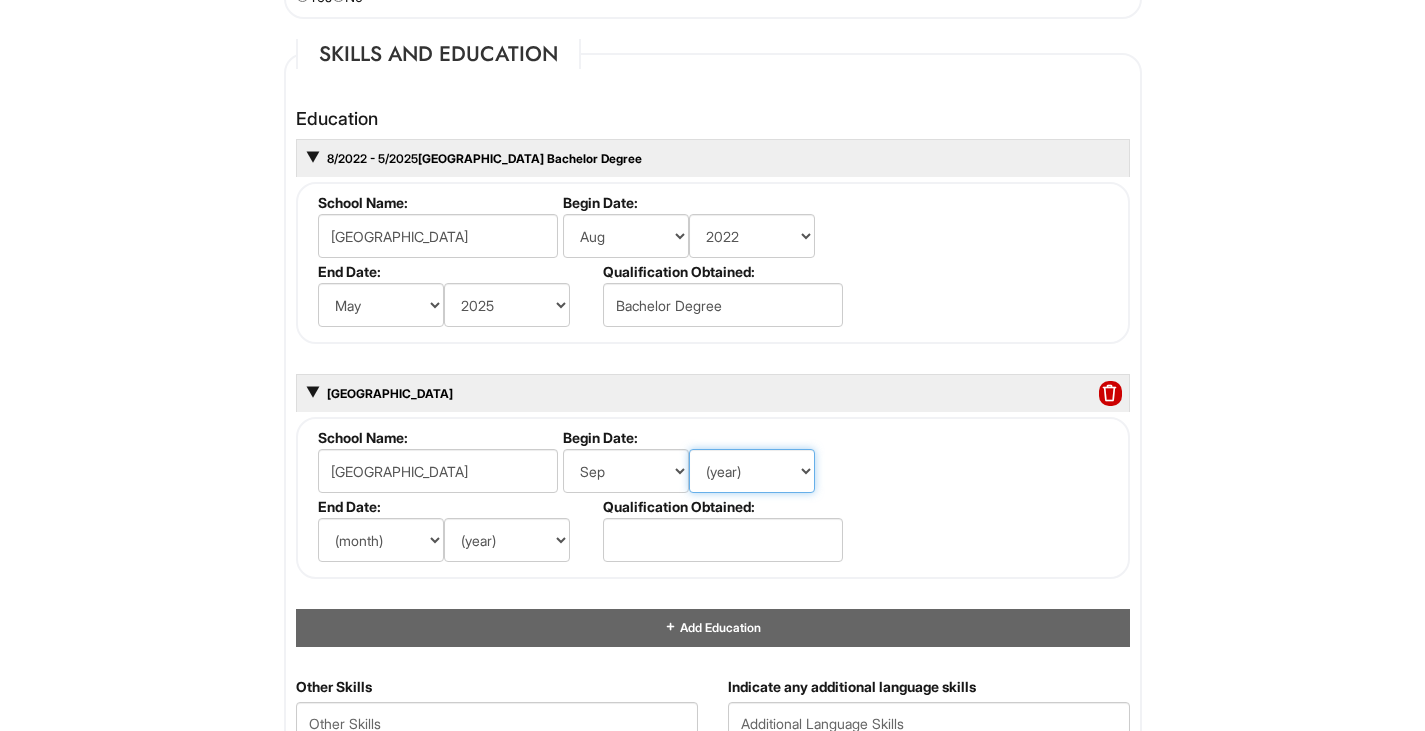 click on "(year) 2029 2028 2027 2026 2025 2024 2023 2022 2021 2020 2019 2018 2017 2016 2015 2014 2013 2012 2011 2010 2009 2008 2007 2006 2005 2004 2003 2002 2001 2000 1999 1998 1997 1996 1995 1994 1993 1992 1991 1990 1989 1988 1987 1986 1985 1984 1983 1982 1981 1980 1979 1978 1977 1976 1975 1974 1973 1972 1971 1970 1969 1968 1967 1966 1965 1964 1963 1962 1961 1960 1959 1958 1957 1956 1955 1954 1953 1952 1951 1950 1949 1948 1947 1946  --  2030 2031 2032 2033 2034 2035 2036 2037 2038 2039 2040 2041 2042 2043 2044 2045 2046 2047 2048 2049 2050 2051 2052 2053 2054 2055 2056 2057 2058 2059 2060 2061 2062 2063 2064" at bounding box center [752, 471] 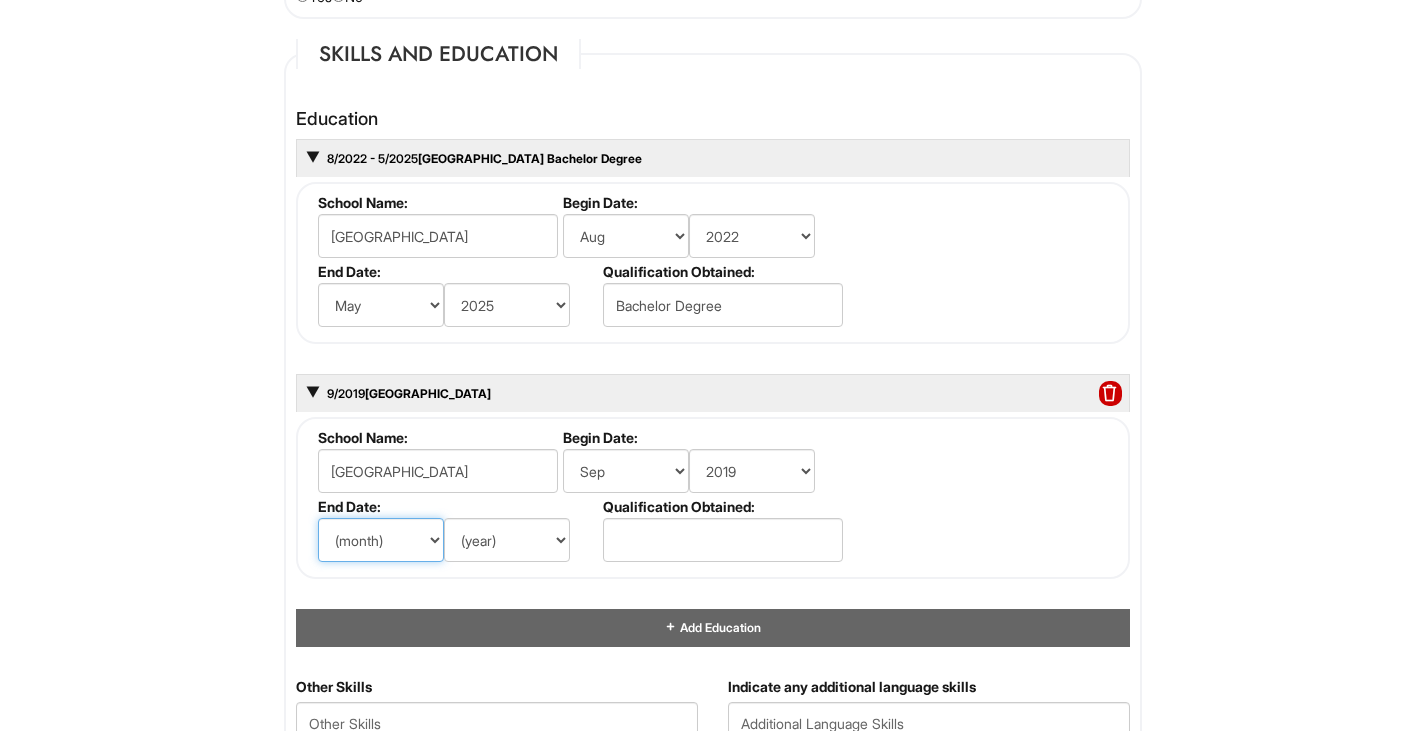 click on "(month) Jan Feb Mar Apr May Jun [DATE] Aug Sep Oct Nov Dec" at bounding box center (381, 540) 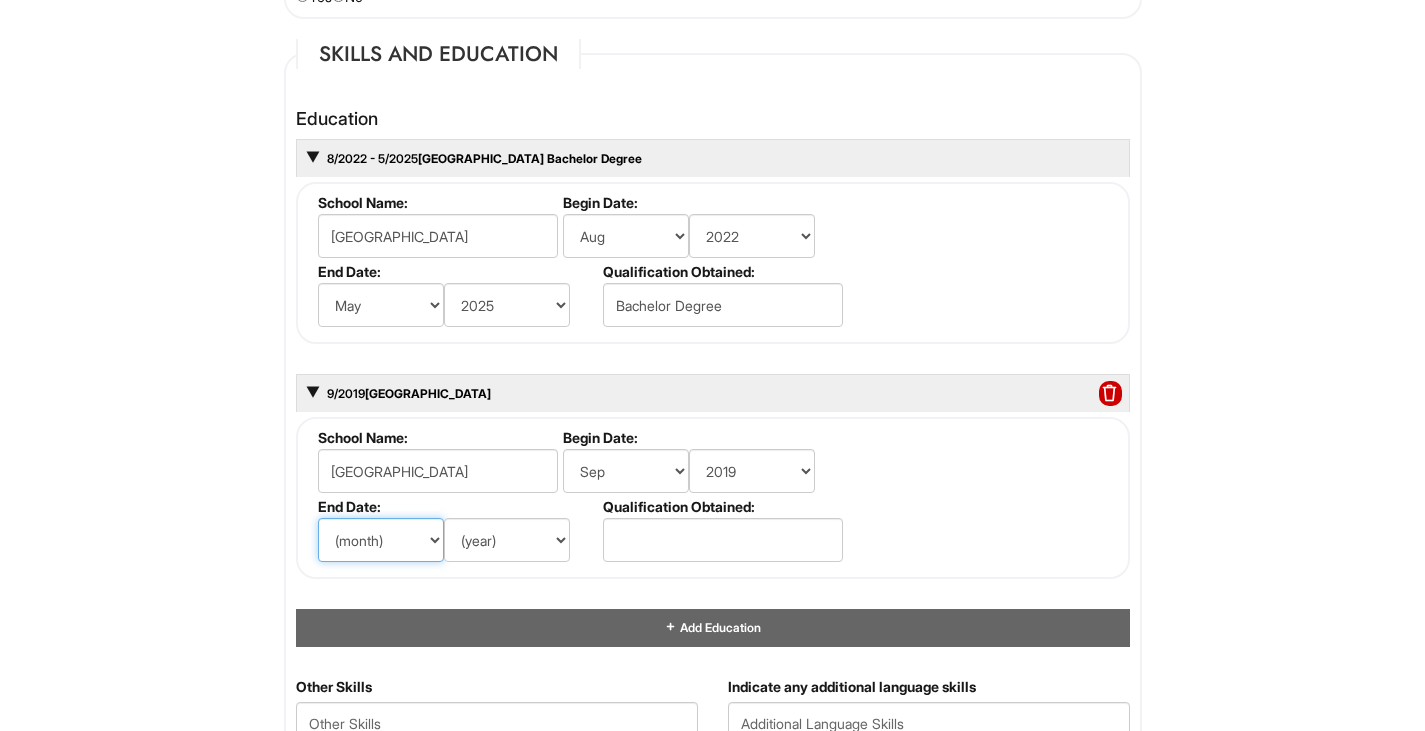 select on "8" 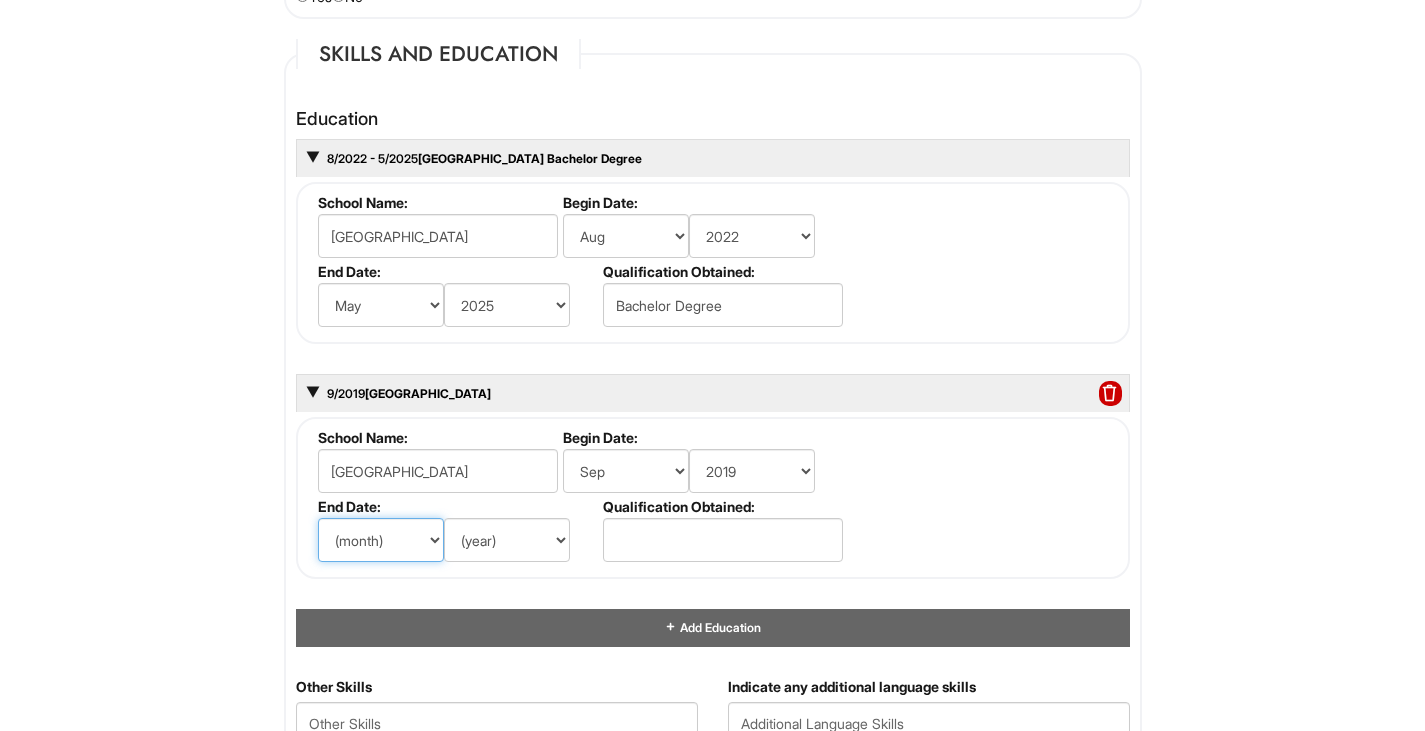 click on "(month) Jan Feb Mar Apr May Jun [DATE] Aug Sep Oct Nov Dec" at bounding box center [381, 540] 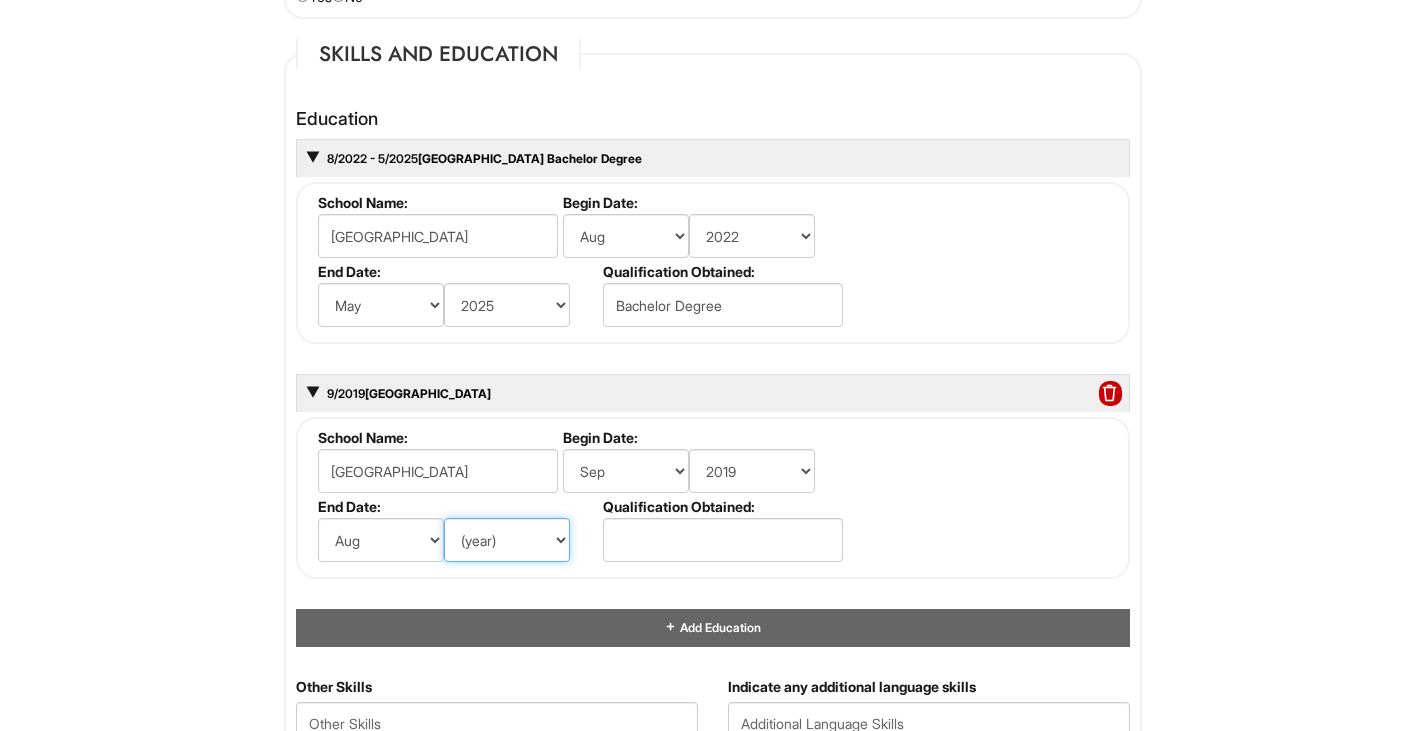 click on "(year) 2029 2028 2027 2026 2025 2024 2023 2022 2021 2020 2019 2018 2017 2016 2015 2014 2013 2012 2011 2010 2009 2008 2007 2006 2005 2004 2003 2002 2001 2000 1999 1998 1997 1996 1995 1994 1993 1992 1991 1990 1989 1988 1987 1986 1985 1984 1983 1982 1981 1980 1979 1978 1977 1976 1975 1974 1973 1972 1971 1970 1969 1968 1967 1966 1965 1964 1963 1962 1961 1960 1959 1958 1957 1956 1955 1954 1953 1952 1951 1950 1949 1948 1947 1946  --  2030 2031 2032 2033 2034 2035 2036 2037 2038 2039 2040 2041 2042 2043 2044 2045 2046 2047 2048 2049 2050 2051 2052 2053 2054 2055 2056 2057 2058 2059 2060 2061 2062 2063 2064" at bounding box center (507, 540) 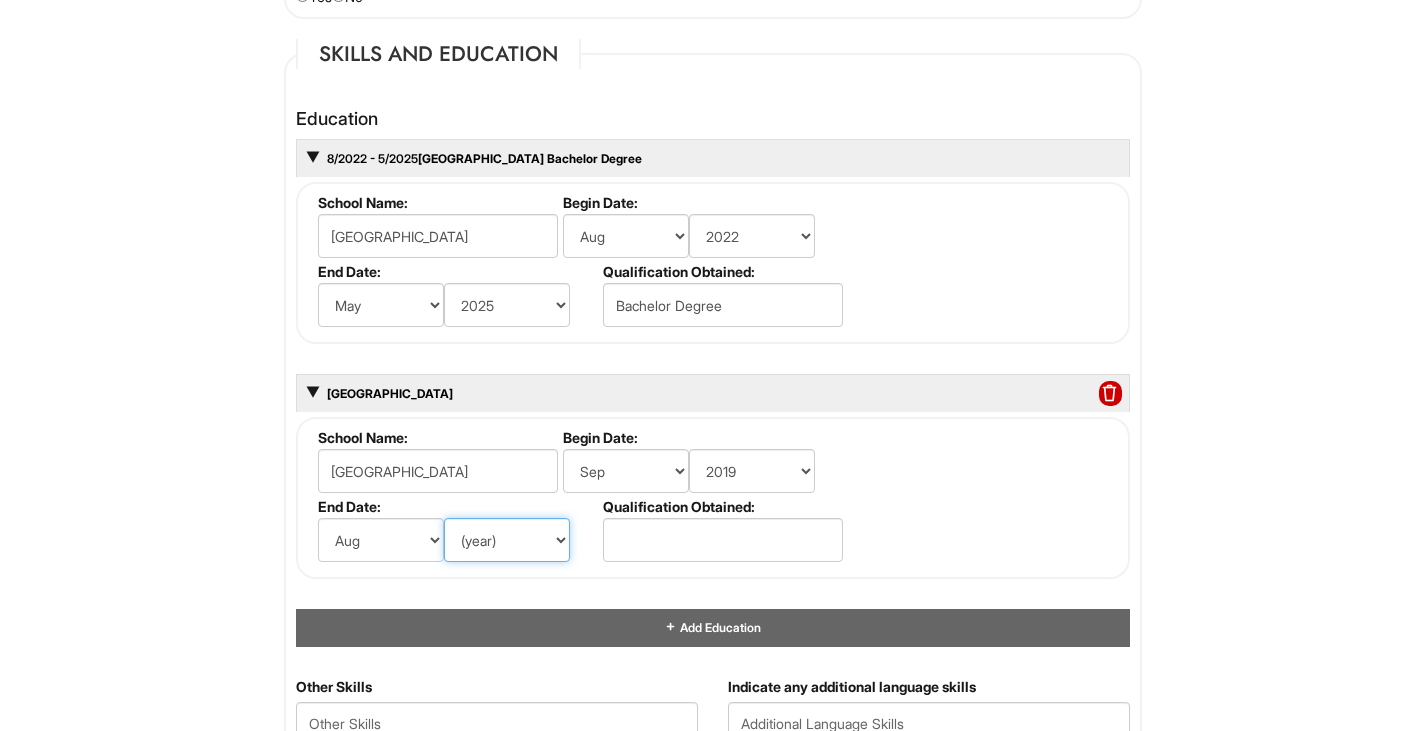 select on "2022" 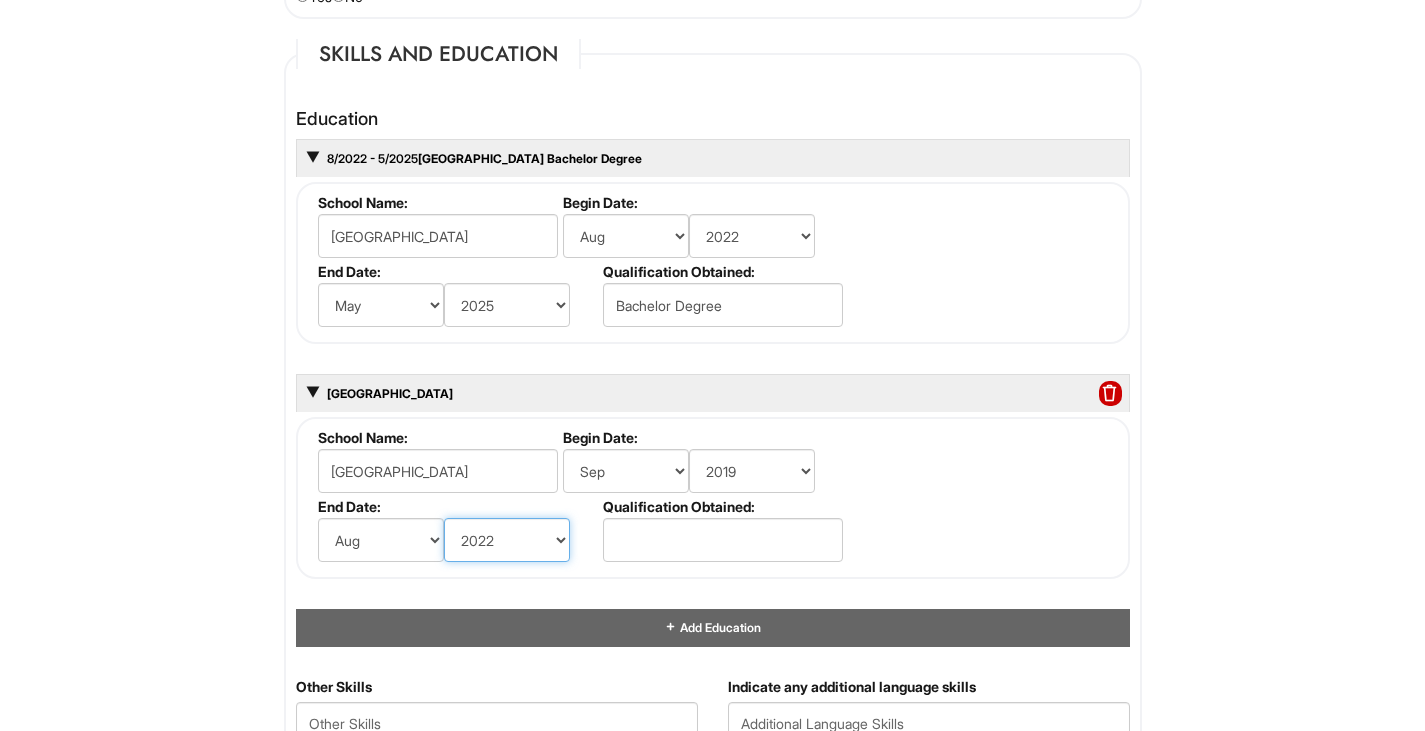 click on "(year) 2029 2028 2027 2026 2025 2024 2023 2022 2021 2020 2019 2018 2017 2016 2015 2014 2013 2012 2011 2010 2009 2008 2007 2006 2005 2004 2003 2002 2001 2000 1999 1998 1997 1996 1995 1994 1993 1992 1991 1990 1989 1988 1987 1986 1985 1984 1983 1982 1981 1980 1979 1978 1977 1976 1975 1974 1973 1972 1971 1970 1969 1968 1967 1966 1965 1964 1963 1962 1961 1960 1959 1958 1957 1956 1955 1954 1953 1952 1951 1950 1949 1948 1947 1946  --  2030 2031 2032 2033 2034 2035 2036 2037 2038 2039 2040 2041 2042 2043 2044 2045 2046 2047 2048 2049 2050 2051 2052 2053 2054 2055 2056 2057 2058 2059 2060 2061 2062 2063 2064" at bounding box center [507, 540] 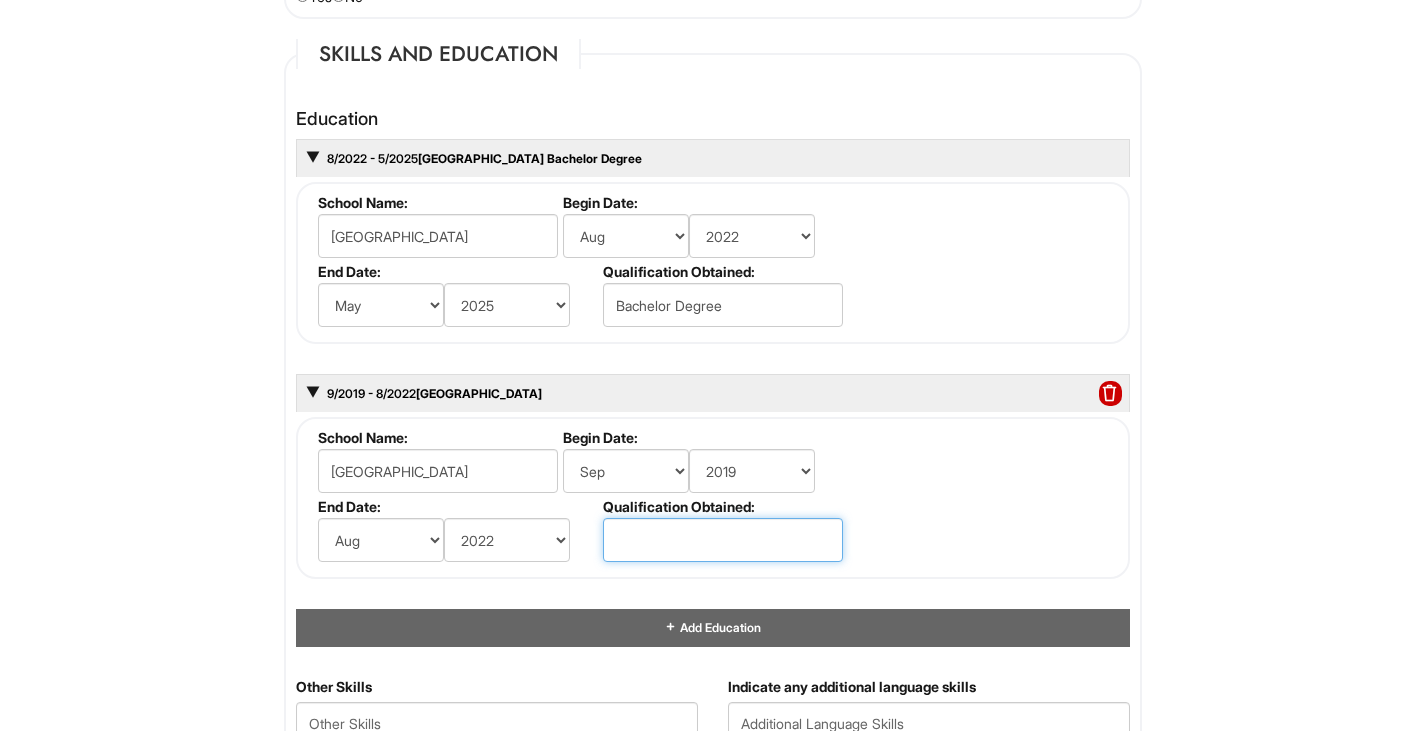 click at bounding box center [723, 540] 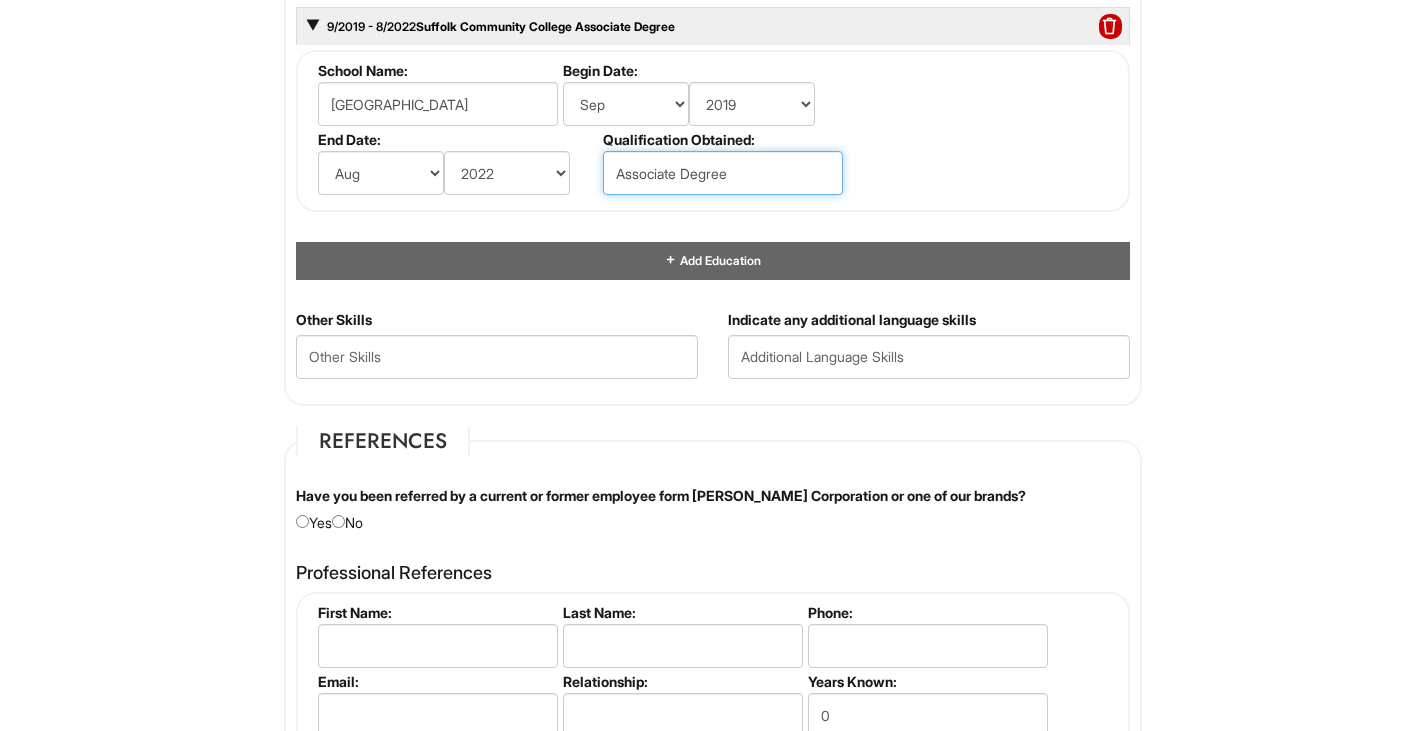 scroll, scrollTop: 2191, scrollLeft: 0, axis: vertical 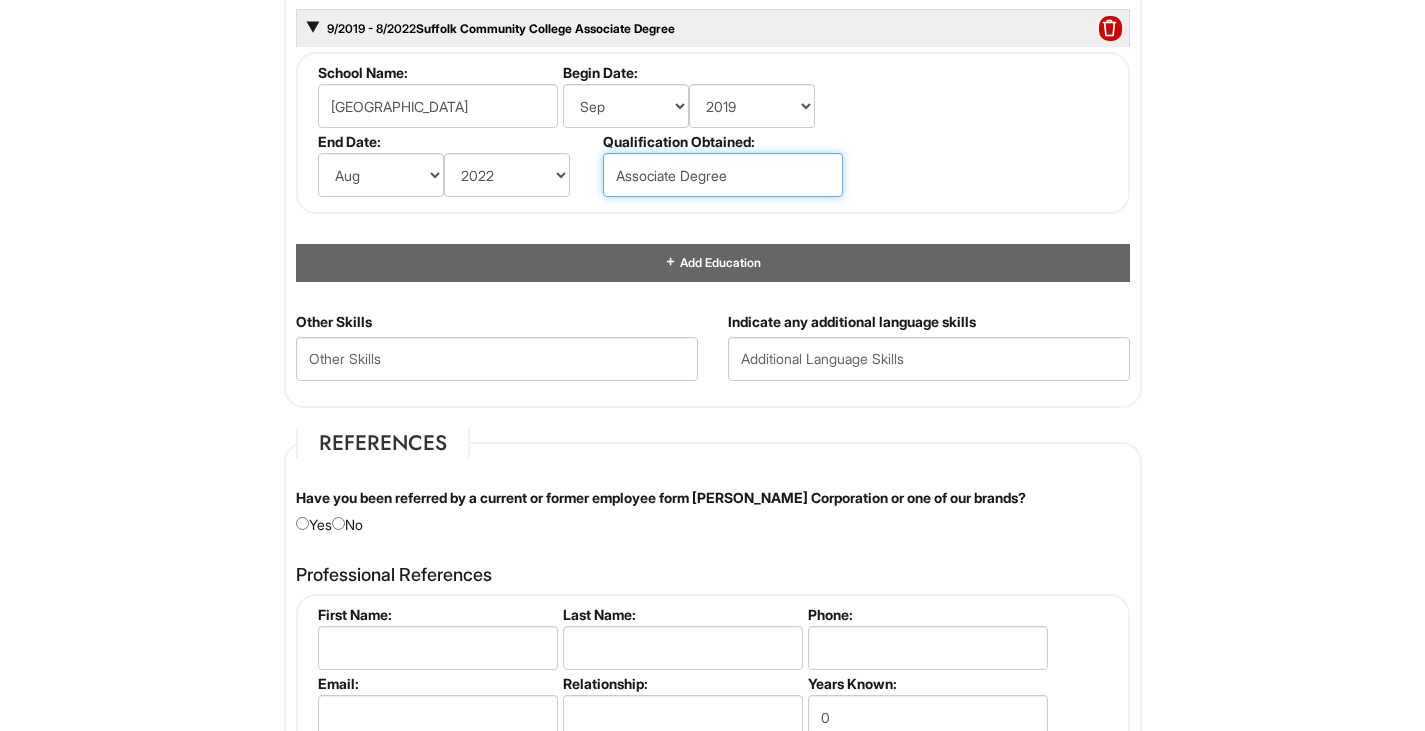 type on "Associate Degree" 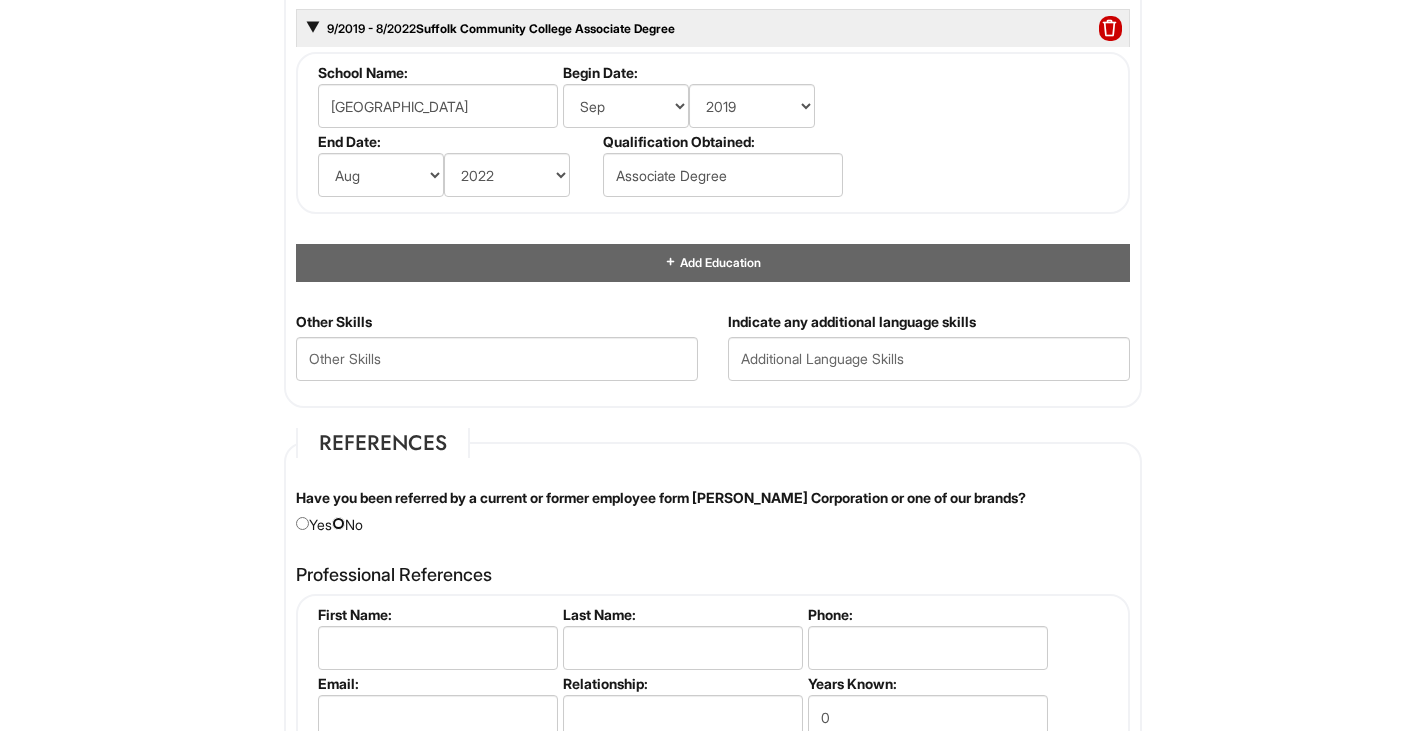 click at bounding box center (338, 523) 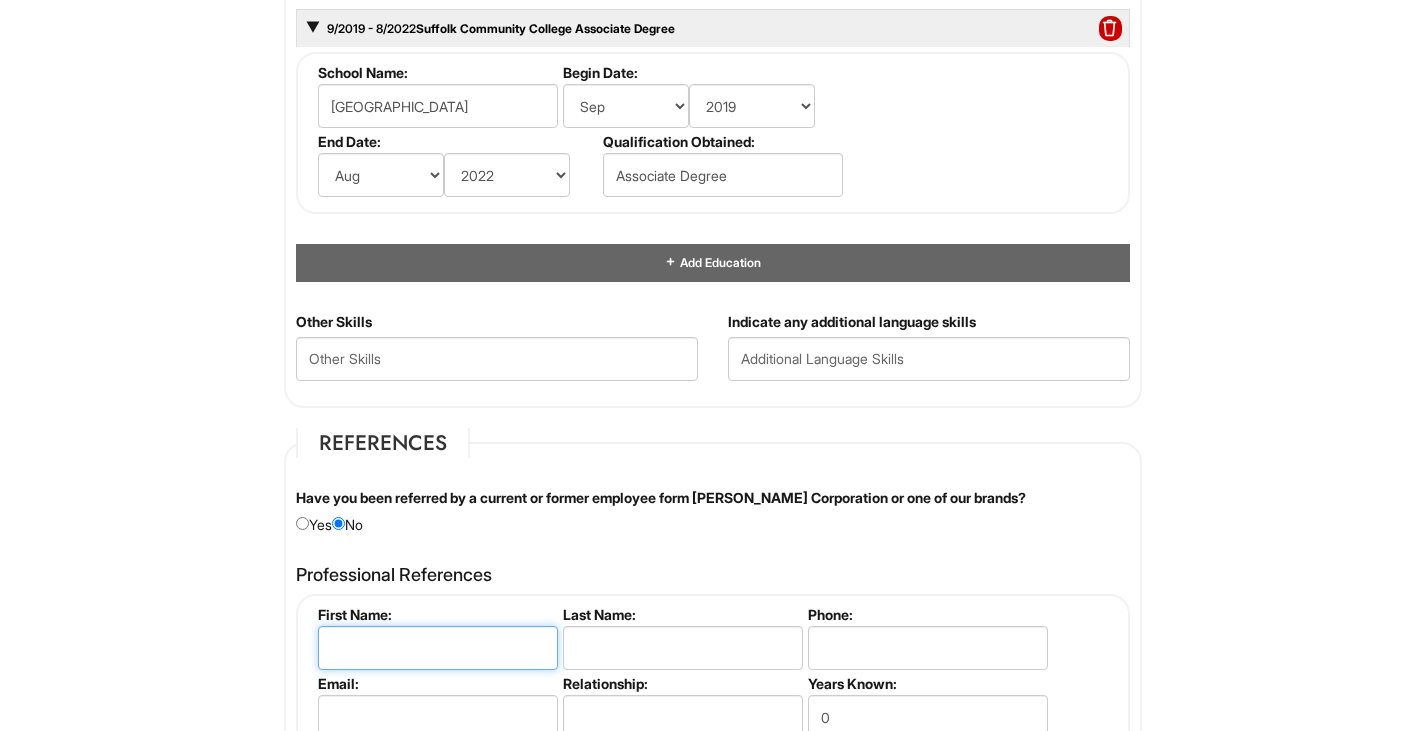 click at bounding box center (438, 648) 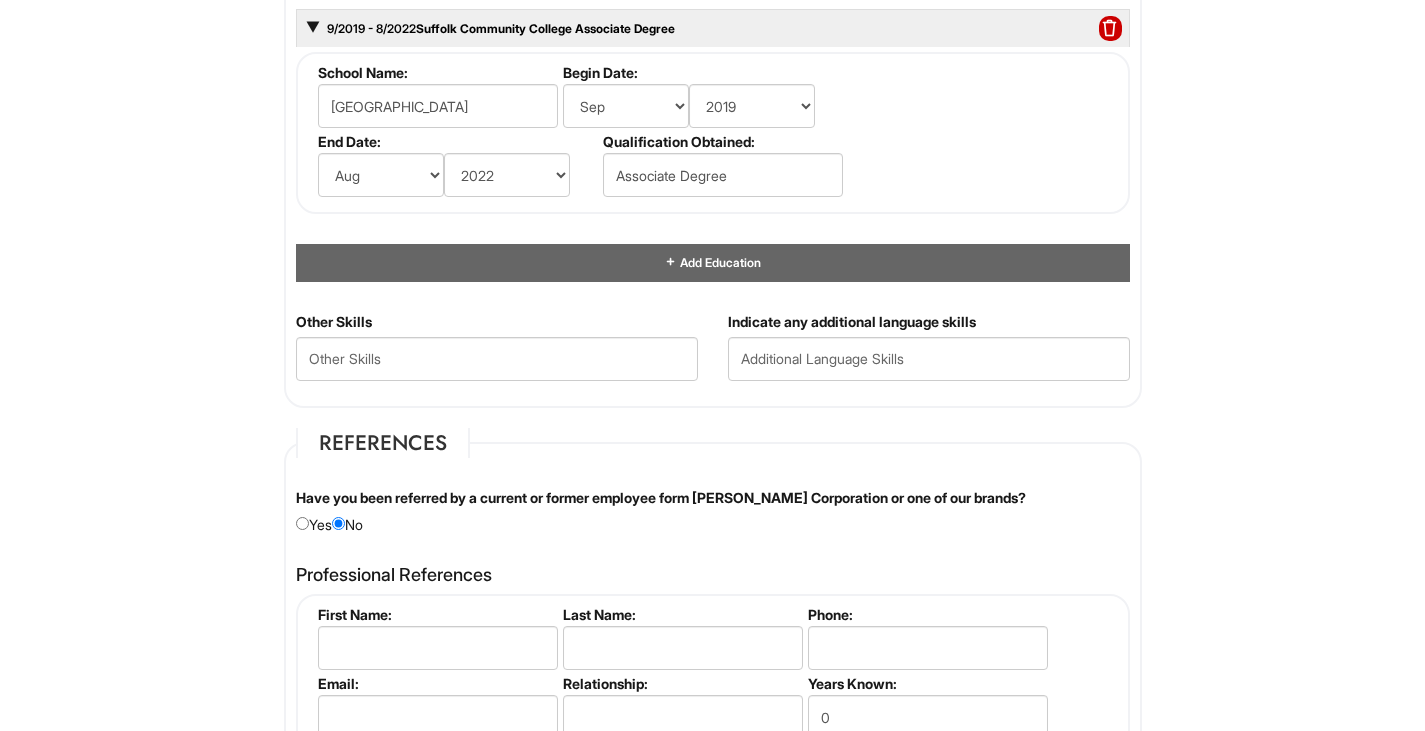 click on "Please Complete This Form 1 2 3 Merchandise Flow Supervisor, A|X Outlet PLEASE COMPLETE ALL REQUIRED FIELDS
We are an Equal Opportunity Employer. All persons shall have the opportunity to be considered for employment without regard to their race, color, creed, religion, national origin, ancestry, citizenship status, age, disability, gender, sex, sexual orientation, veteran status, genetic information or any other characteristic protected by applicable federal, state or local laws. We will endeavor to make a reasonable accommodation to the known physical or mental limitations of a qualified applicant with a disability unless the accommodation would impose an undue hardship on the operation of our business. If you believe you require such assistance to complete this form or to participate in an interview, please let us know.
Personal Information
Last Name  *   [PERSON_NAME]
First Name  *   [PERSON_NAME]
Middle Name   A.
E-mail Address  *   [EMAIL_ADDRESS][DOMAIN_NAME]
Phone  *   [PHONE_NUMBER]" at bounding box center [712, -120] 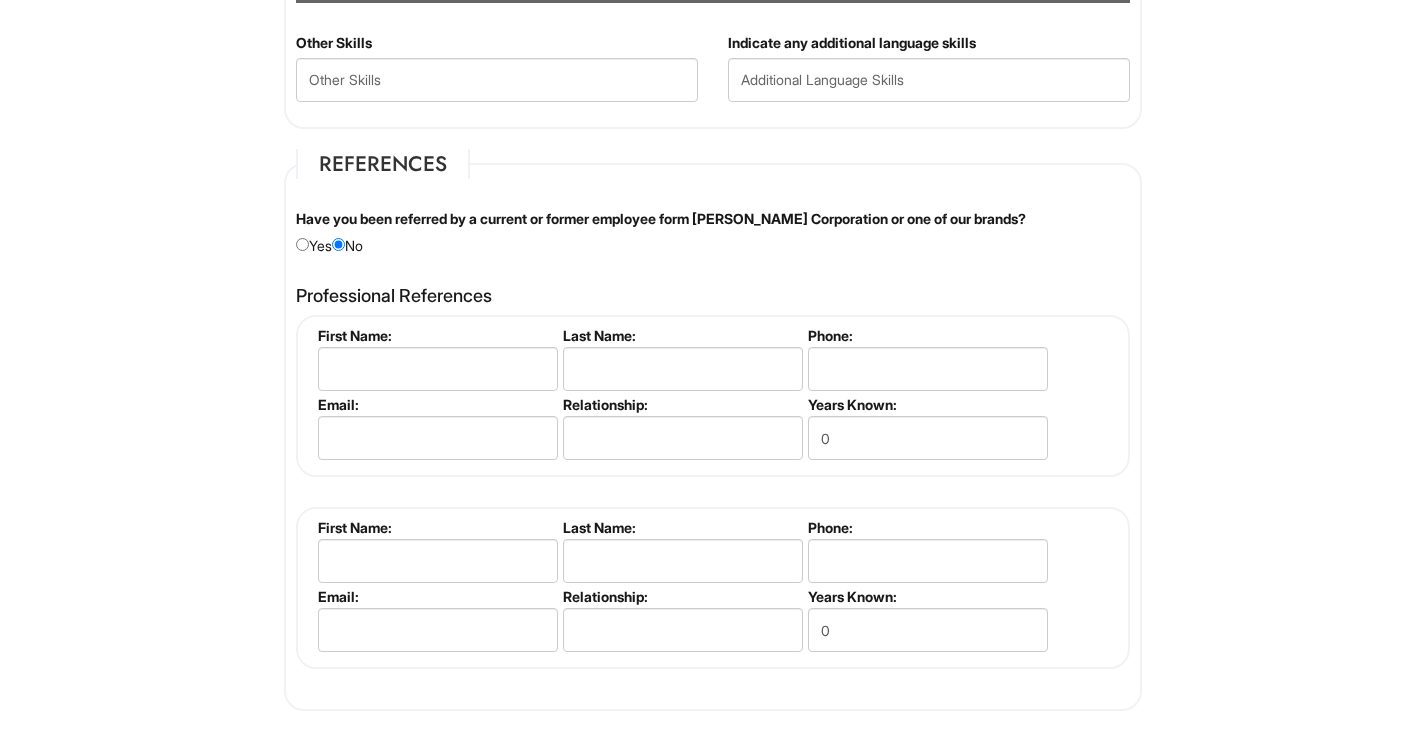 scroll, scrollTop: 2476, scrollLeft: 0, axis: vertical 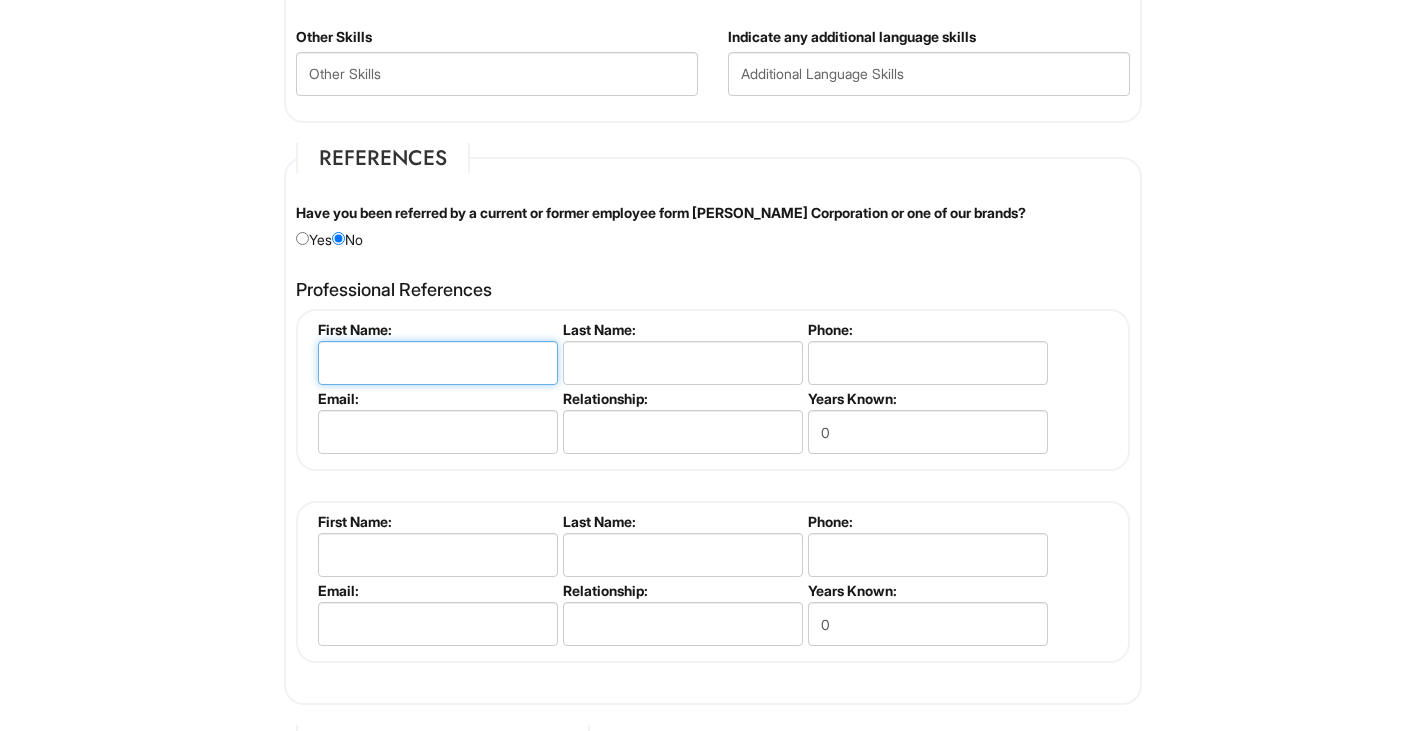click at bounding box center [438, 363] 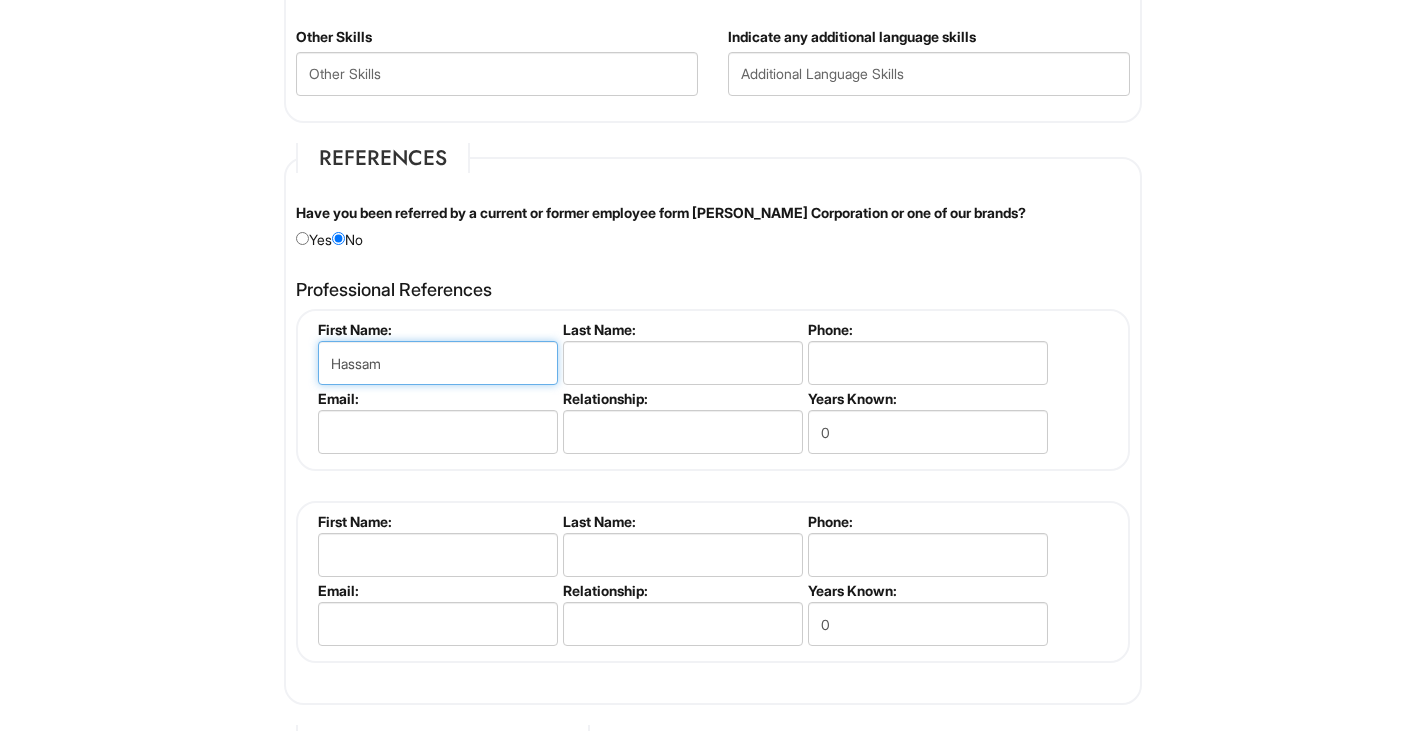 type on "Hassam" 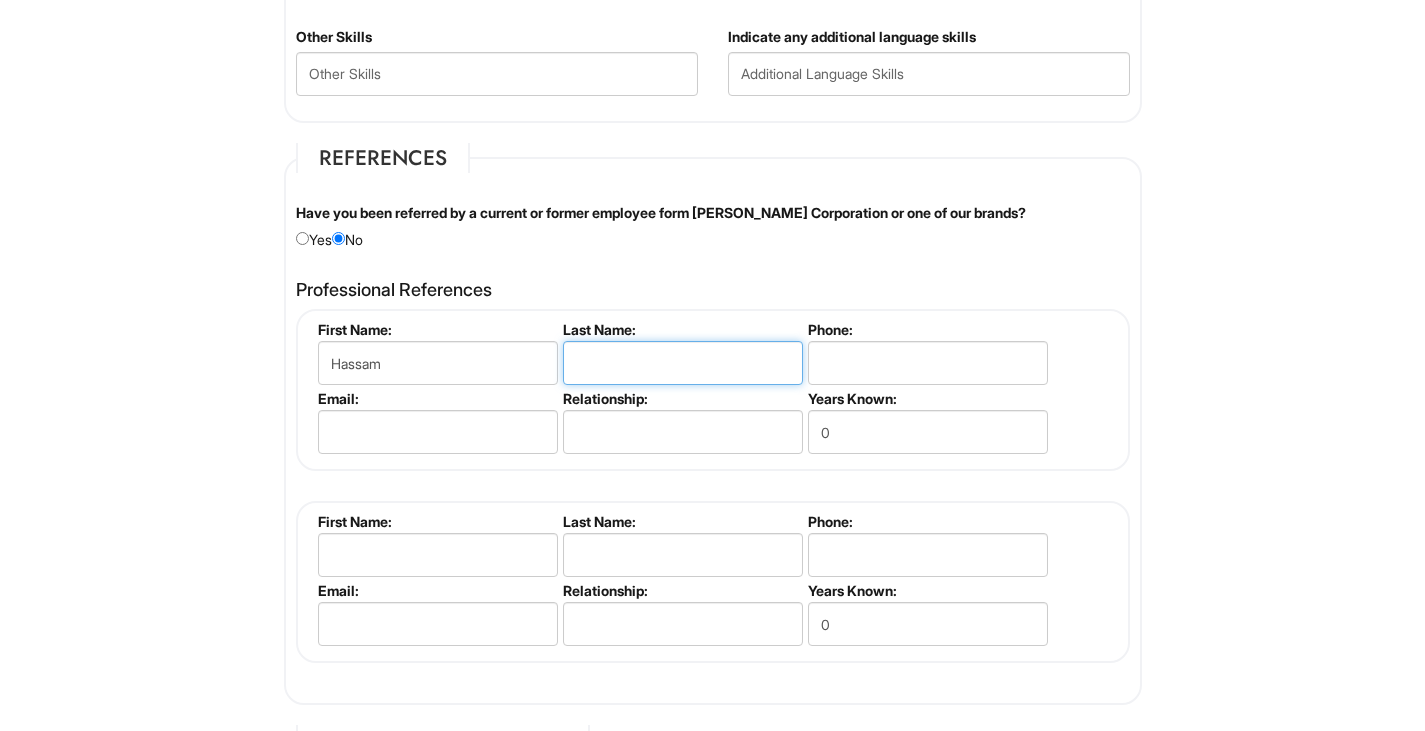 click at bounding box center (683, 363) 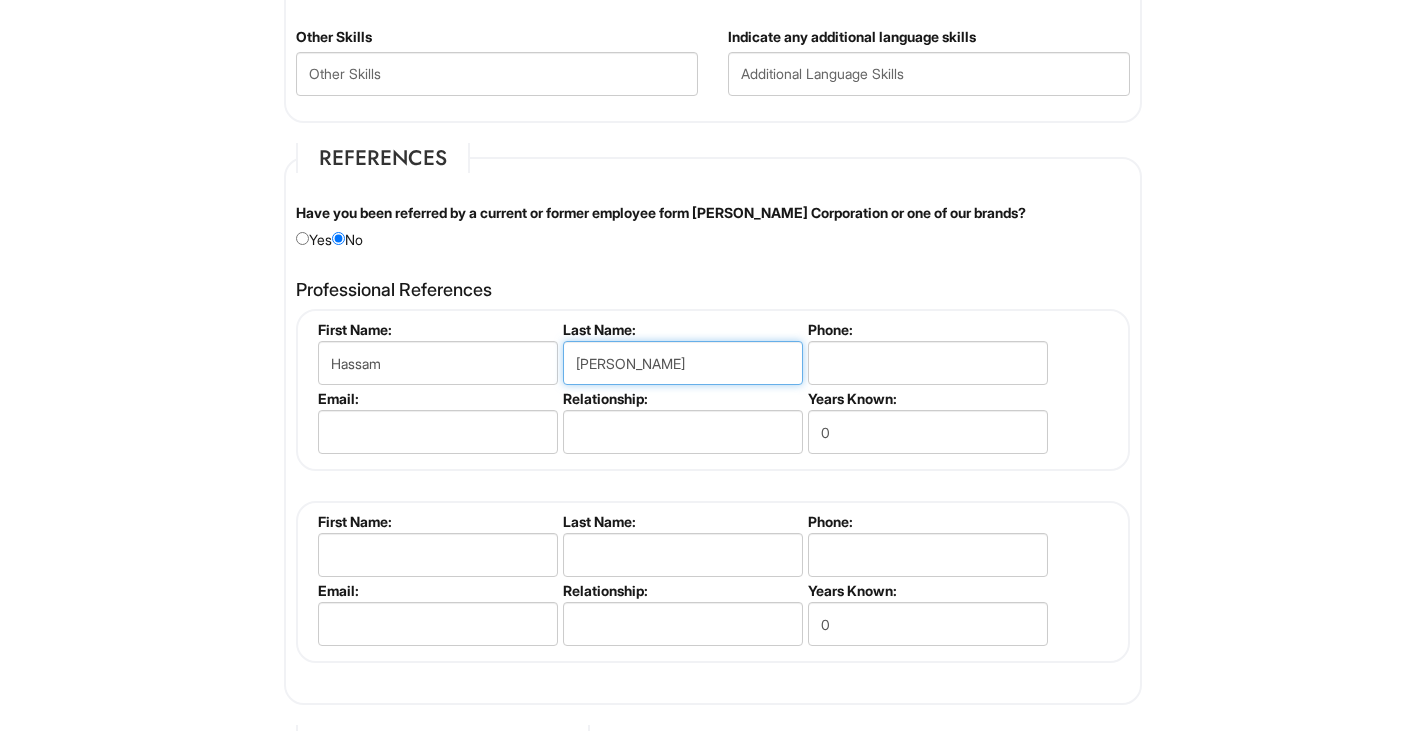type on "[PERSON_NAME]" 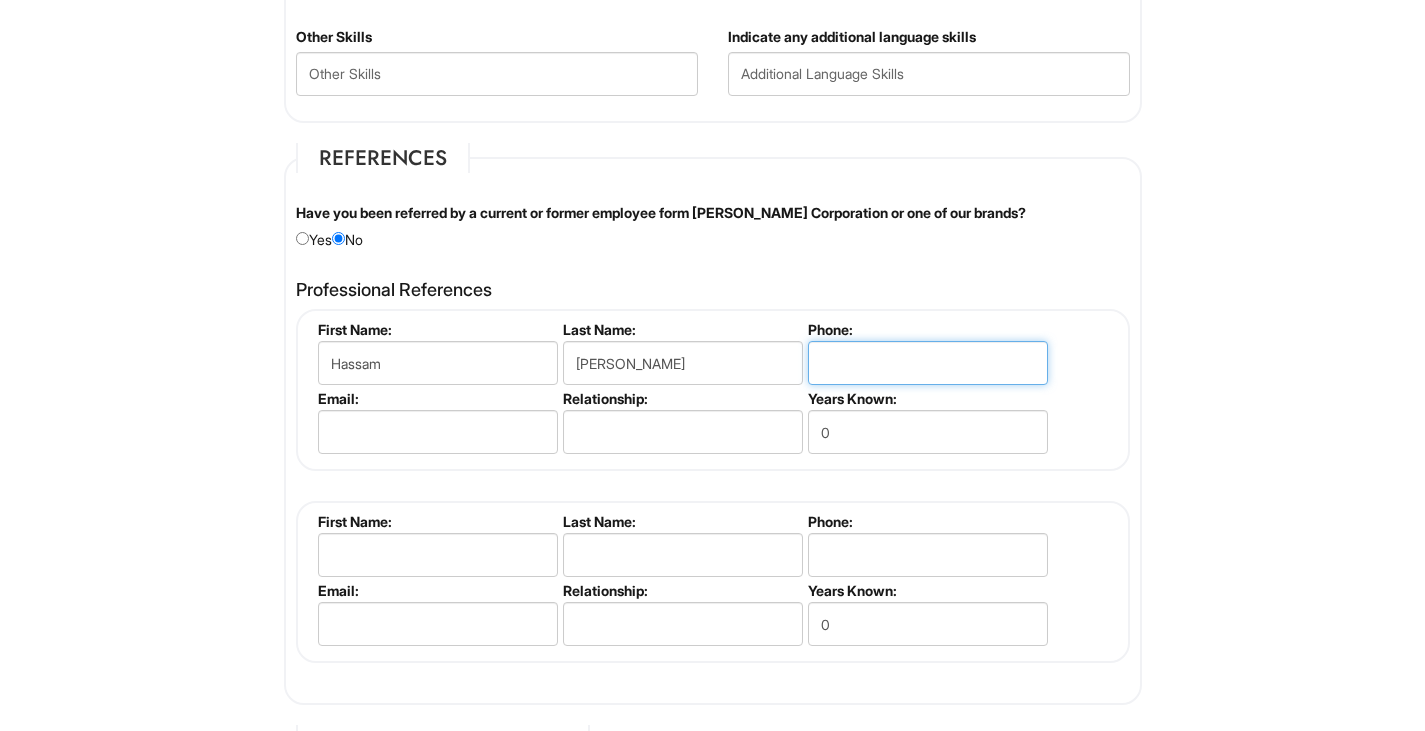 click at bounding box center (928, 363) 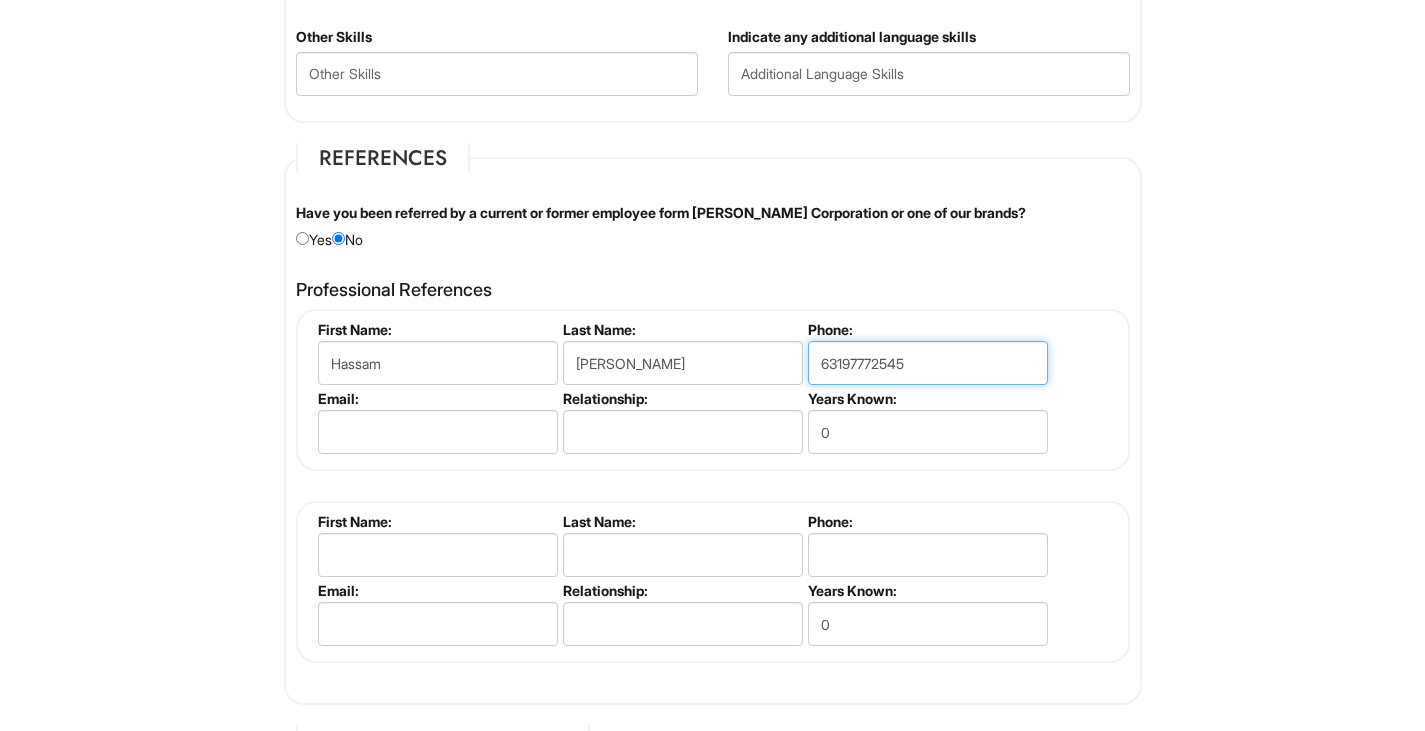 click on "63197772545" at bounding box center (928, 363) 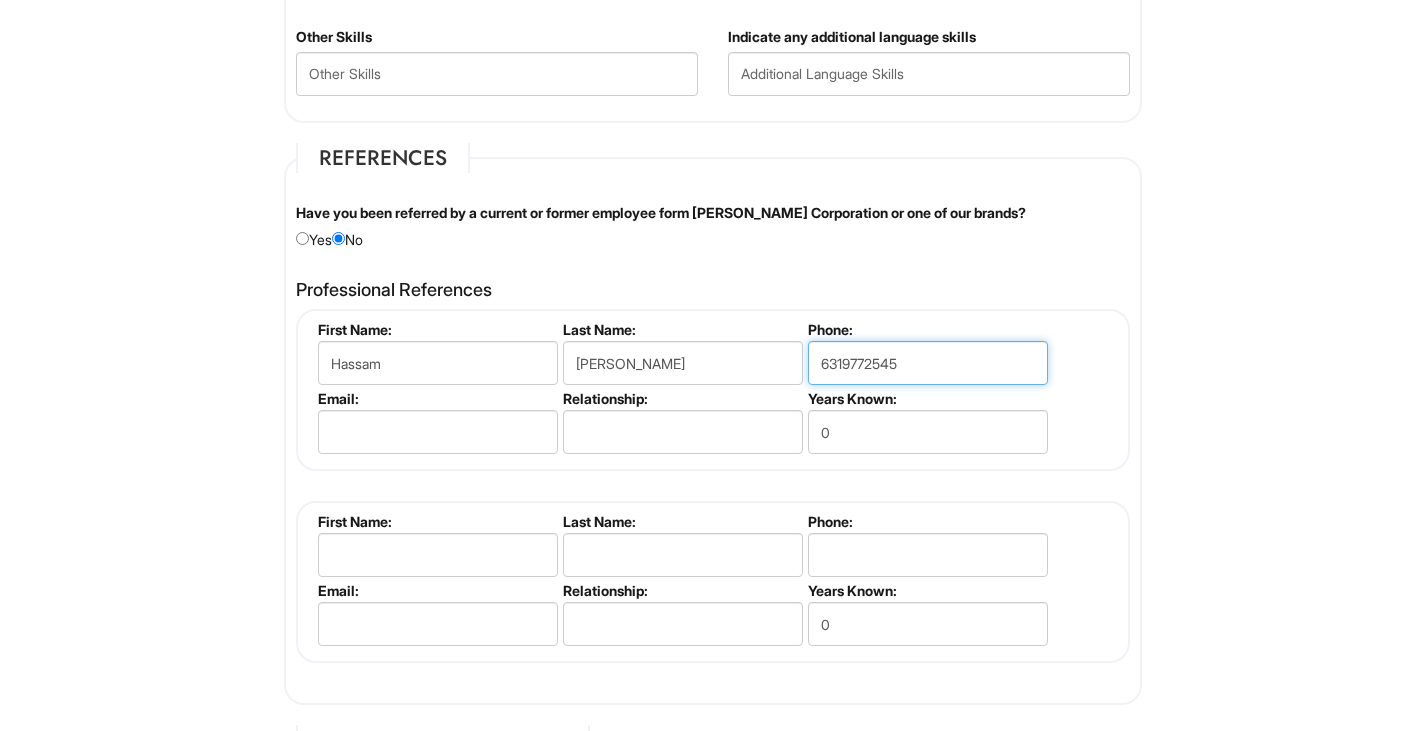 type on "6319772545" 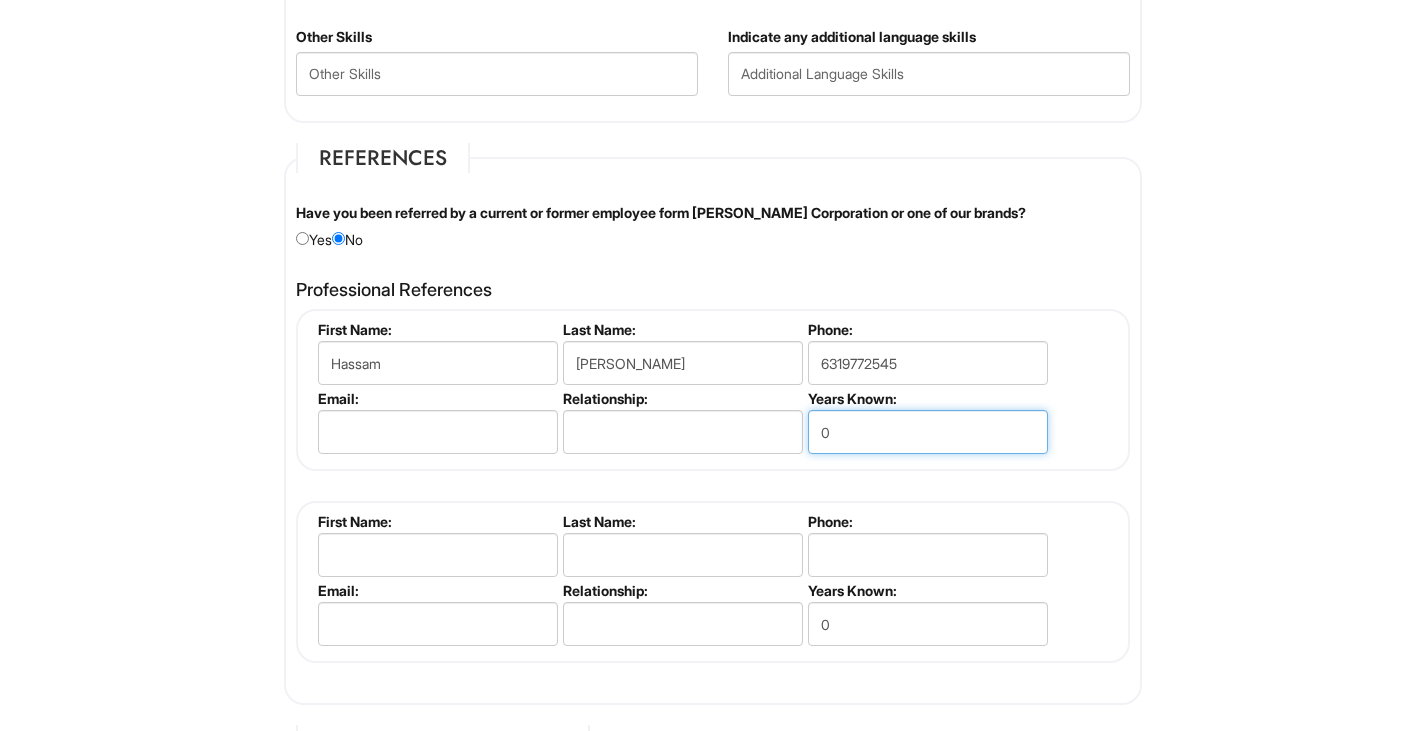 drag, startPoint x: 864, startPoint y: 442, endPoint x: 741, endPoint y: 452, distance: 123.40584 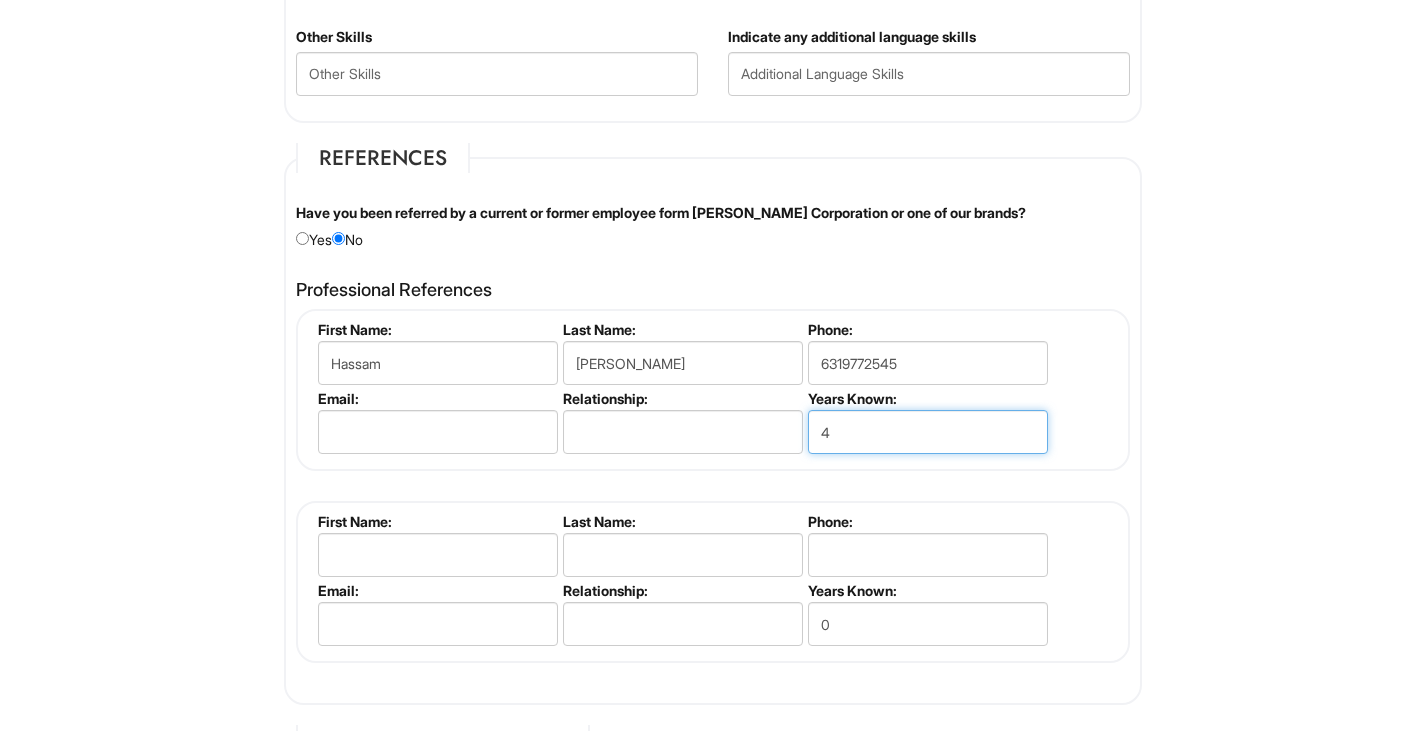 type on "4" 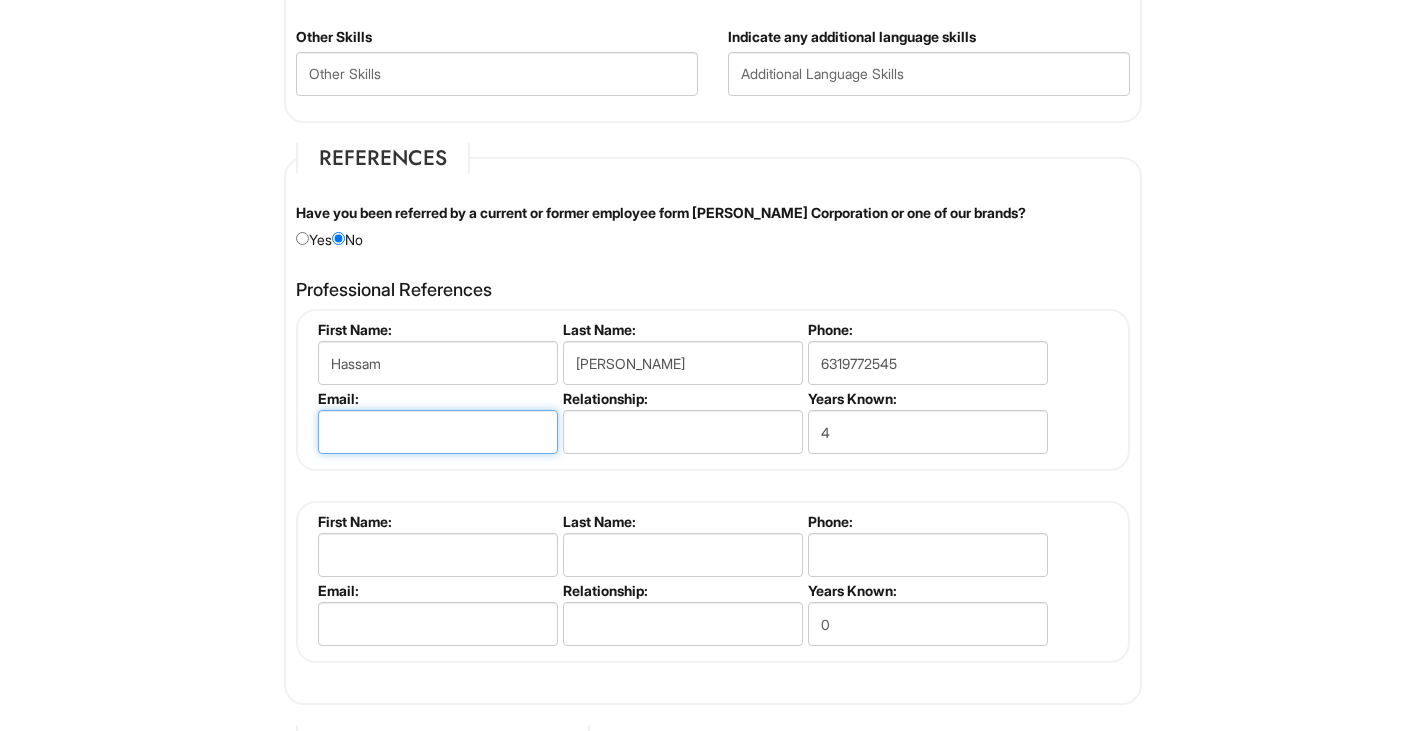 click at bounding box center (438, 432) 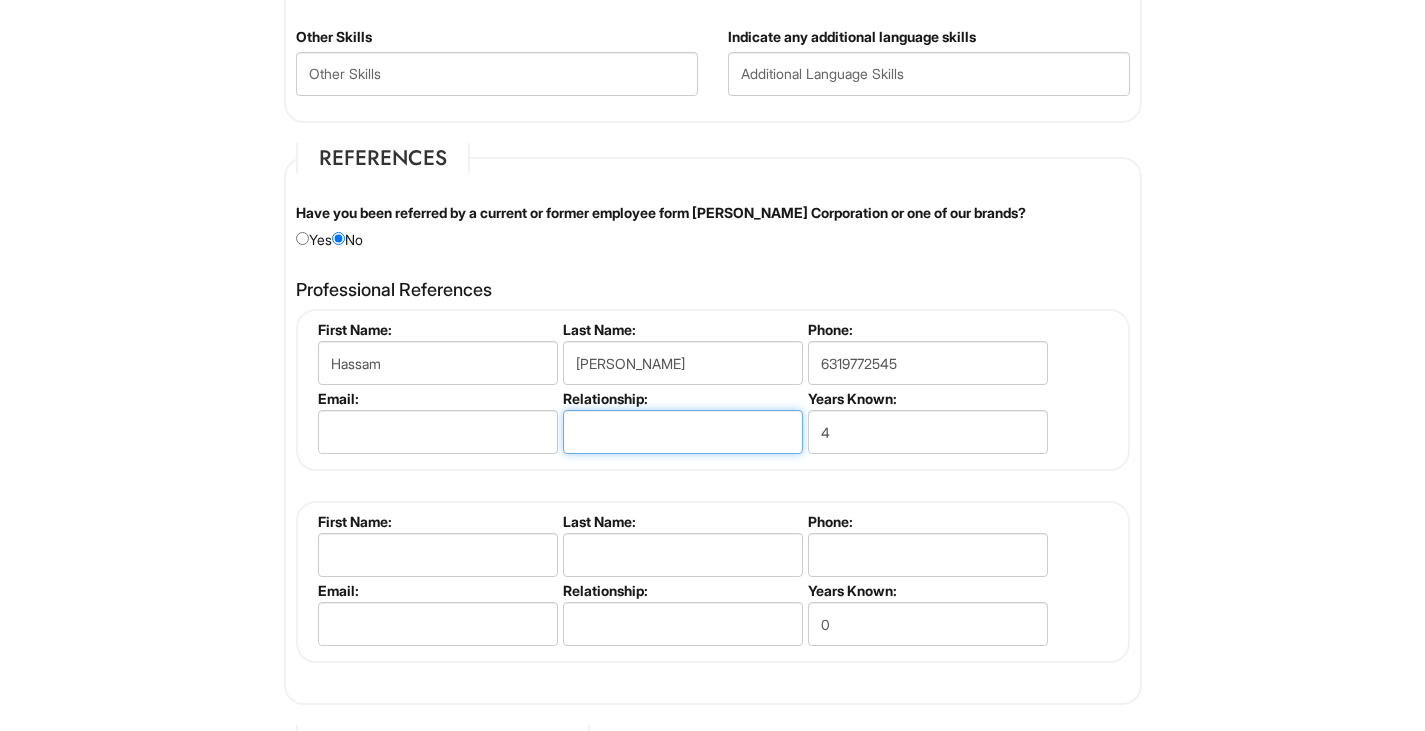 click at bounding box center (683, 432) 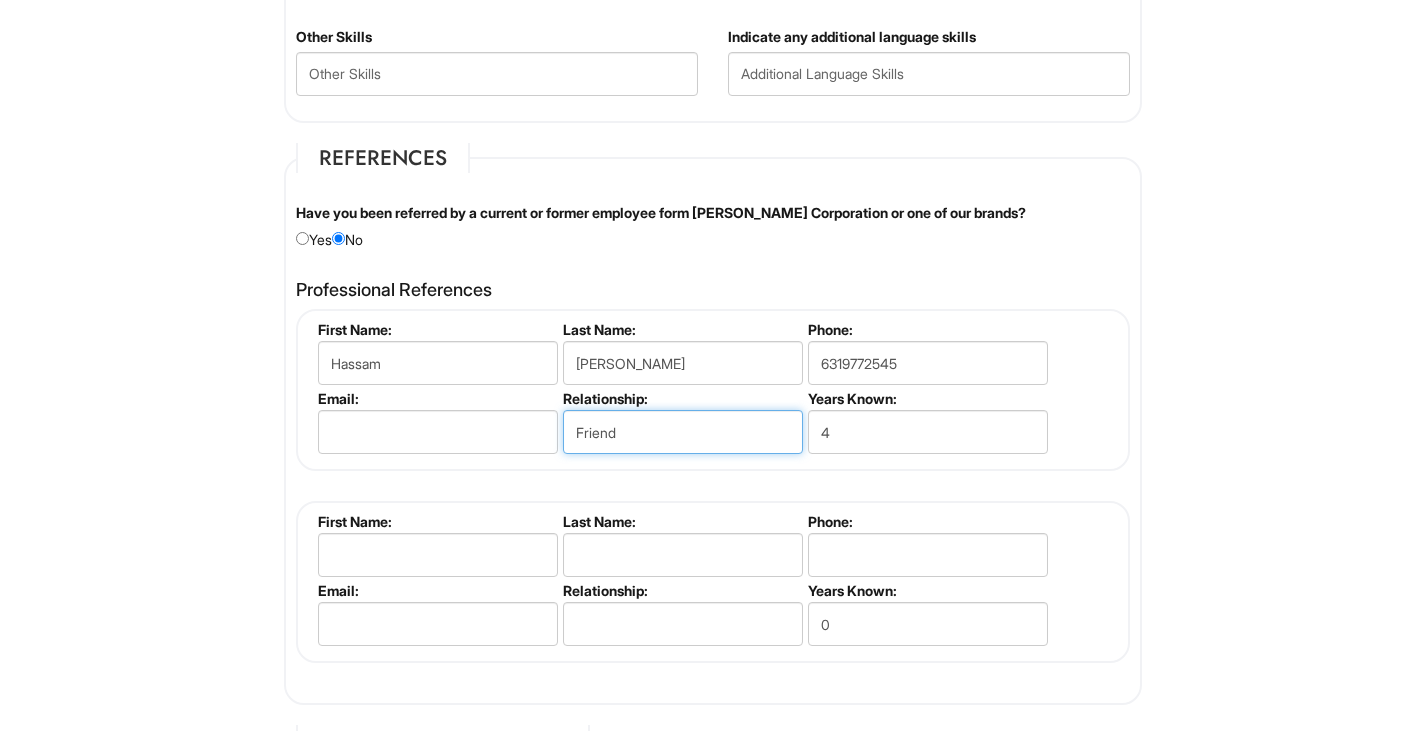 type on "Friend" 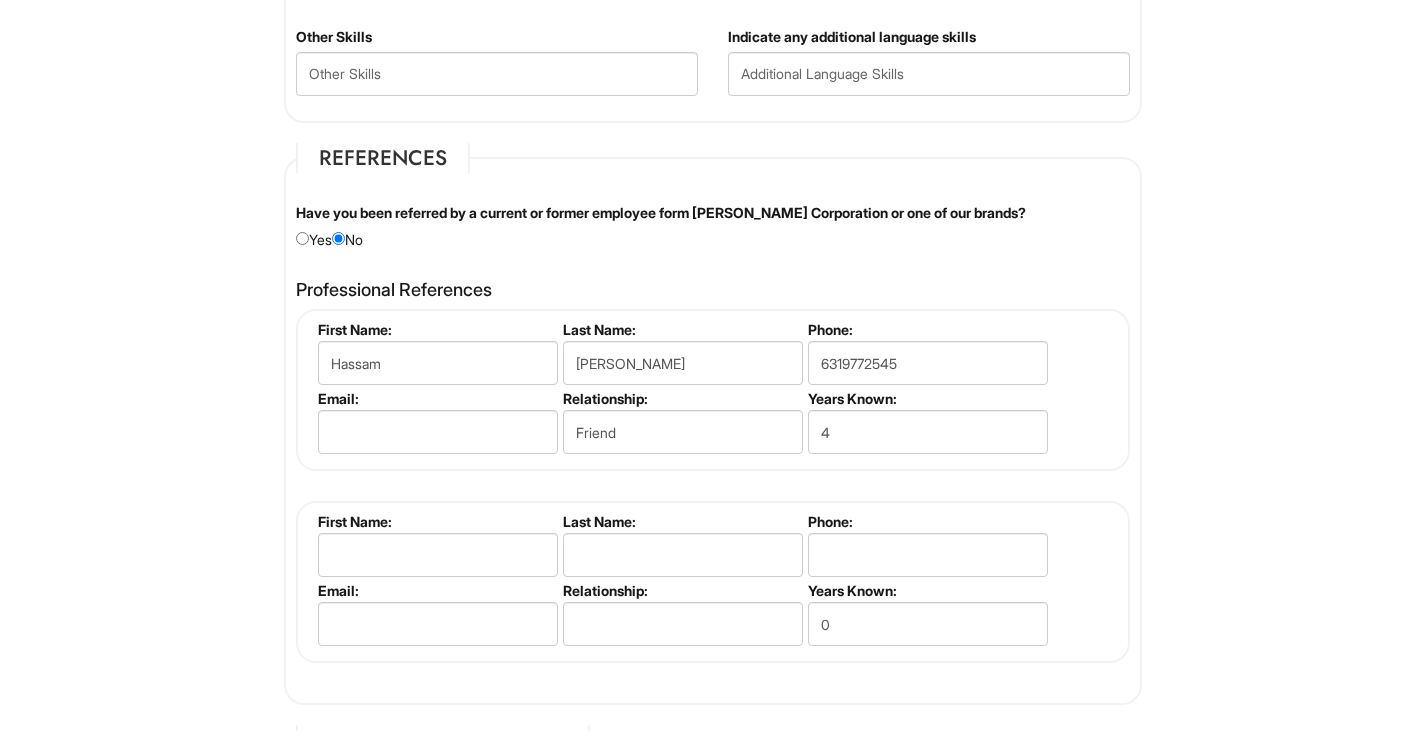 click on "[PERSON_NAME]
First Name:
[GEOGRAPHIC_DATA]
Last Name:
[PERSON_NAME]
Phone:
[PHONE_NUMBER]
Email:
Relationship:
Friend
Years Known:
4
Please complete this section.
First Name:
Last Name:
Phone:
Email:
Relationship:
Years Known:
0" at bounding box center [713, 486] 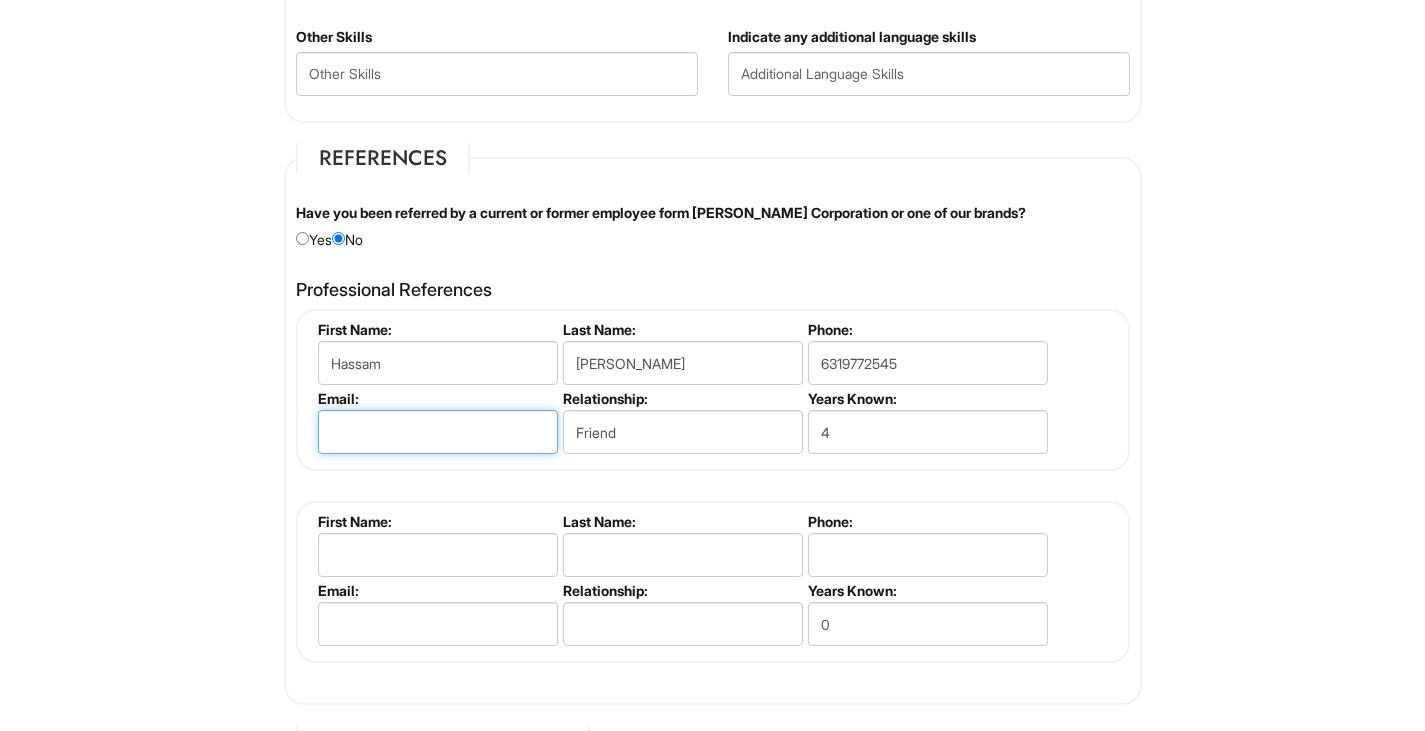 click at bounding box center [438, 432] 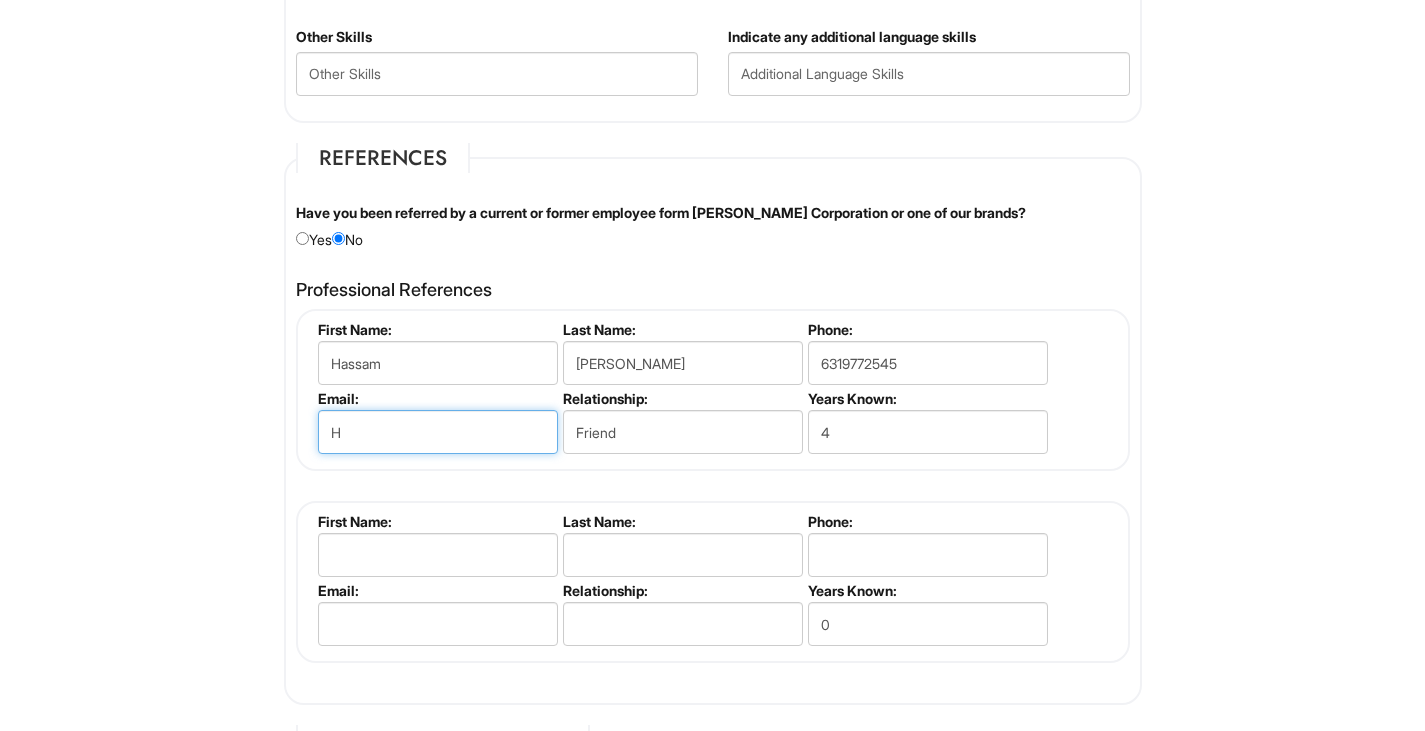 click on "H" at bounding box center [438, 432] 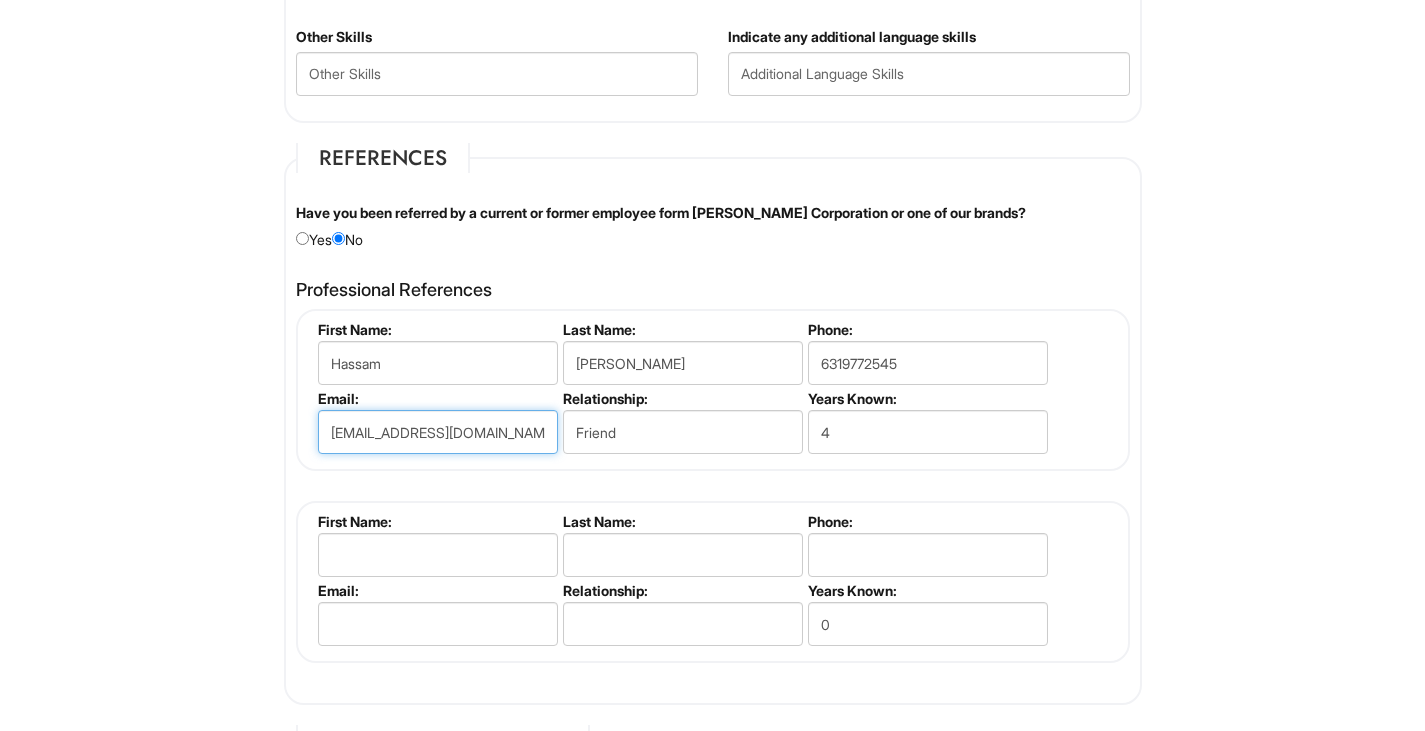 type on "[EMAIL_ADDRESS][DOMAIN_NAME]" 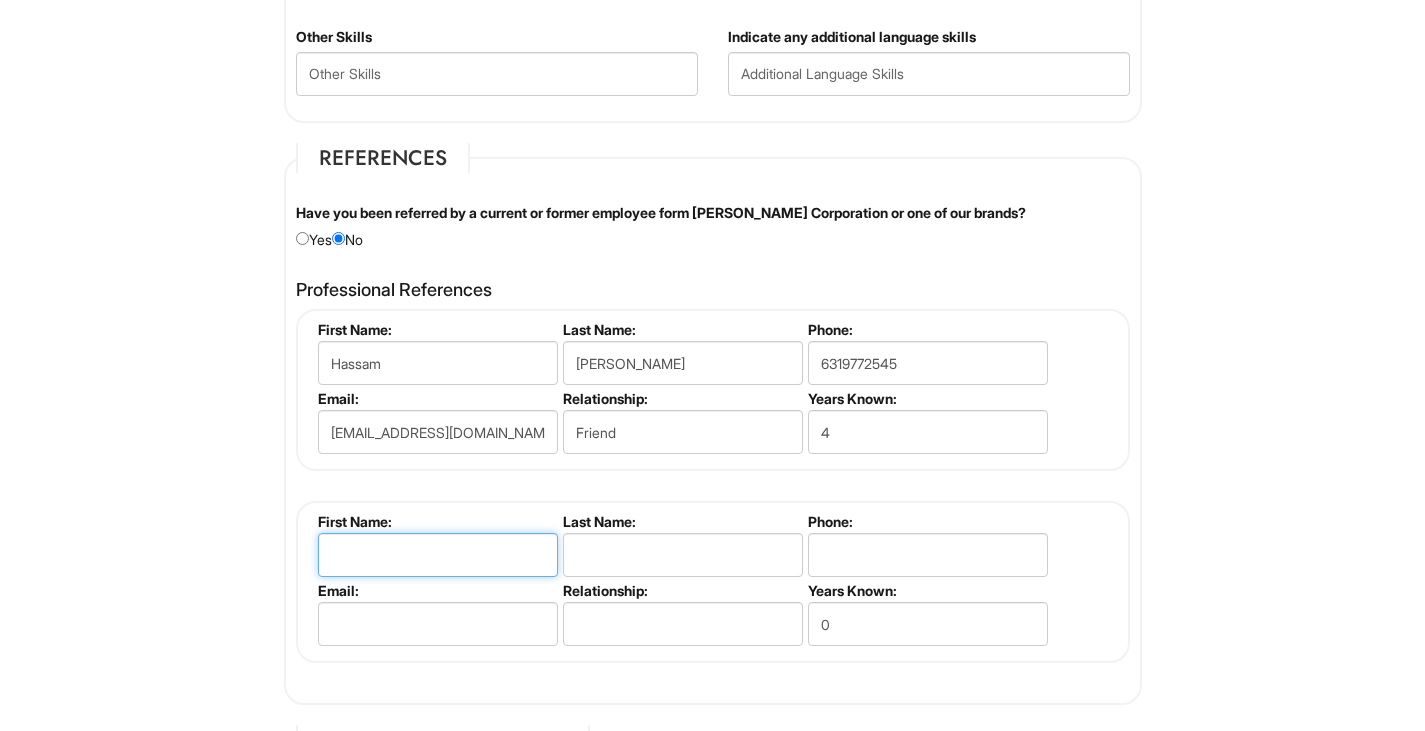 click at bounding box center (438, 555) 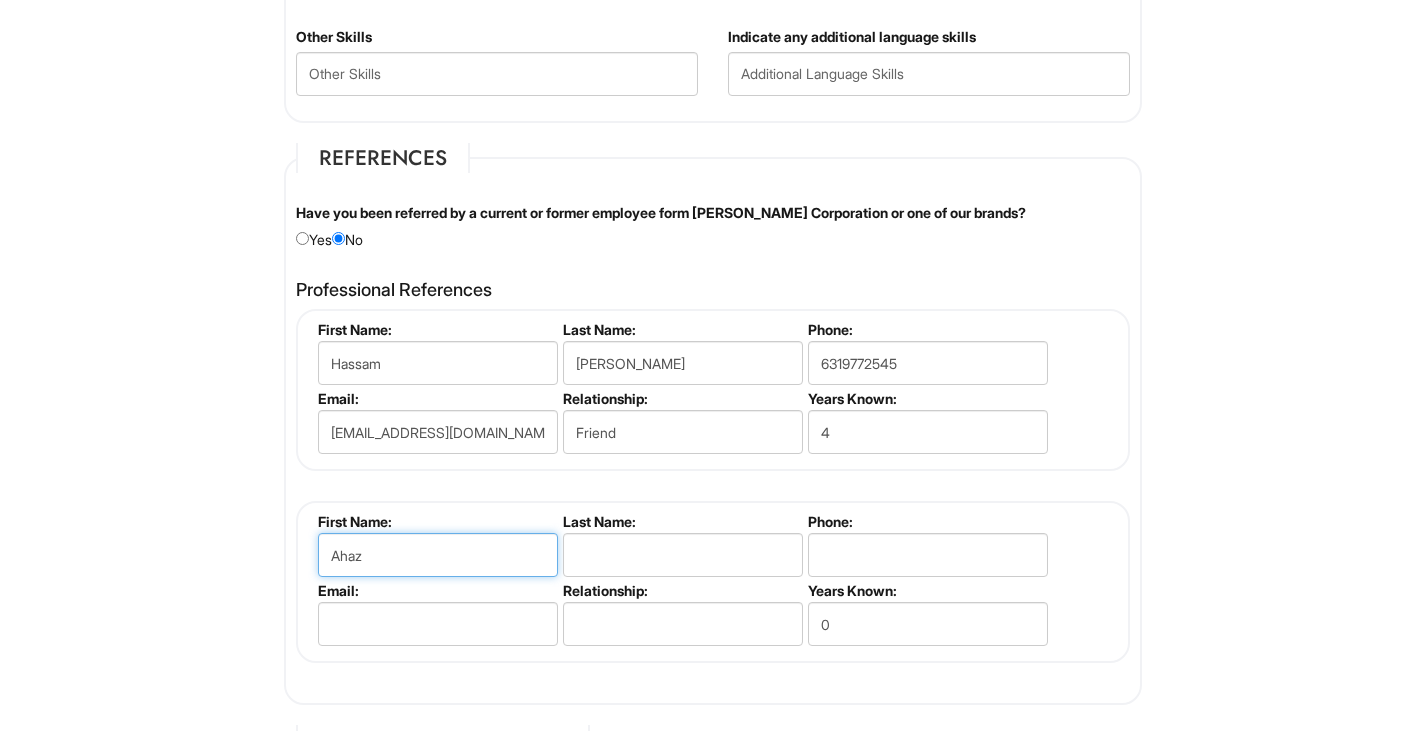 type on "Ahaz" 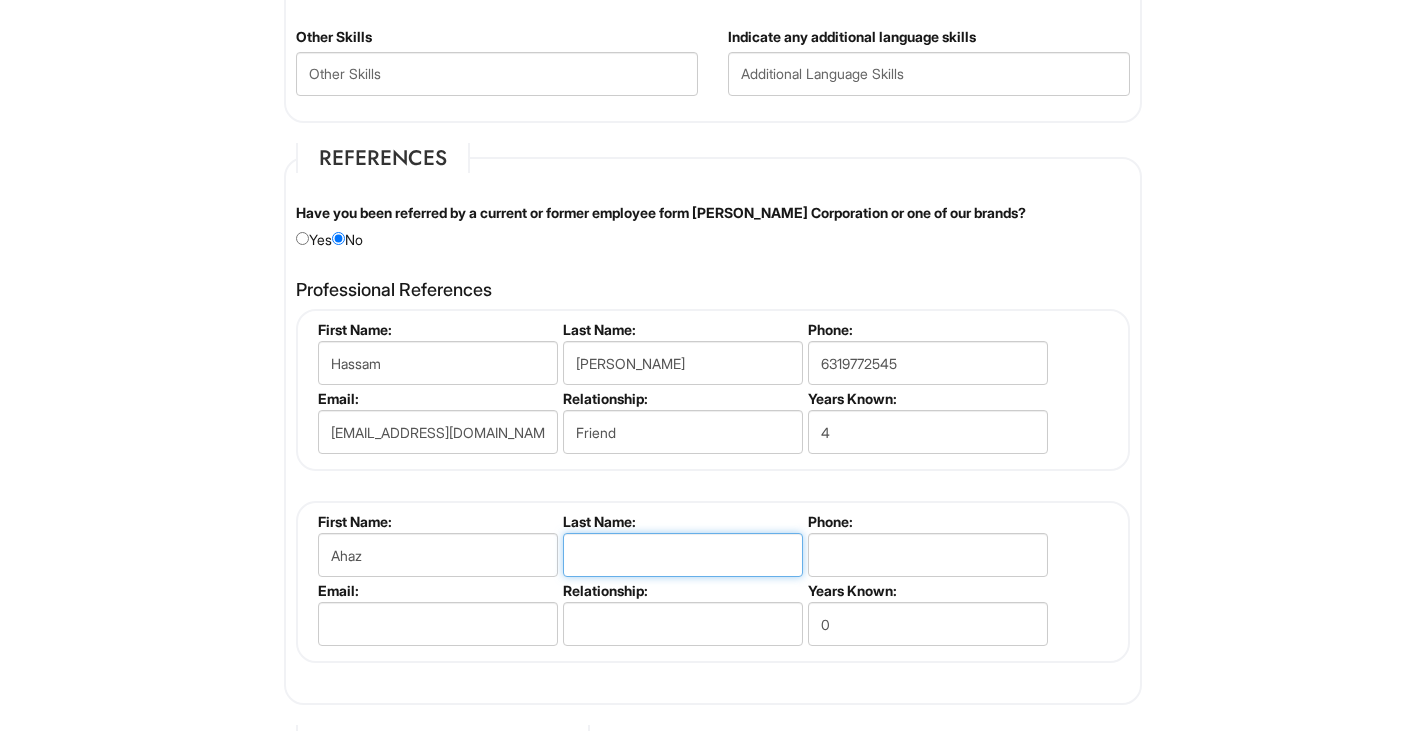 click at bounding box center [683, 555] 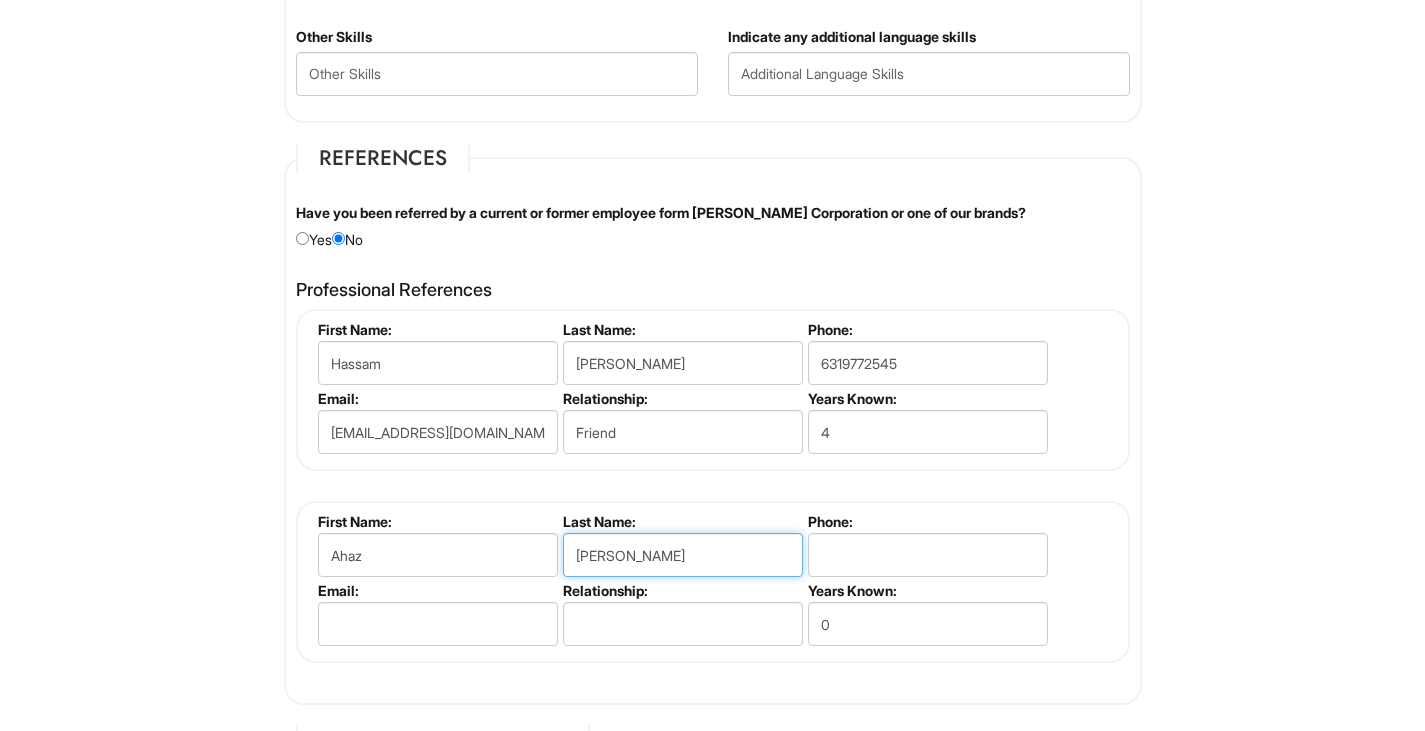 type on "[PERSON_NAME]" 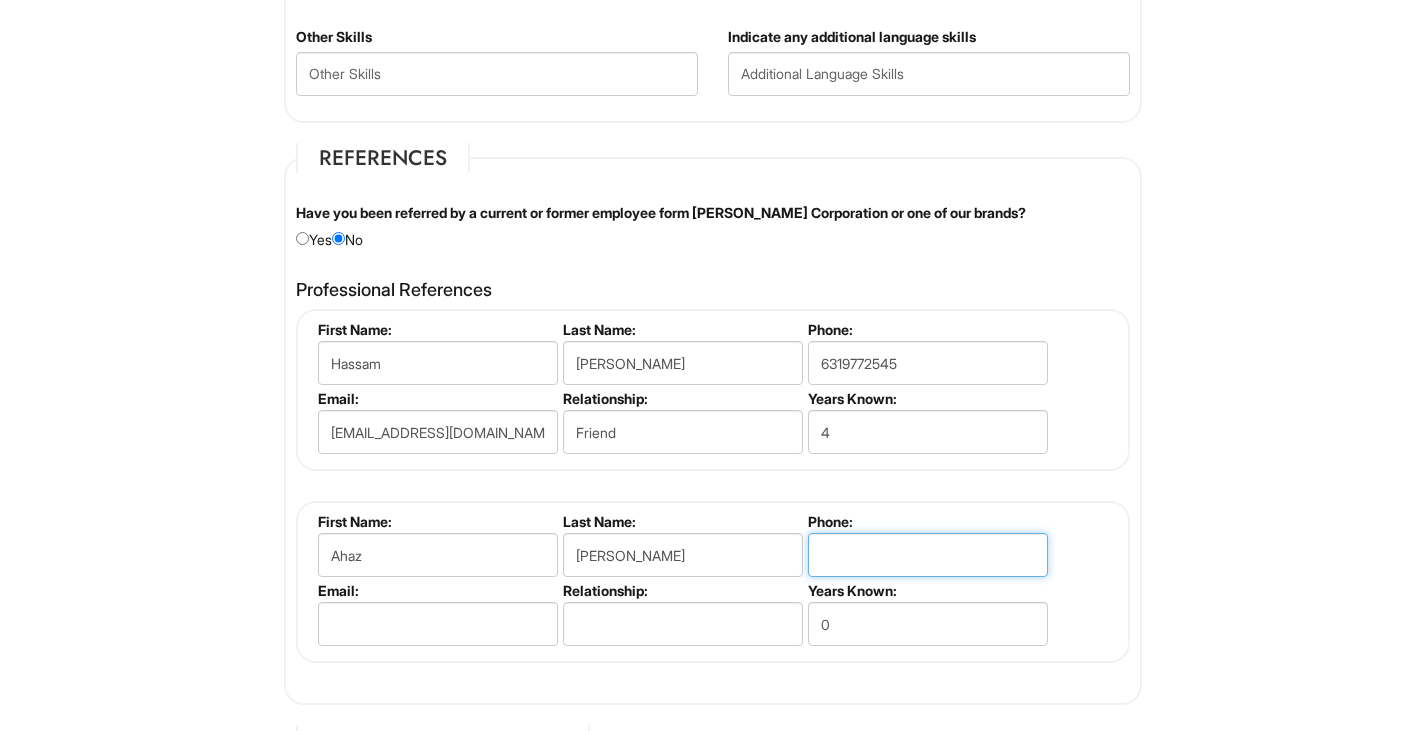 click at bounding box center [928, 555] 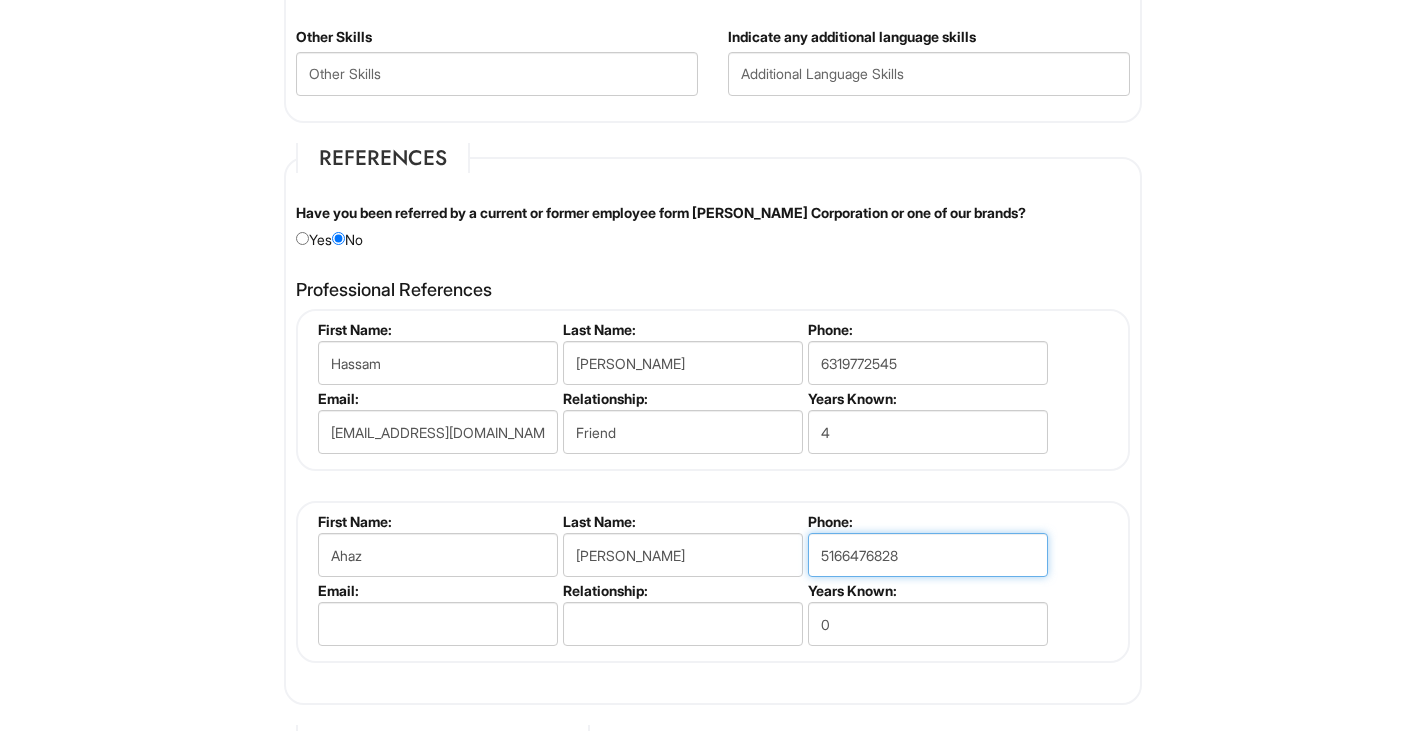 type on "5166476828" 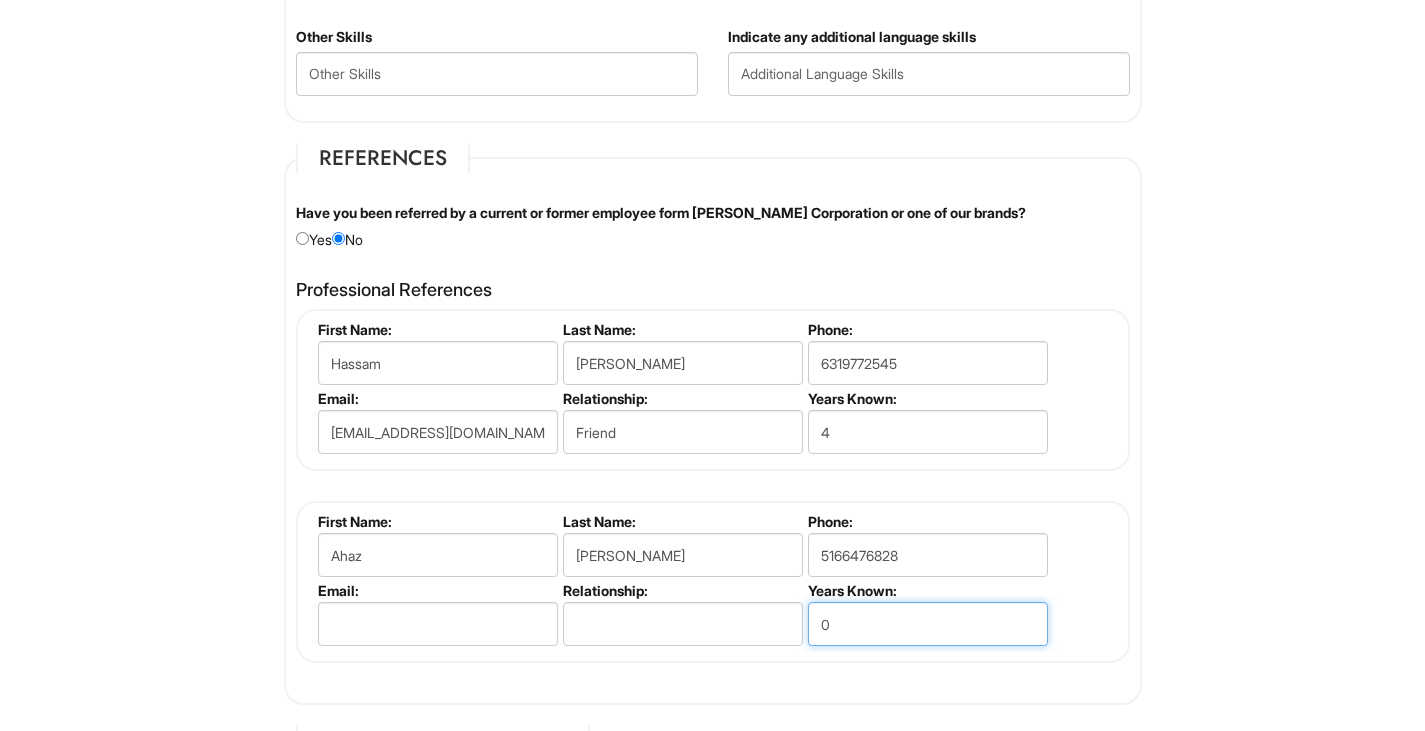 drag, startPoint x: 877, startPoint y: 625, endPoint x: 734, endPoint y: 638, distance: 143.58969 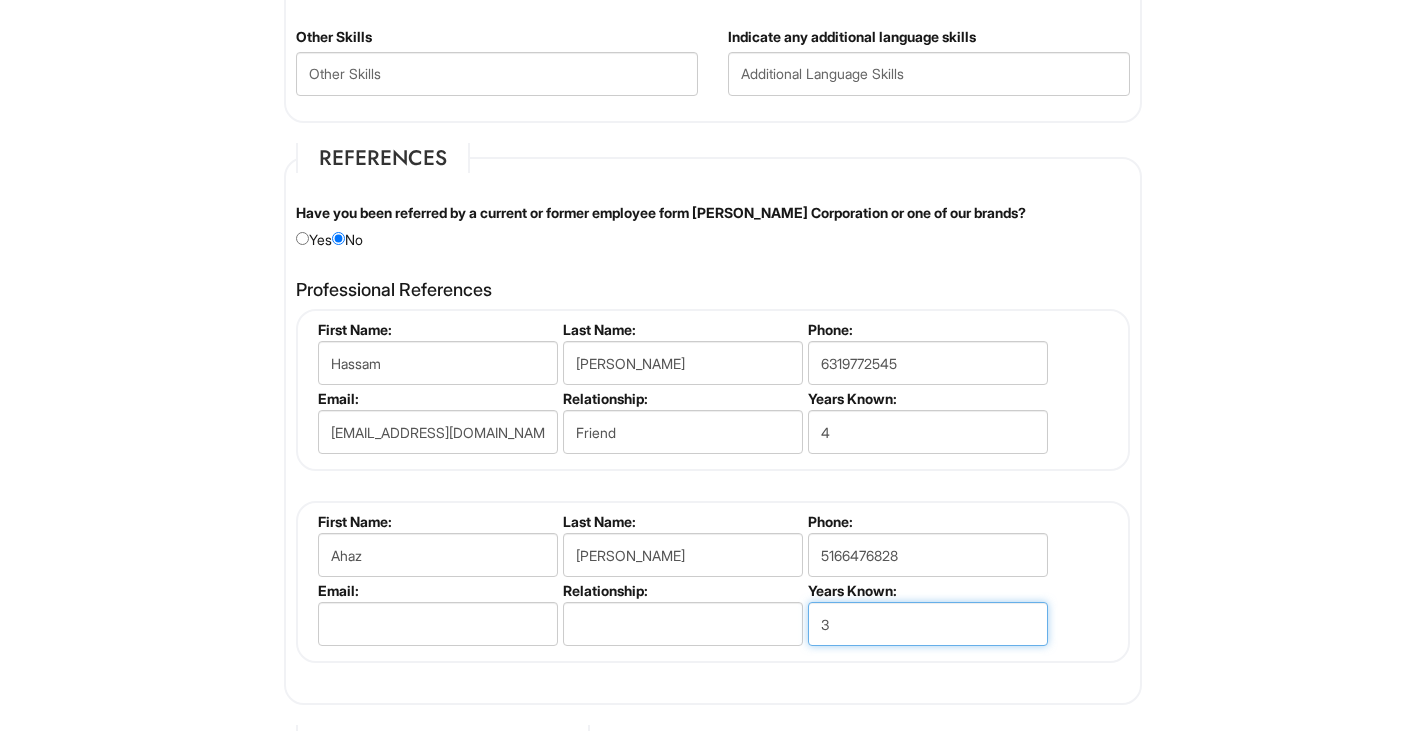 type on "3" 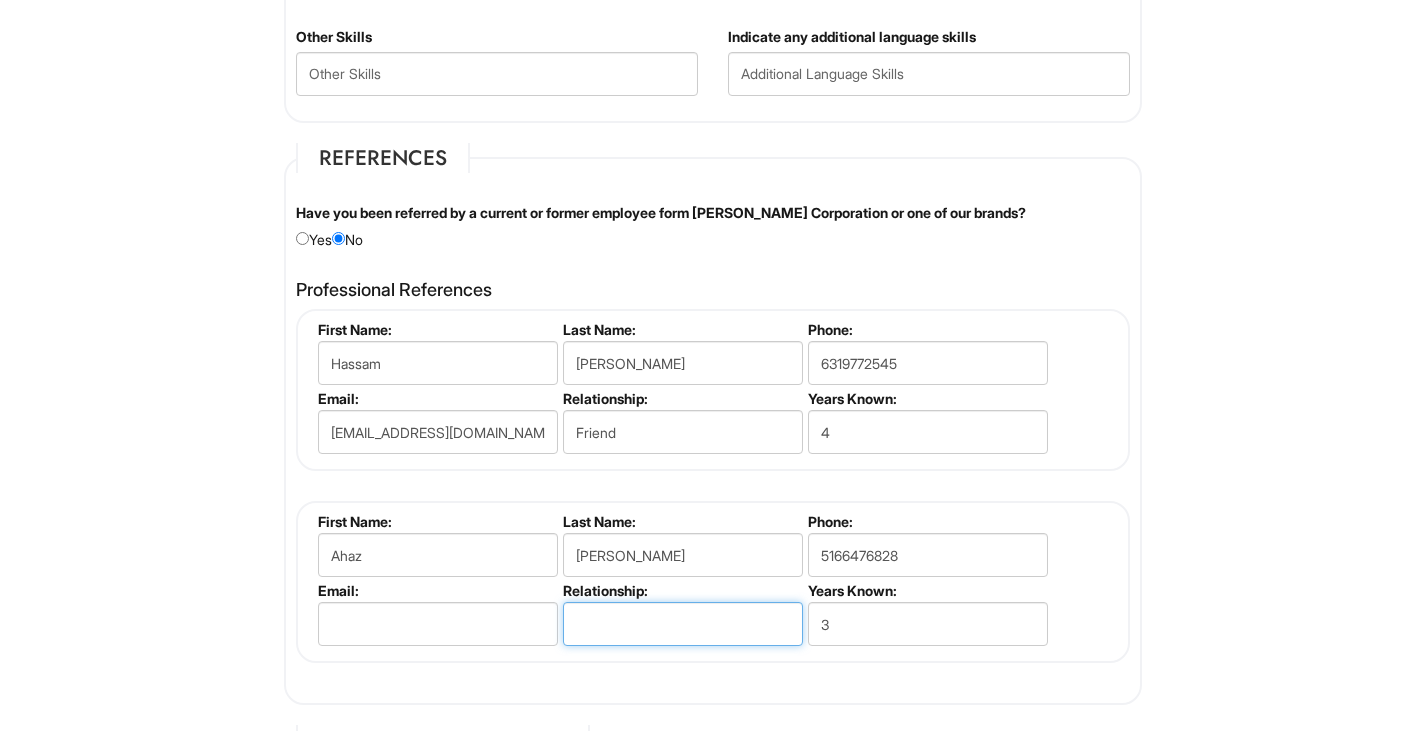 click at bounding box center (683, 624) 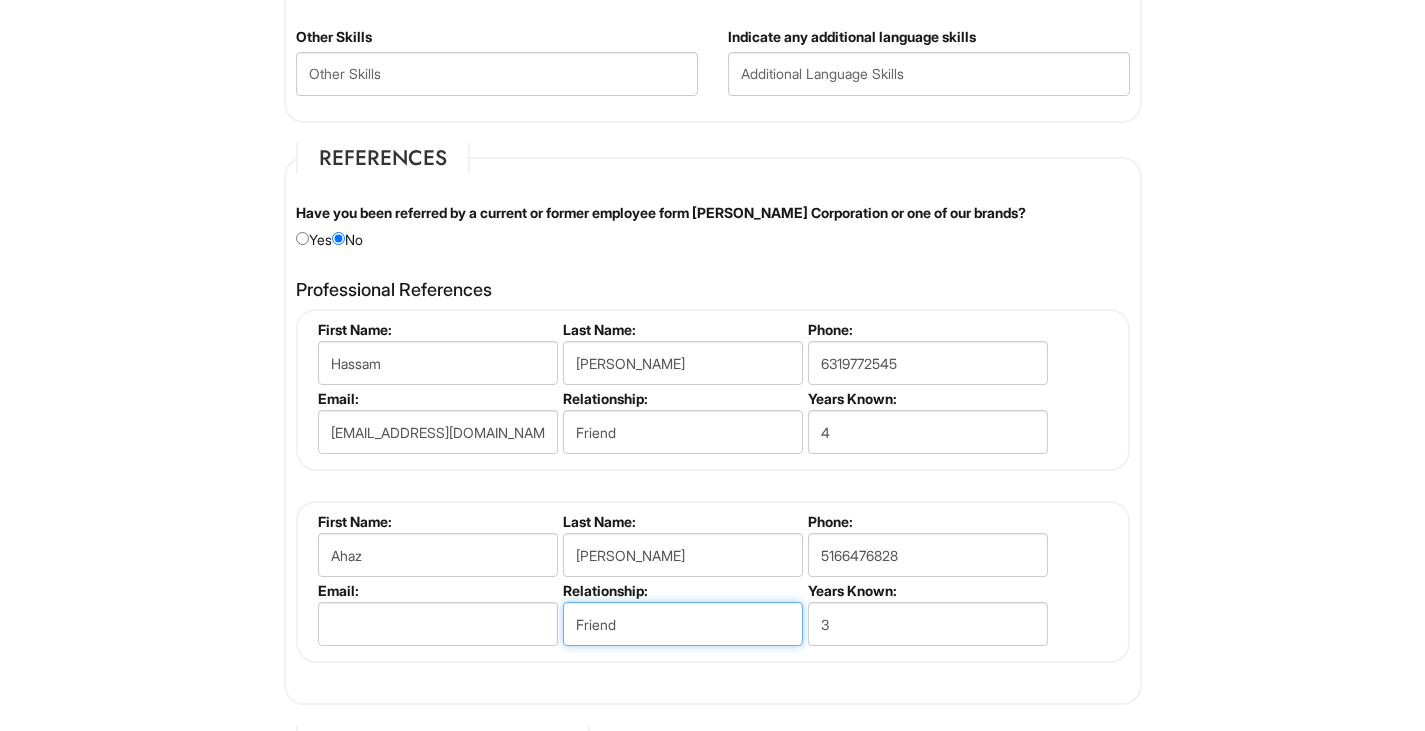 type on "Friend" 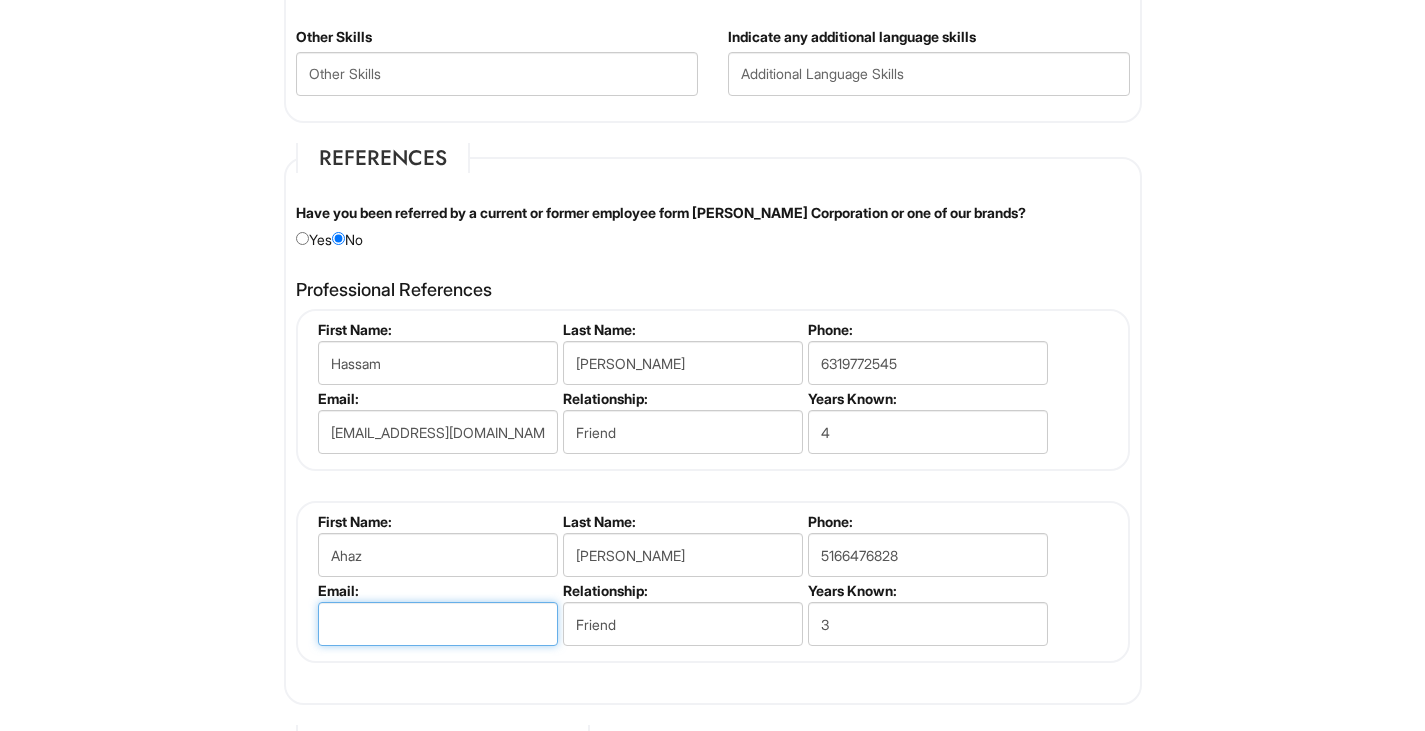 click at bounding box center (438, 624) 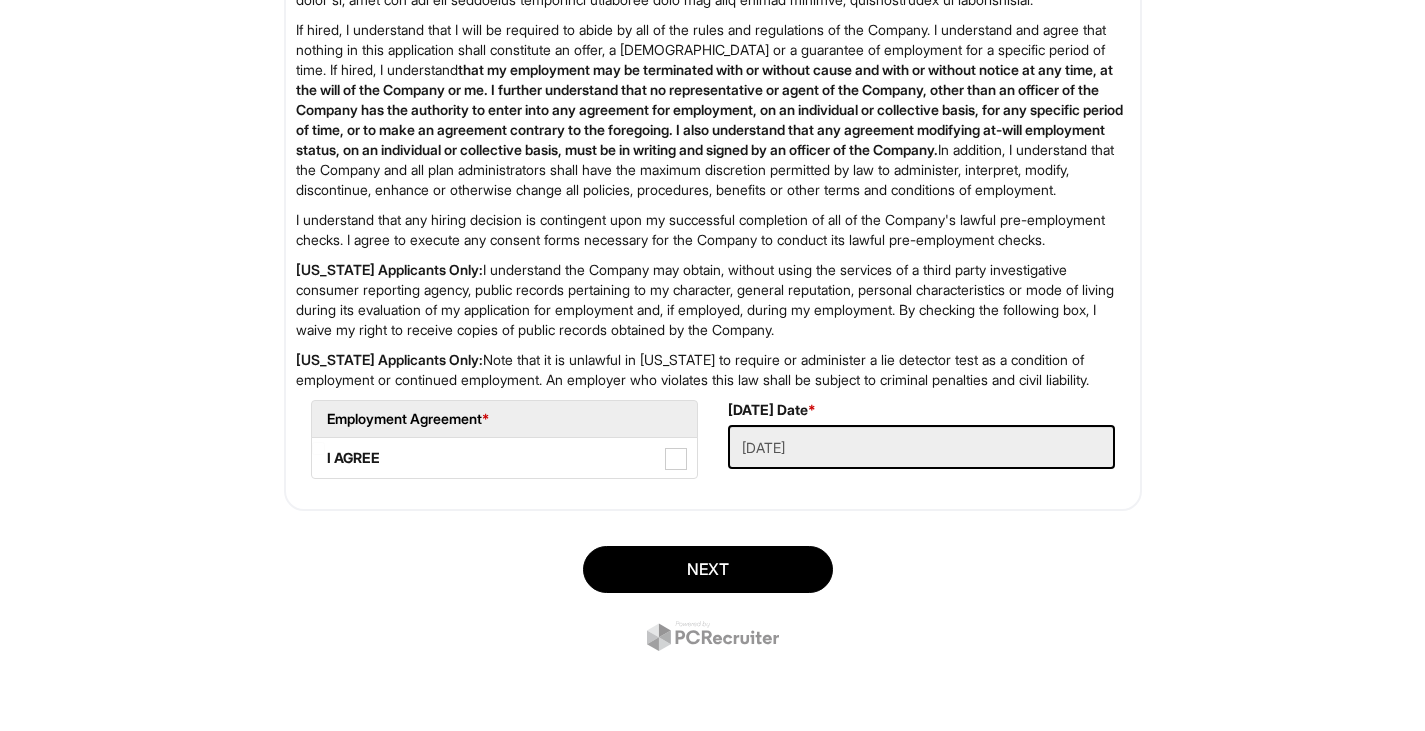 scroll, scrollTop: 3491, scrollLeft: 0, axis: vertical 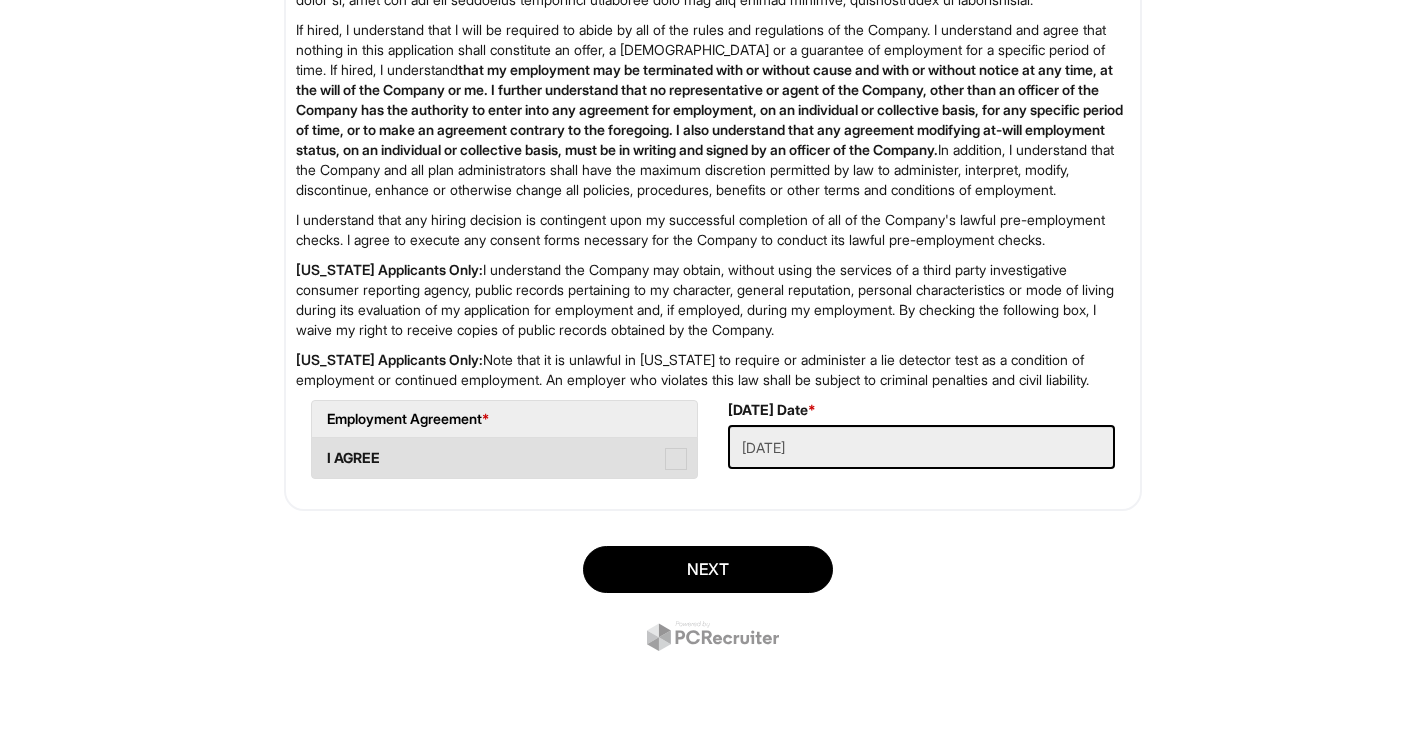 type on "[EMAIL_ADDRESS][DOMAIN_NAME]" 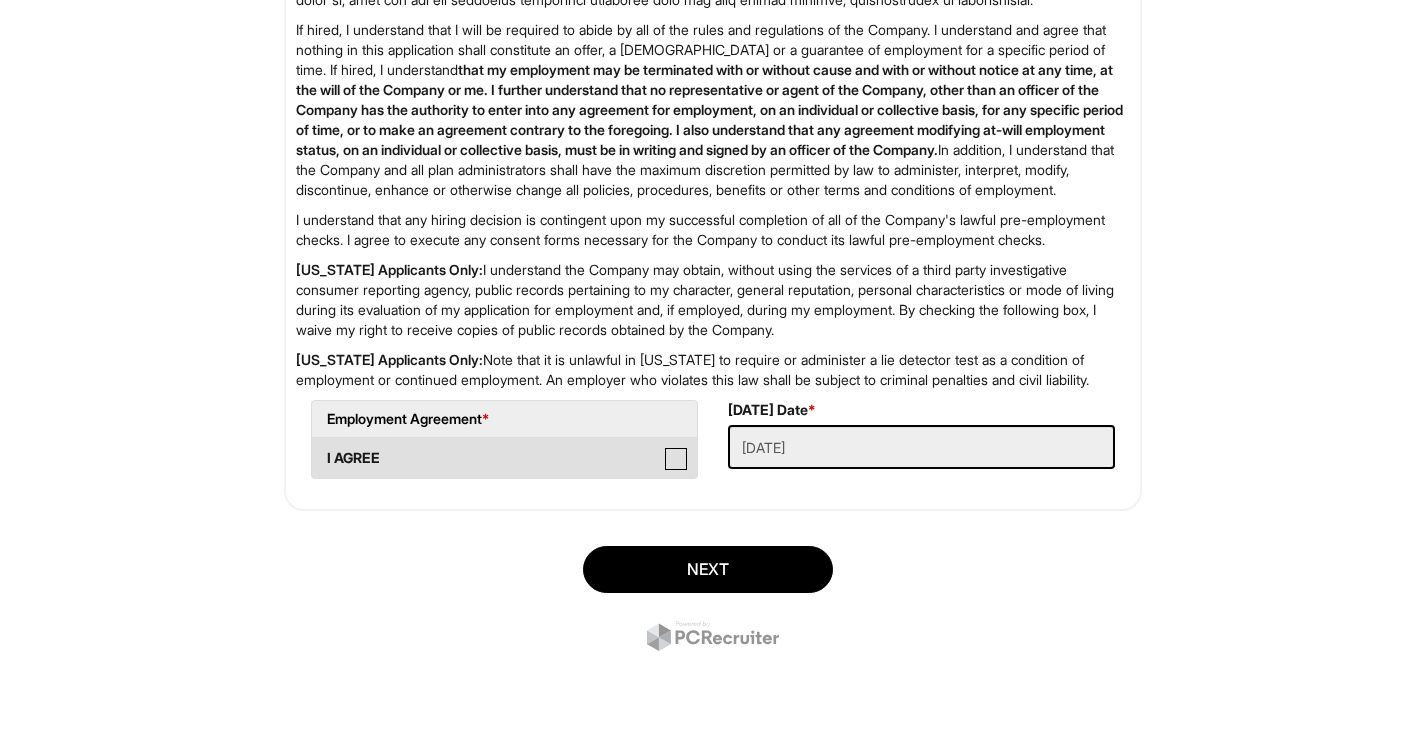 click on "I AGREE" at bounding box center [318, 448] 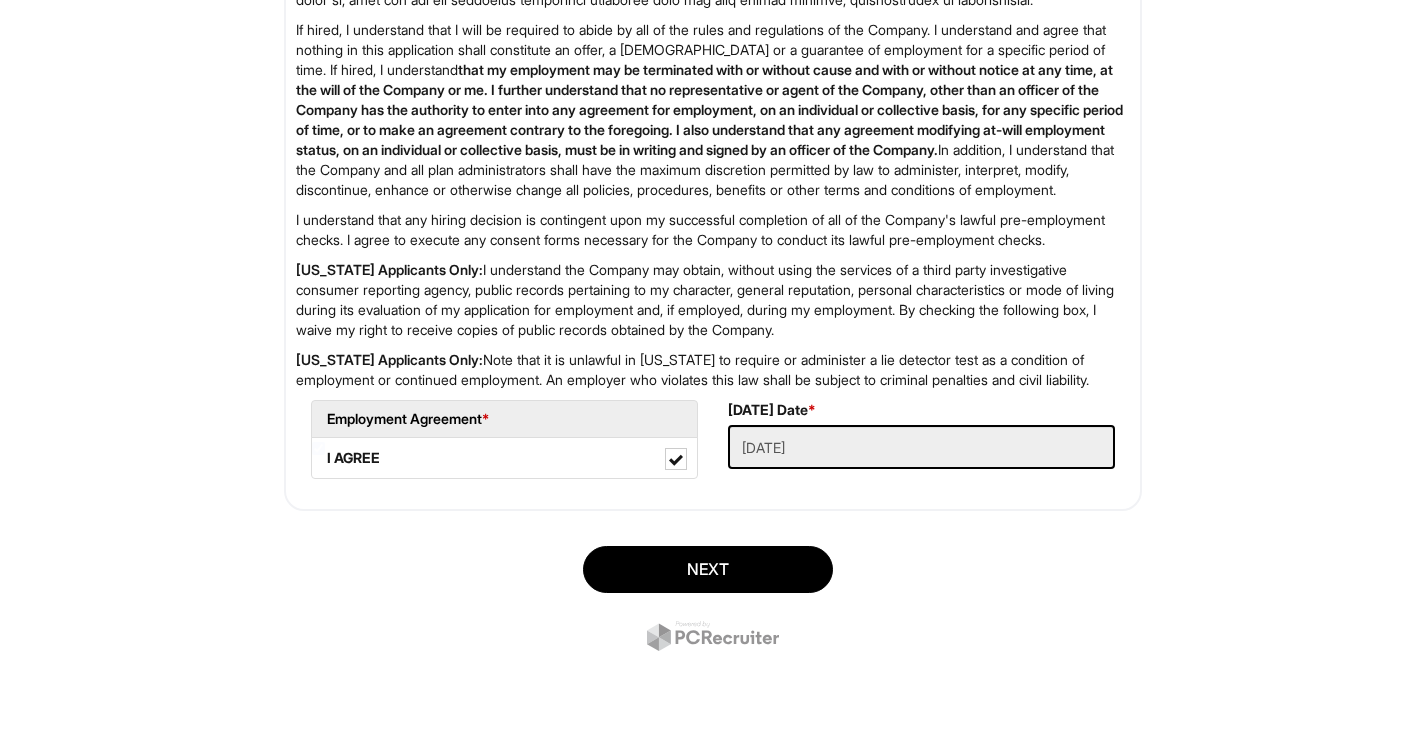 click on "Next" at bounding box center (713, 601) 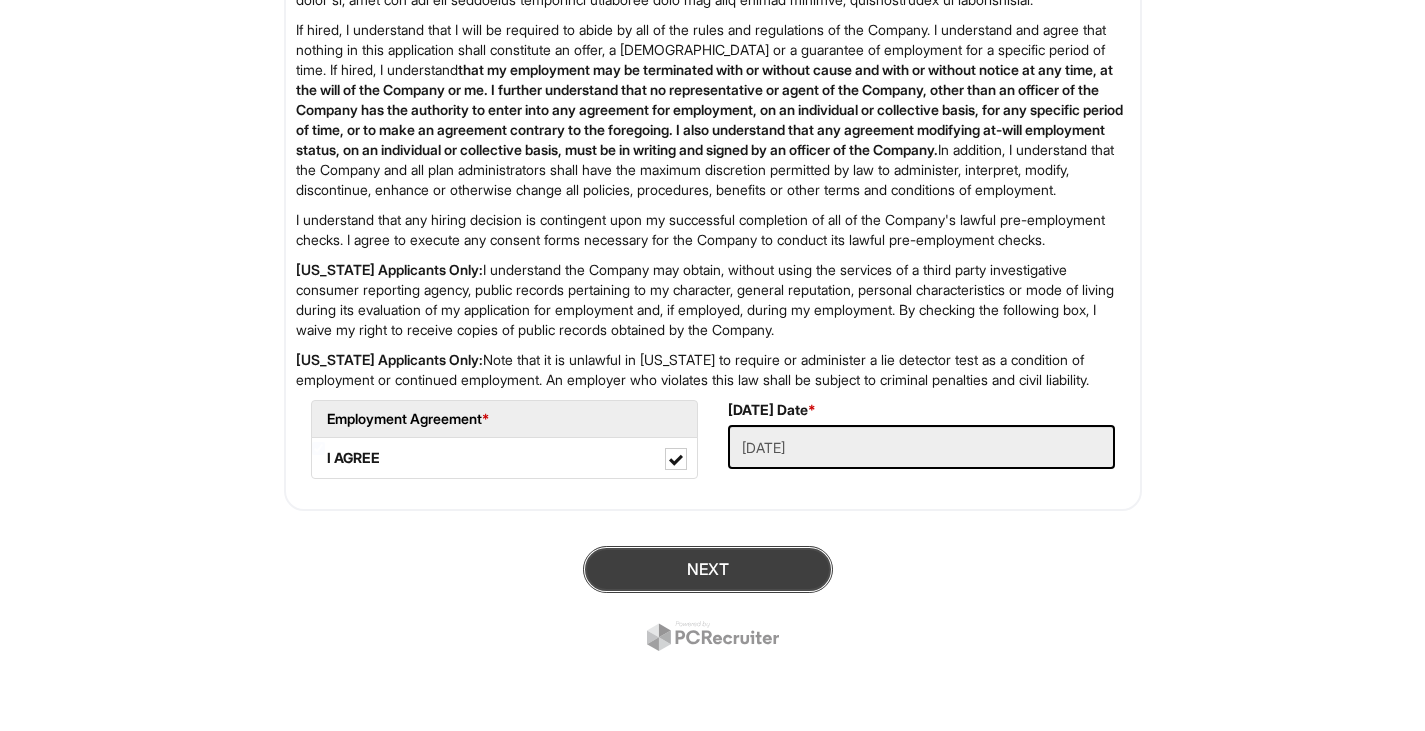 click on "Next" at bounding box center (708, 569) 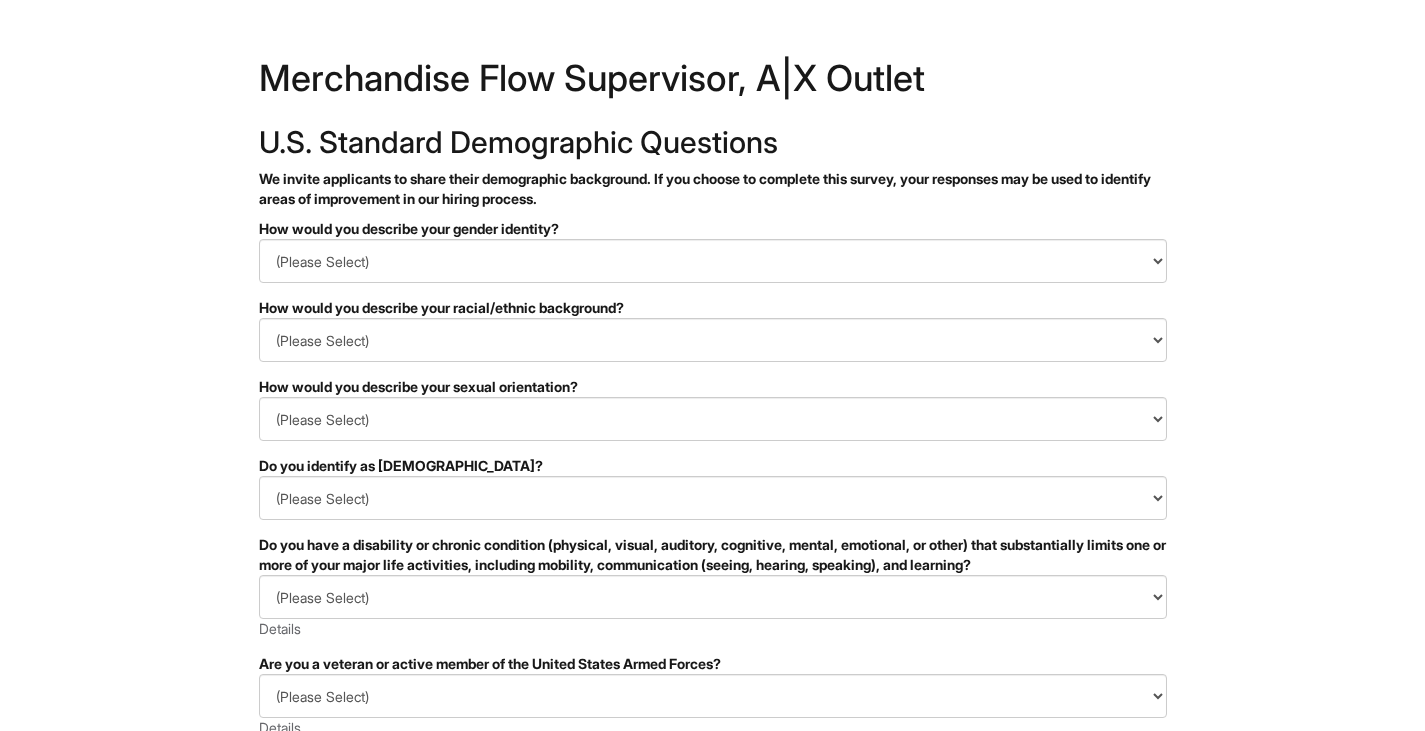 scroll, scrollTop: 0, scrollLeft: 0, axis: both 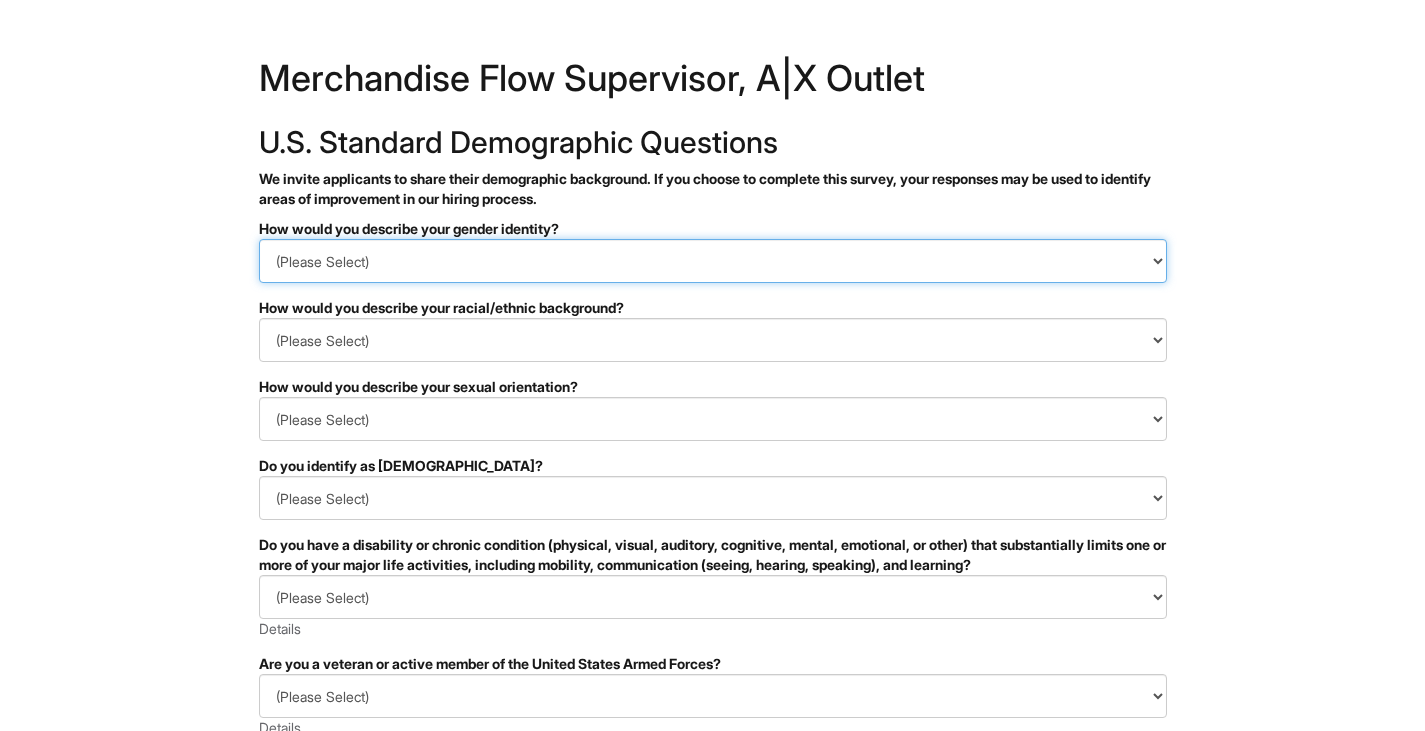 click on "(Please Select) Man Woman Non-binary I prefer to self-describe I don't wish to answer" at bounding box center (713, 261) 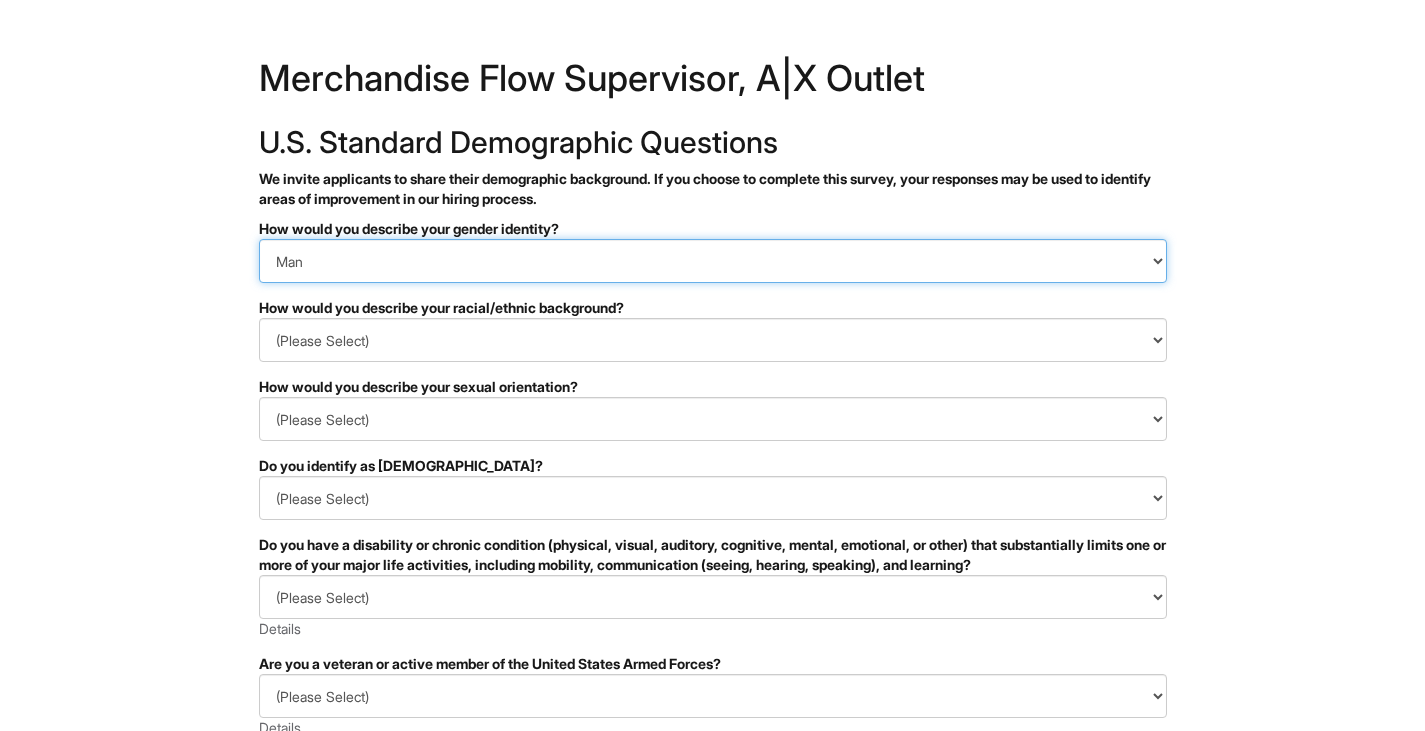 click on "(Please Select) Man Woman Non-binary I prefer to self-describe I don't wish to answer" at bounding box center [713, 261] 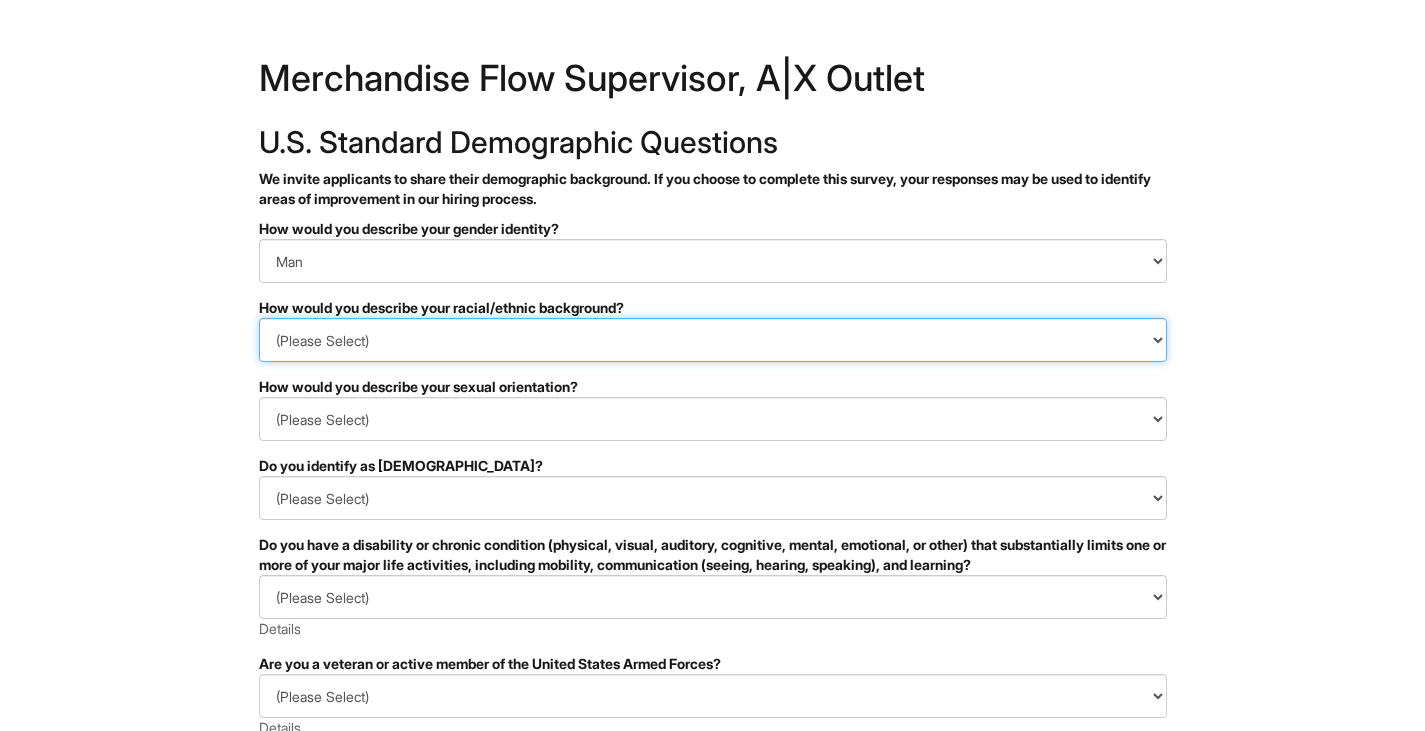 click on "(Please Select) Black or of African descent    East Asian    Hispanic, Latinx or of Spanish Origin    Indigenous, American Indian or Alaska Native    Middle Eastern or North African    Native Hawaiian or Pacific Islander    South Asian    Southeast Asian    White or European    I prefer to self-describe    I don't wish to answer" at bounding box center (713, 340) 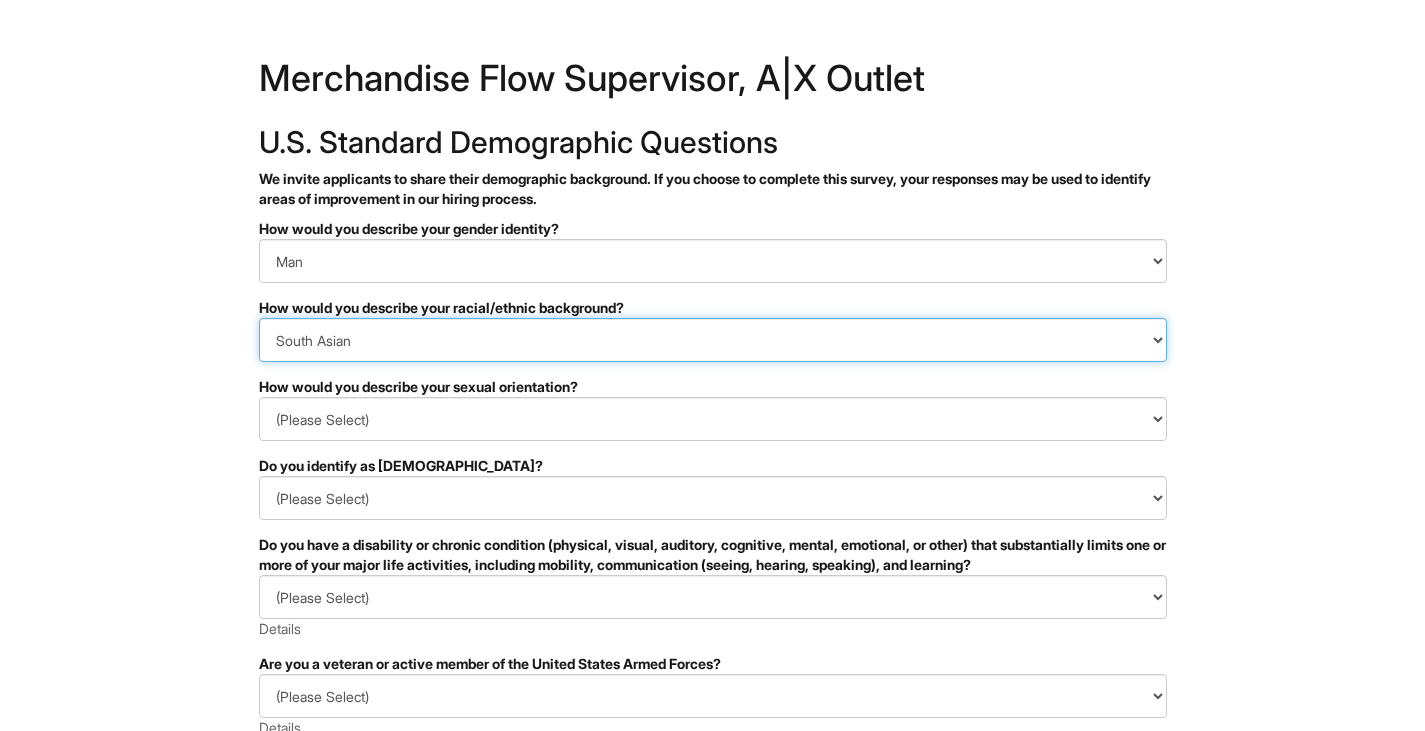 click on "(Please Select) Black or of African descent    East Asian    Hispanic, Latinx or of Spanish Origin    Indigenous, American Indian or Alaska Native    Middle Eastern or North African    Native Hawaiian or Pacific Islander    South Asian    Southeast Asian    White or European    I prefer to self-describe    I don't wish to answer" at bounding box center [713, 340] 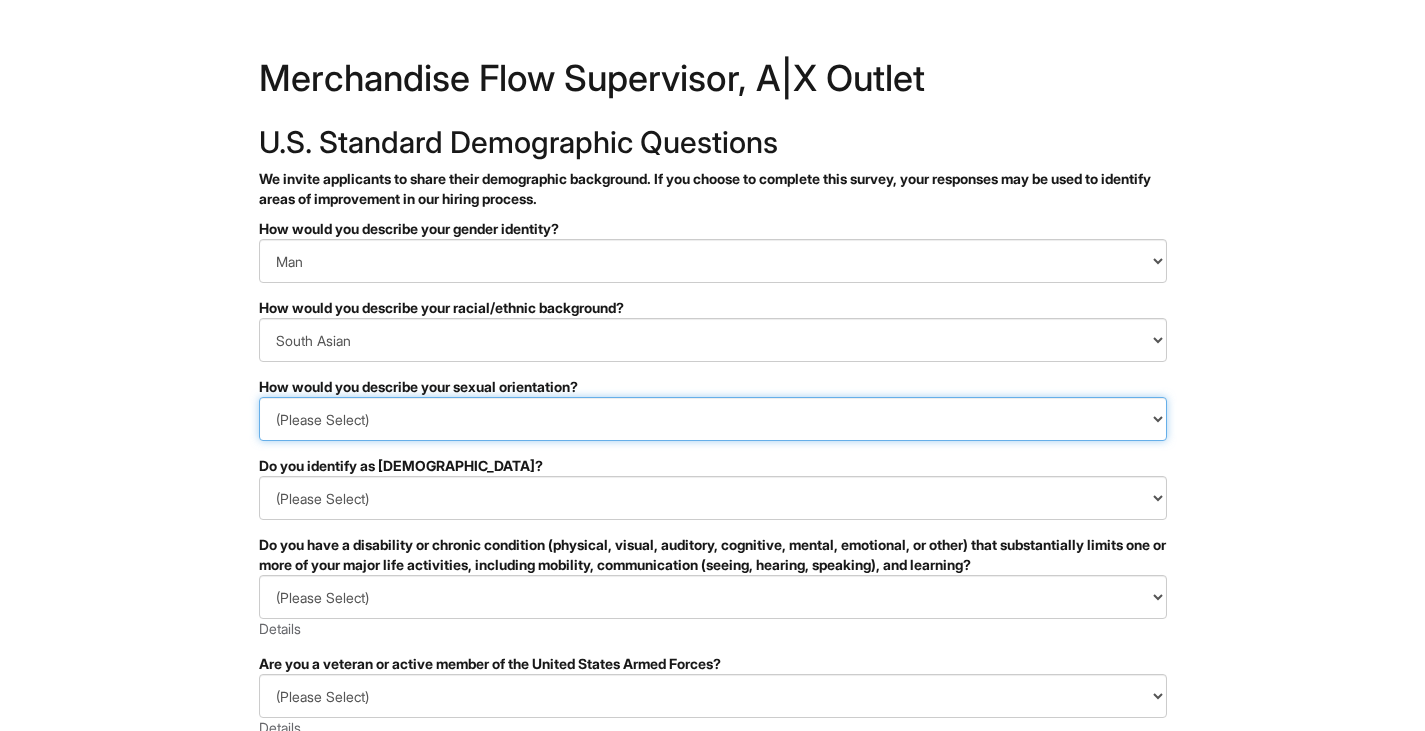 click on "(Please Select) Asexual Bisexual and/or pansexual Gay Heterosexual Lesbian Queer I prefer to self-describe I don't wish to answer" at bounding box center (713, 419) 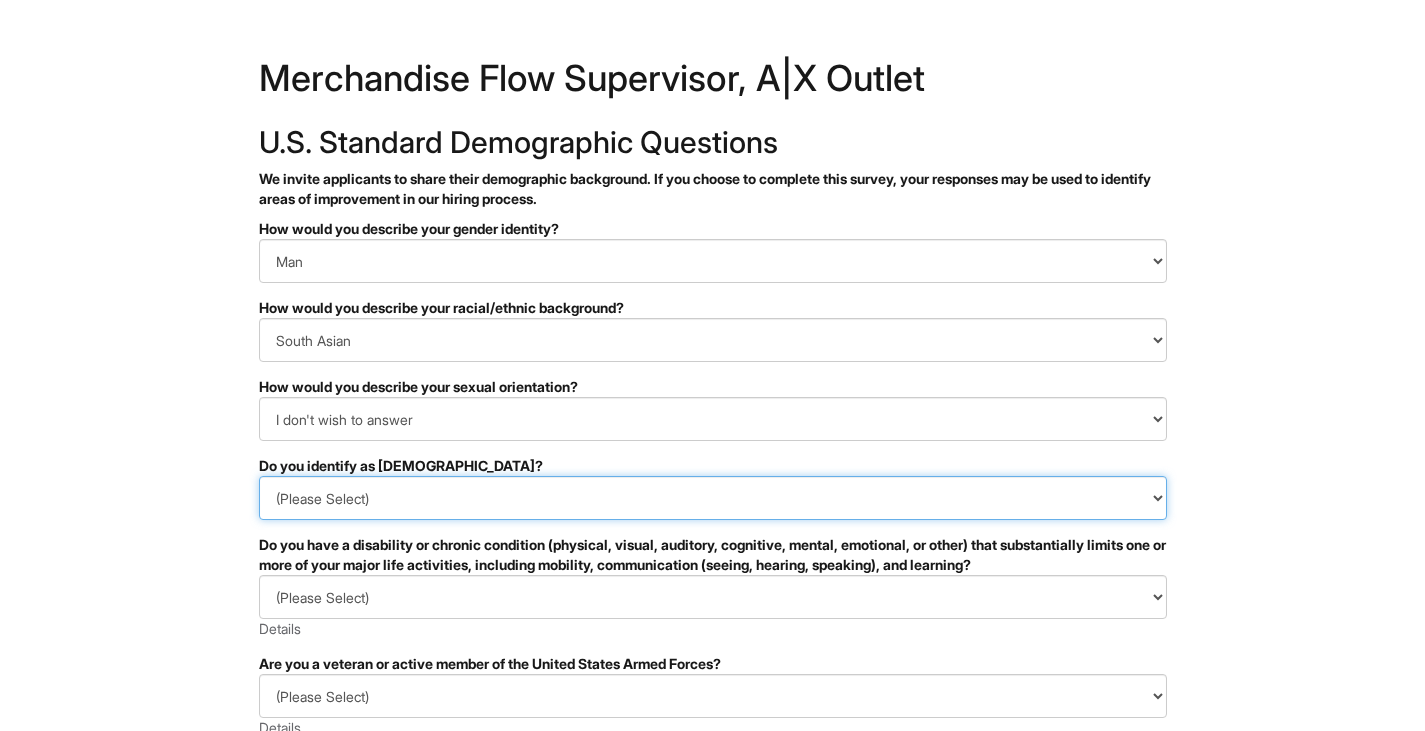 click on "(Please Select) Yes No I prefer to self-describe I don't wish to answer" at bounding box center (713, 498) 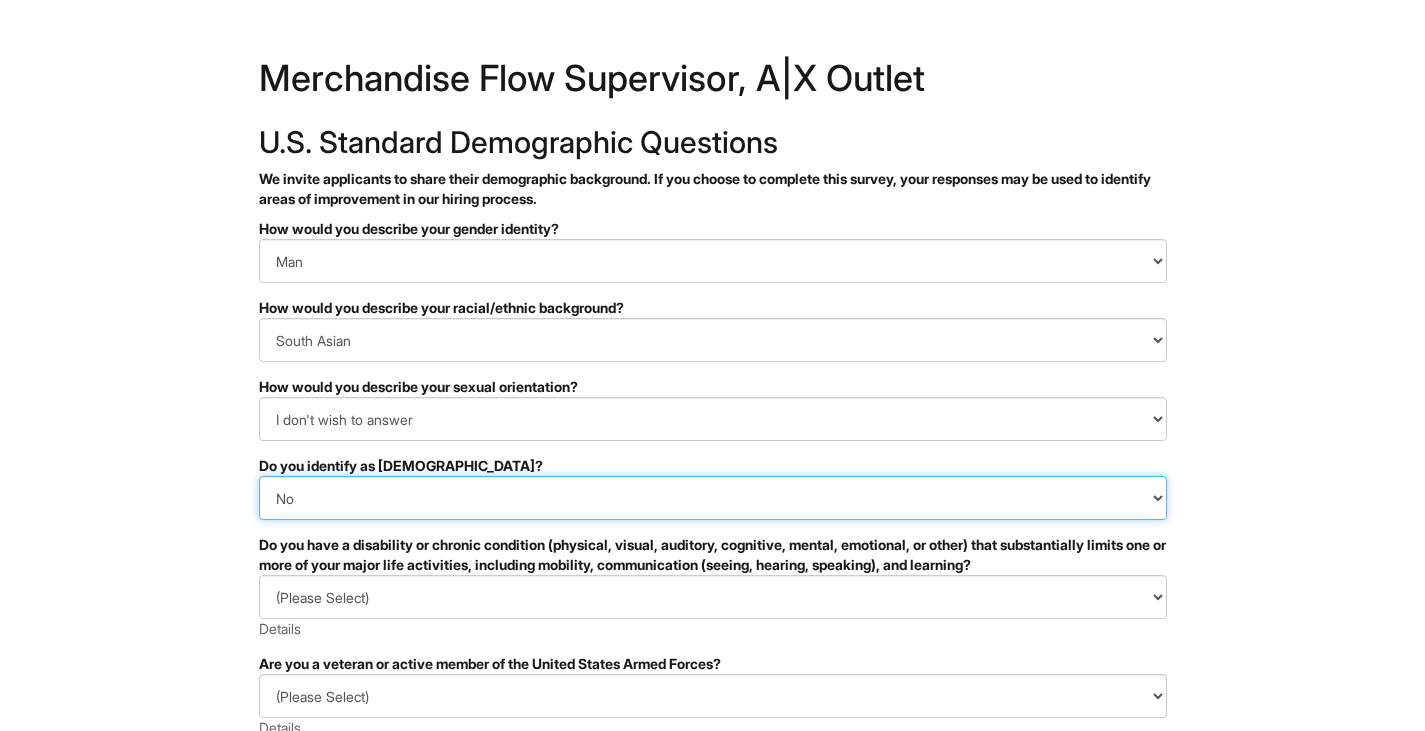 click on "(Please Select) Yes No I prefer to self-describe I don't wish to answer" at bounding box center (713, 498) 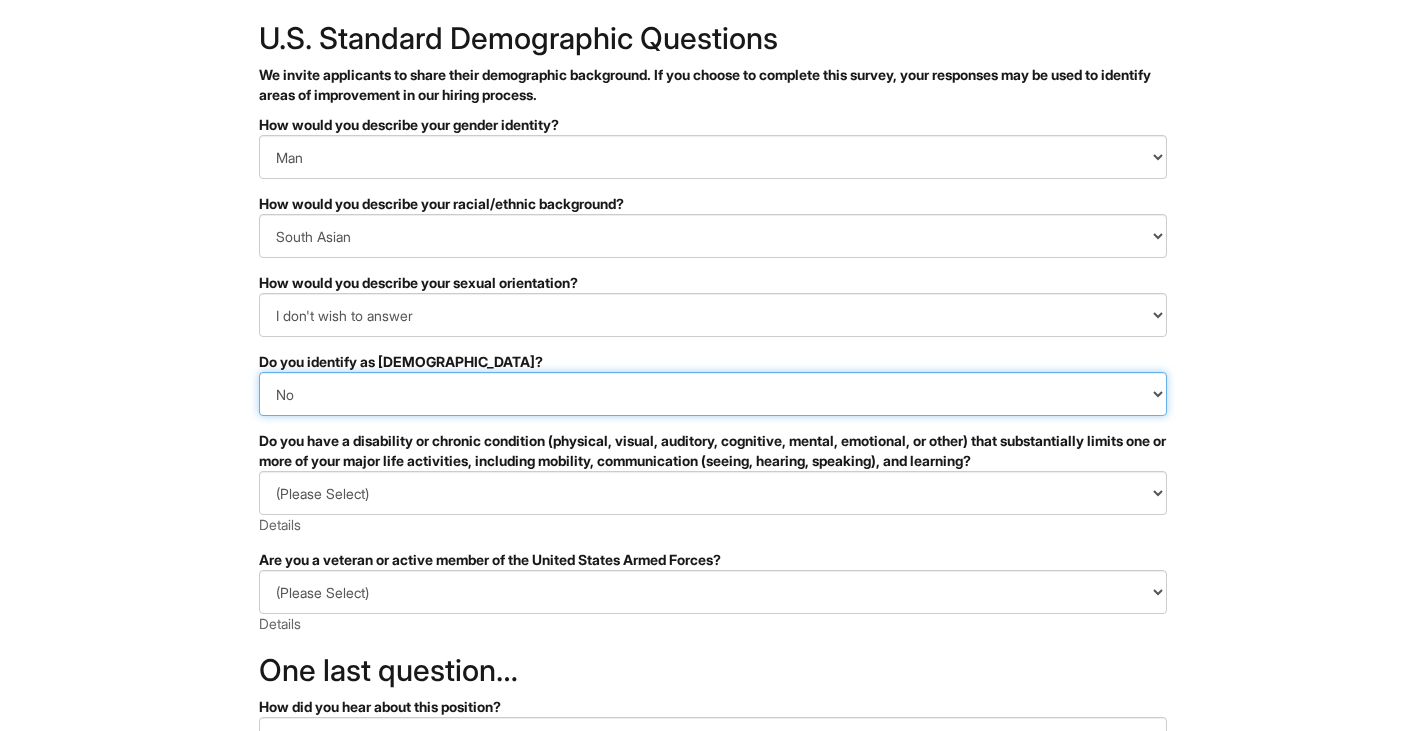 scroll, scrollTop: 184, scrollLeft: 0, axis: vertical 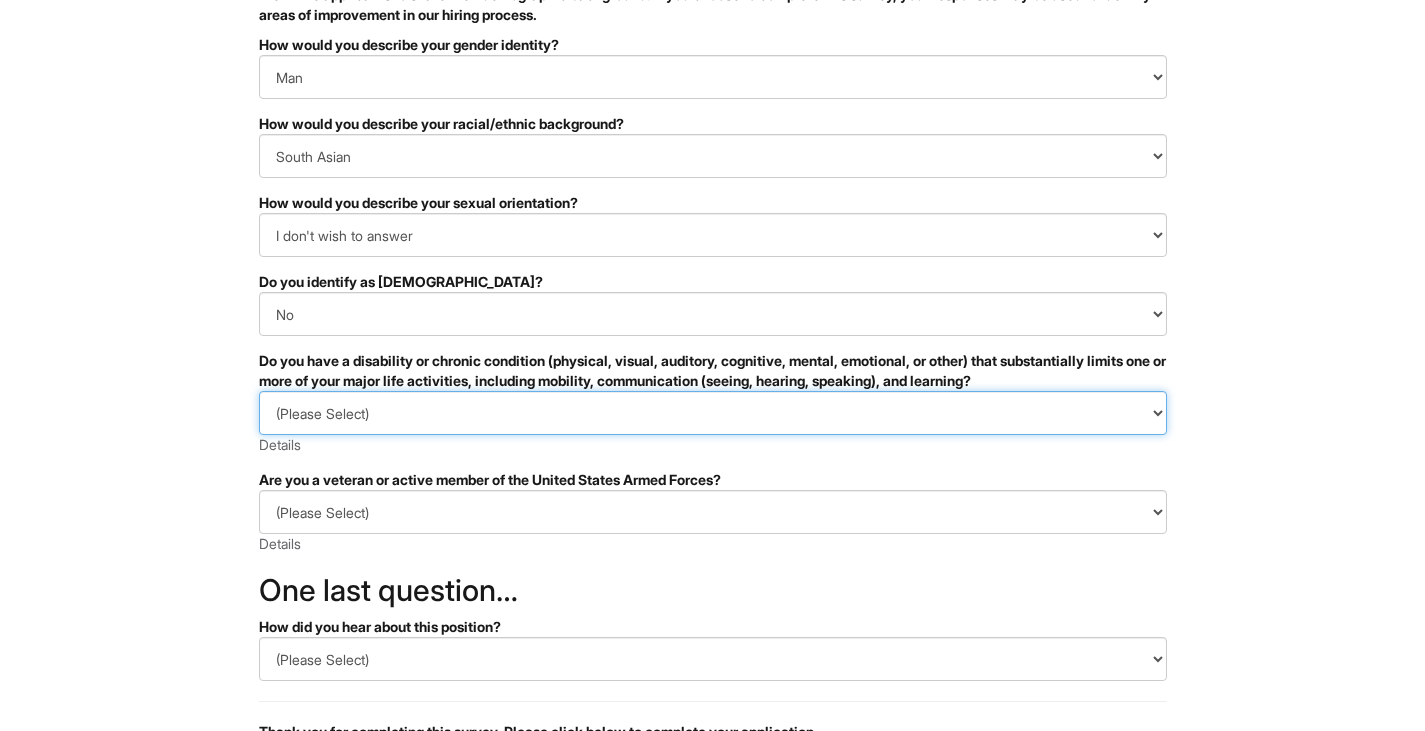 click on "(Please Select) YES, I HAVE A DISABILITY (or previously had a disability) NO, I DON'T HAVE A DISABILITY I DON'T WISH TO ANSWER" at bounding box center [713, 413] 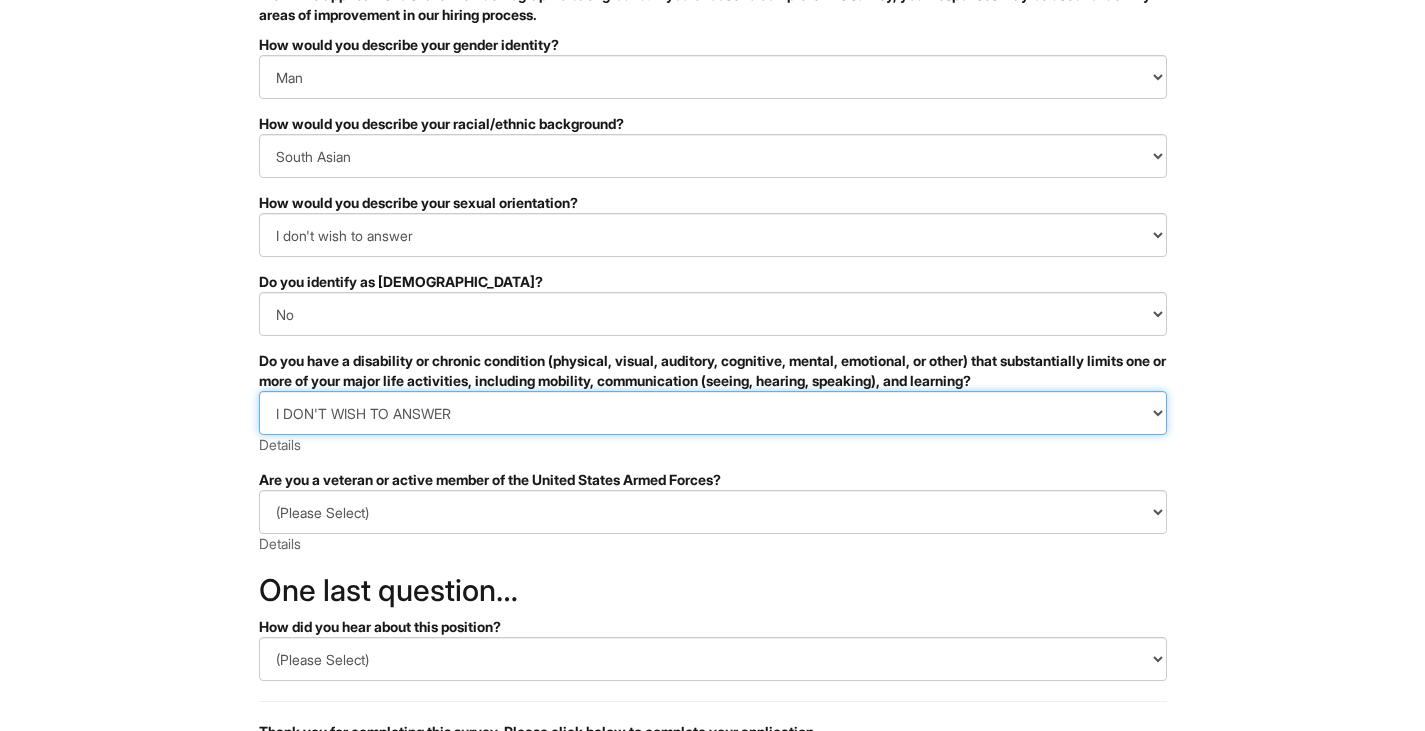 click on "(Please Select) YES, I HAVE A DISABILITY (or previously had a disability) NO, I DON'T HAVE A DISABILITY I DON'T WISH TO ANSWER" at bounding box center (713, 413) 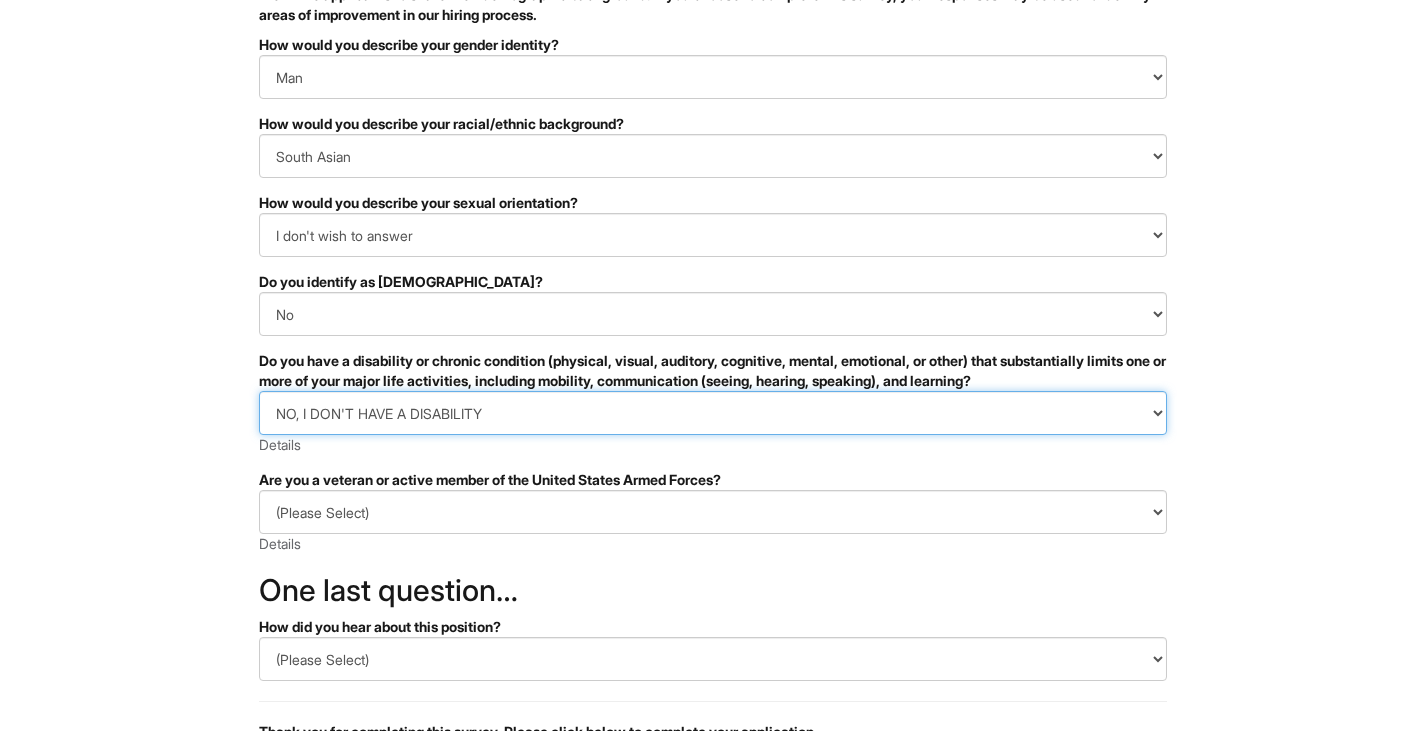 click on "(Please Select) YES, I HAVE A DISABILITY (or previously had a disability) NO, I DON'T HAVE A DISABILITY I DON'T WISH TO ANSWER" at bounding box center (713, 413) 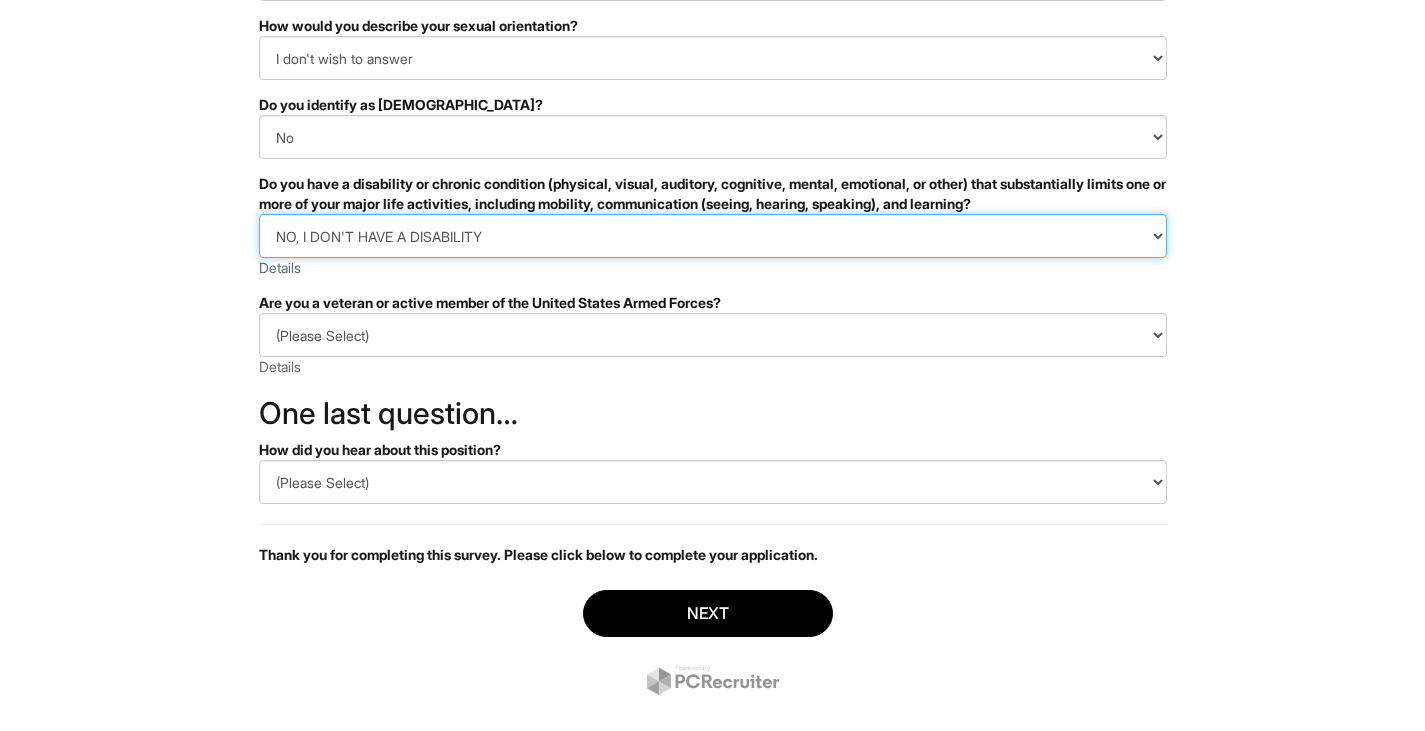 scroll, scrollTop: 368, scrollLeft: 0, axis: vertical 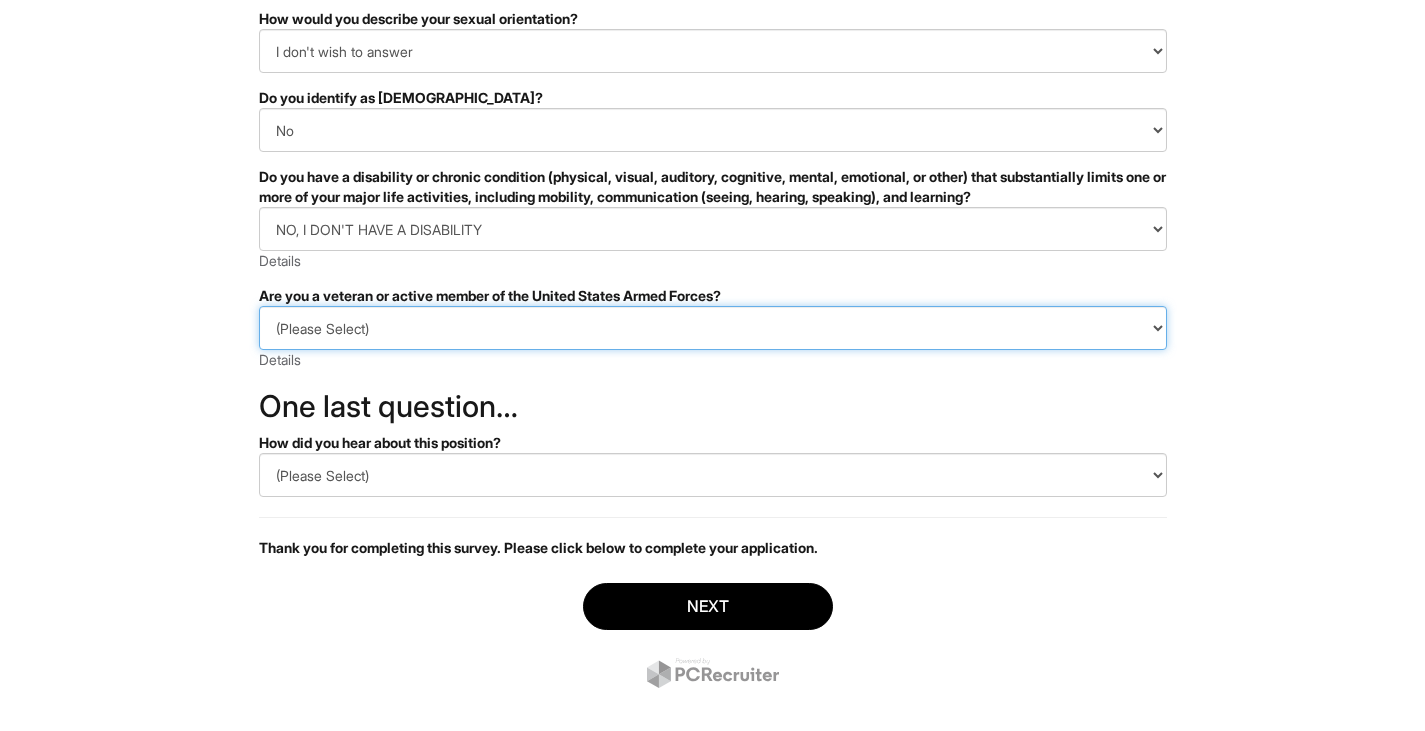 click on "(Please Select) I IDENTIFY AS ONE OR MORE OF THE CLASSIFICATIONS OF PROTECTED VETERANS LISTED I AM NOT A PROTECTED VETERAN I PREFER NOT TO ANSWER" at bounding box center (713, 328) 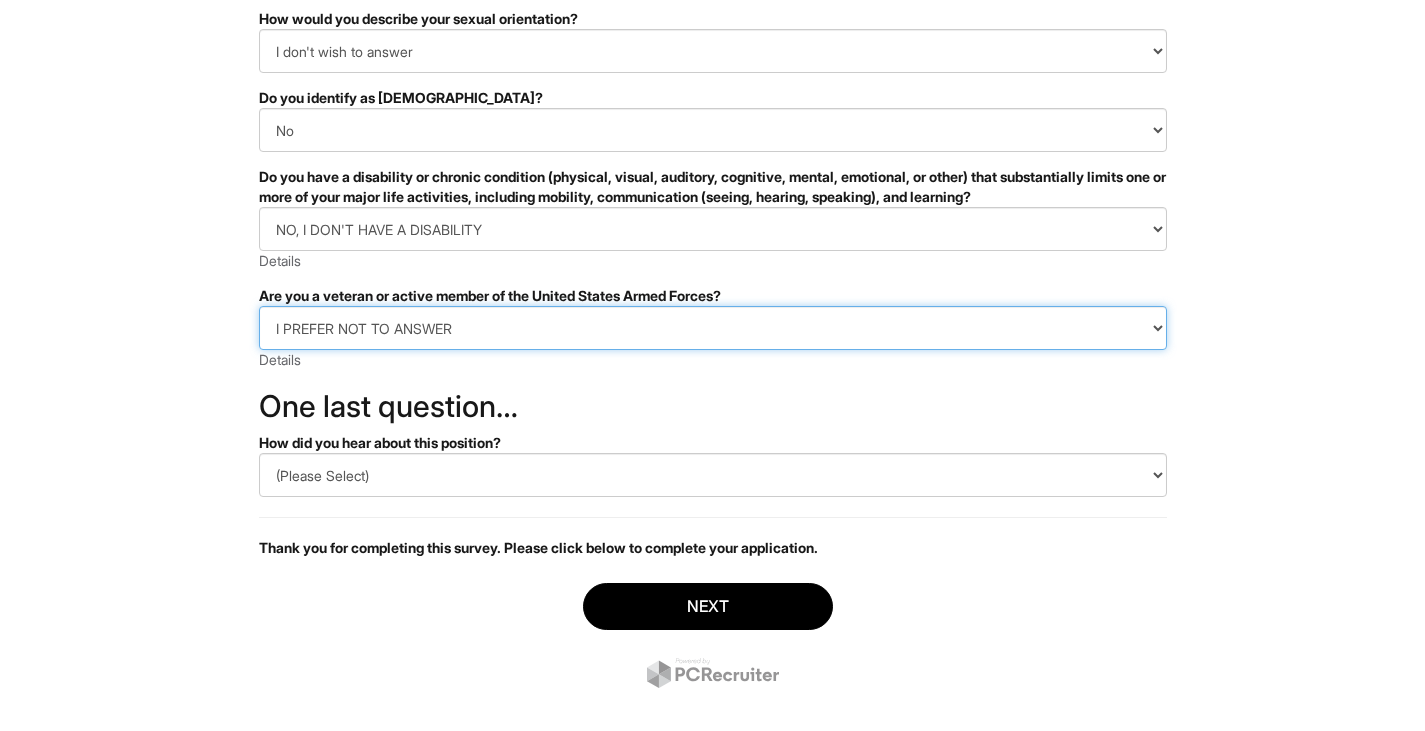 click on "(Please Select) I IDENTIFY AS ONE OR MORE OF THE CLASSIFICATIONS OF PROTECTED VETERANS LISTED I AM NOT A PROTECTED VETERAN I PREFER NOT TO ANSWER" at bounding box center (713, 328) 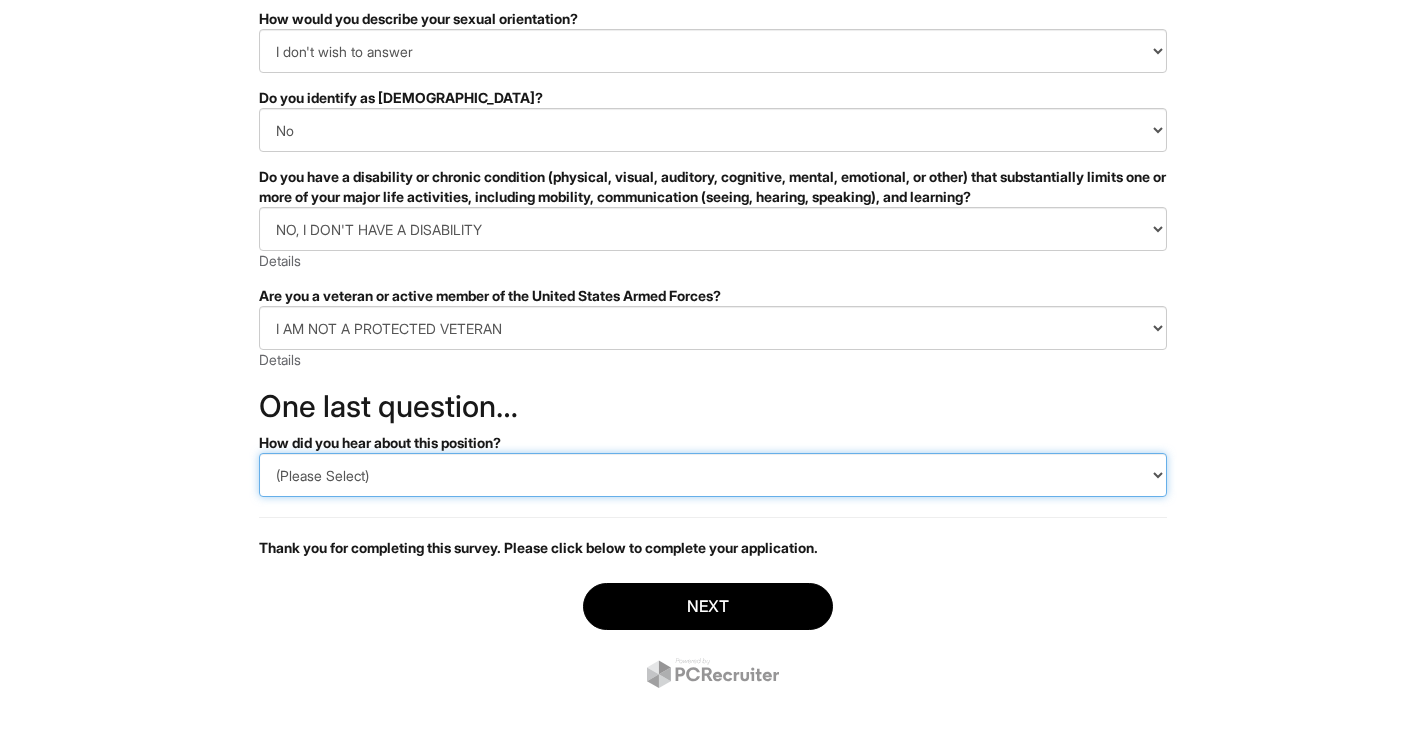 click on "(Please Select) CareerBuilder Indeed LinkedIn Monster Referral Other" at bounding box center [713, 475] 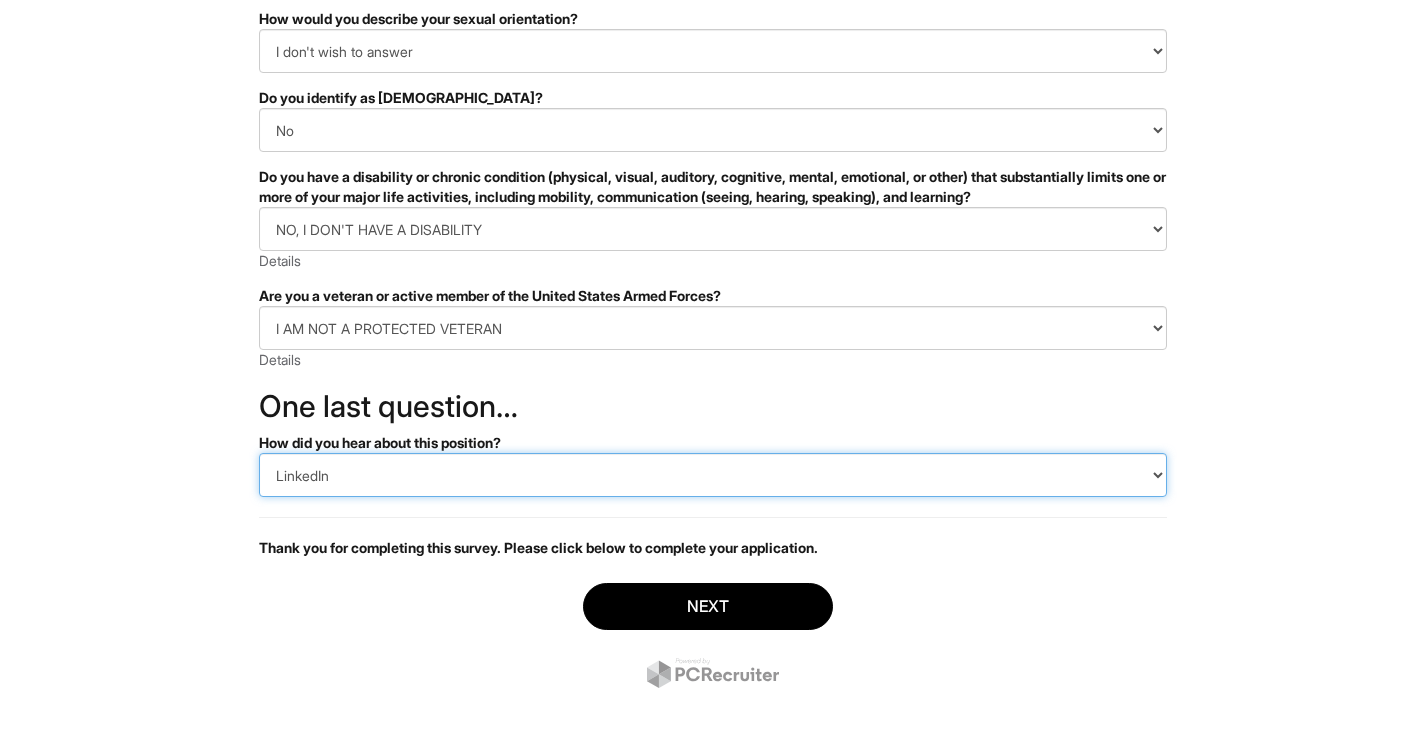 click on "(Please Select) CareerBuilder Indeed LinkedIn Monster Referral Other" at bounding box center [713, 475] 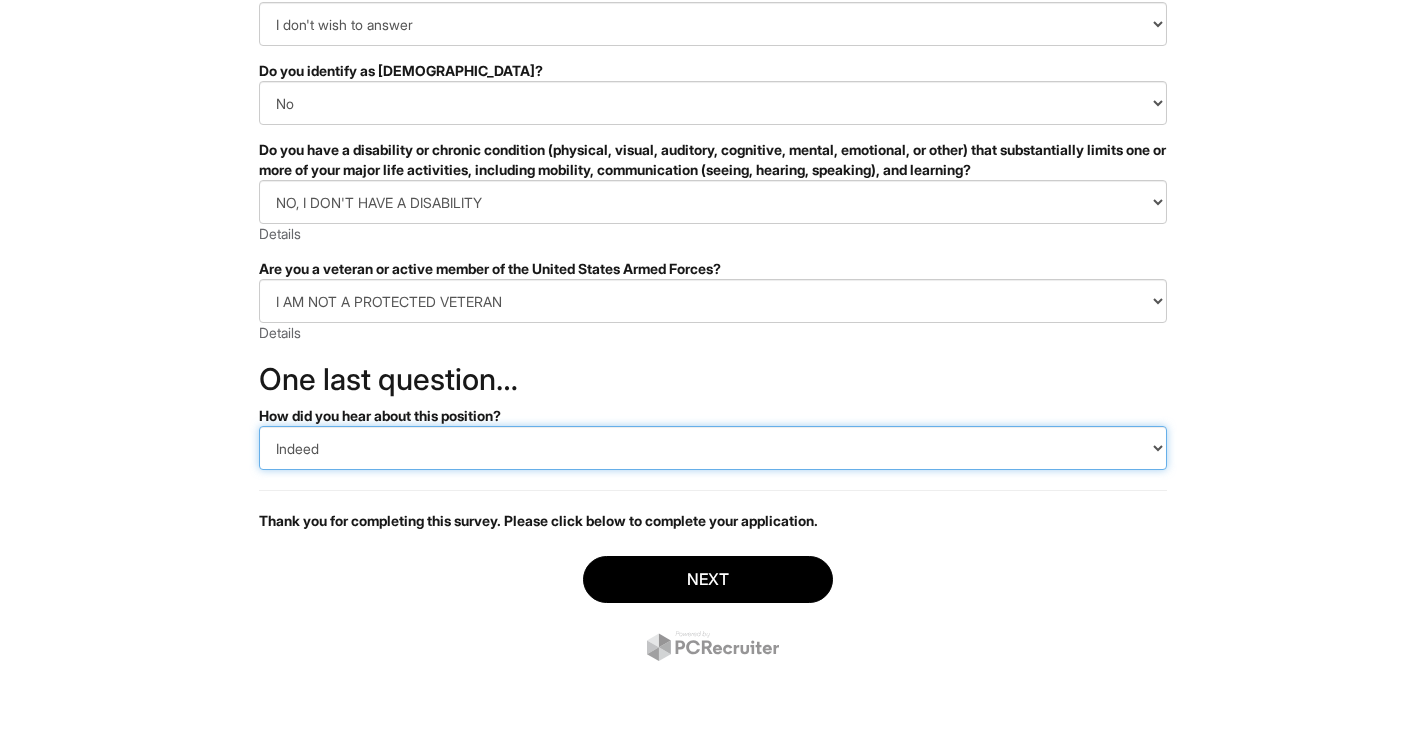 scroll, scrollTop: 394, scrollLeft: 0, axis: vertical 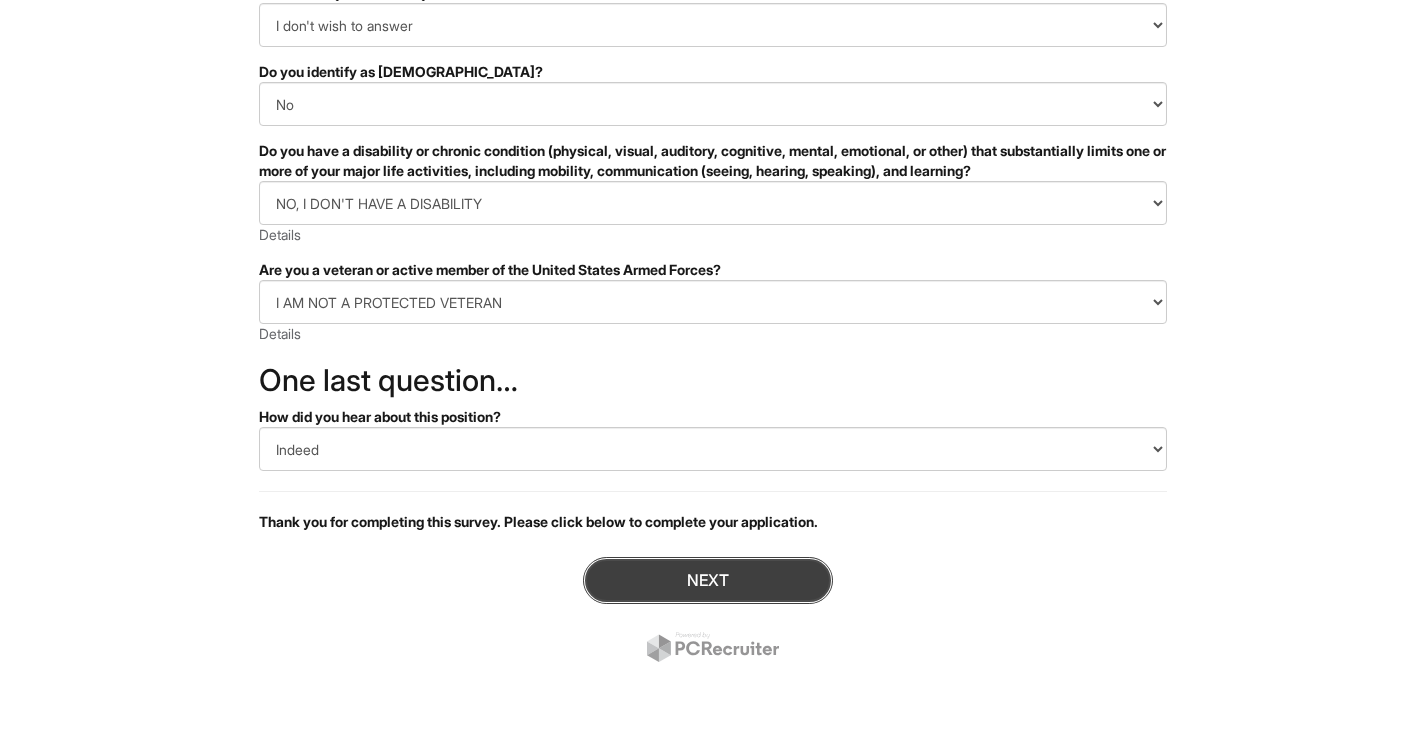click on "Next" at bounding box center (708, 580) 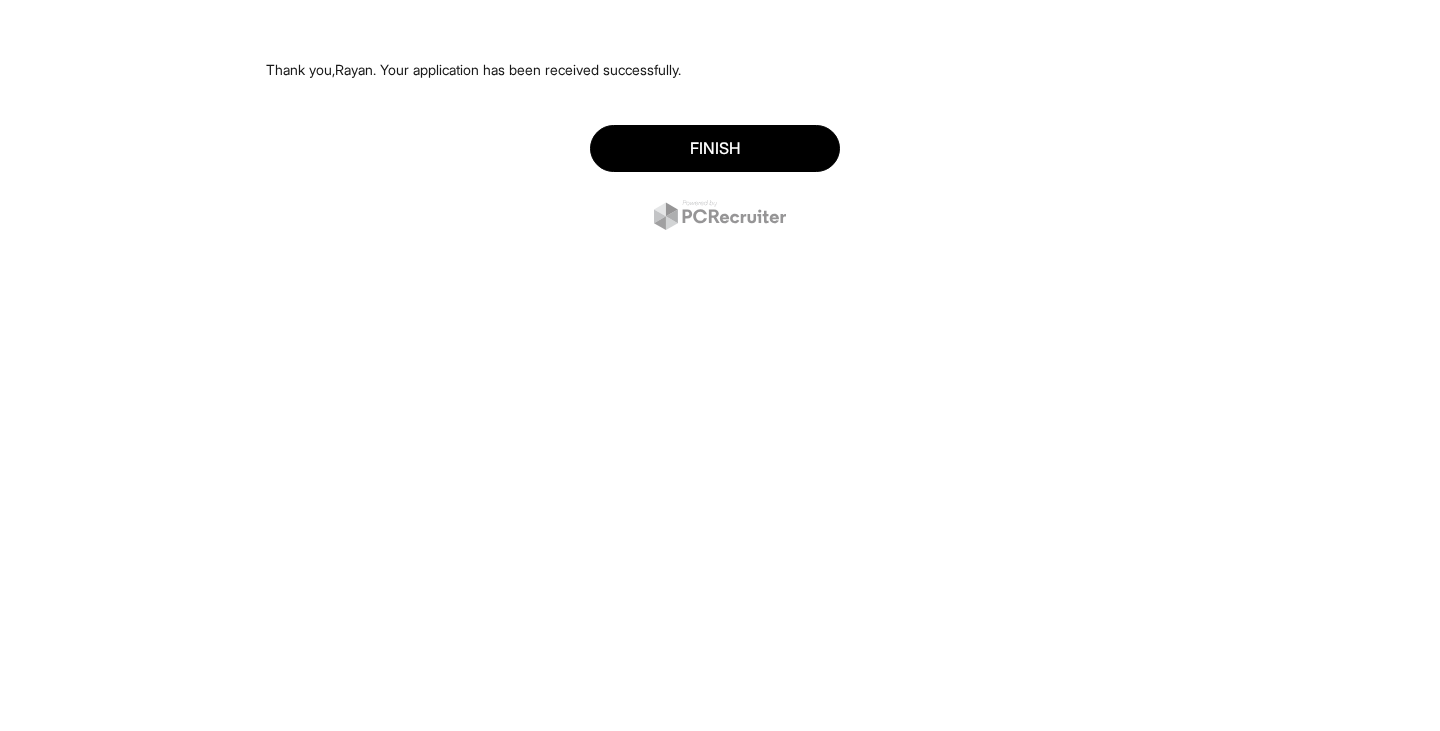 scroll, scrollTop: 0, scrollLeft: 0, axis: both 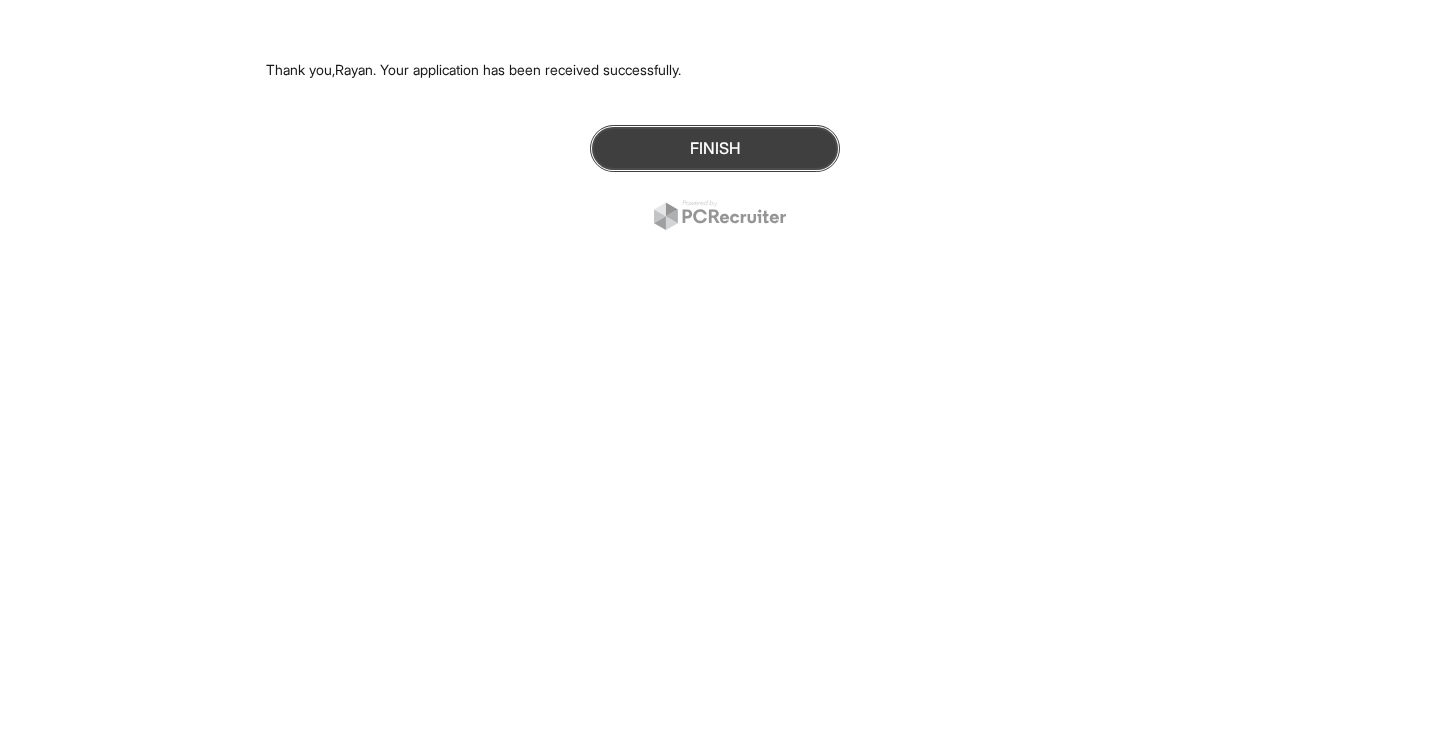 click on "Finish" at bounding box center [715, 148] 